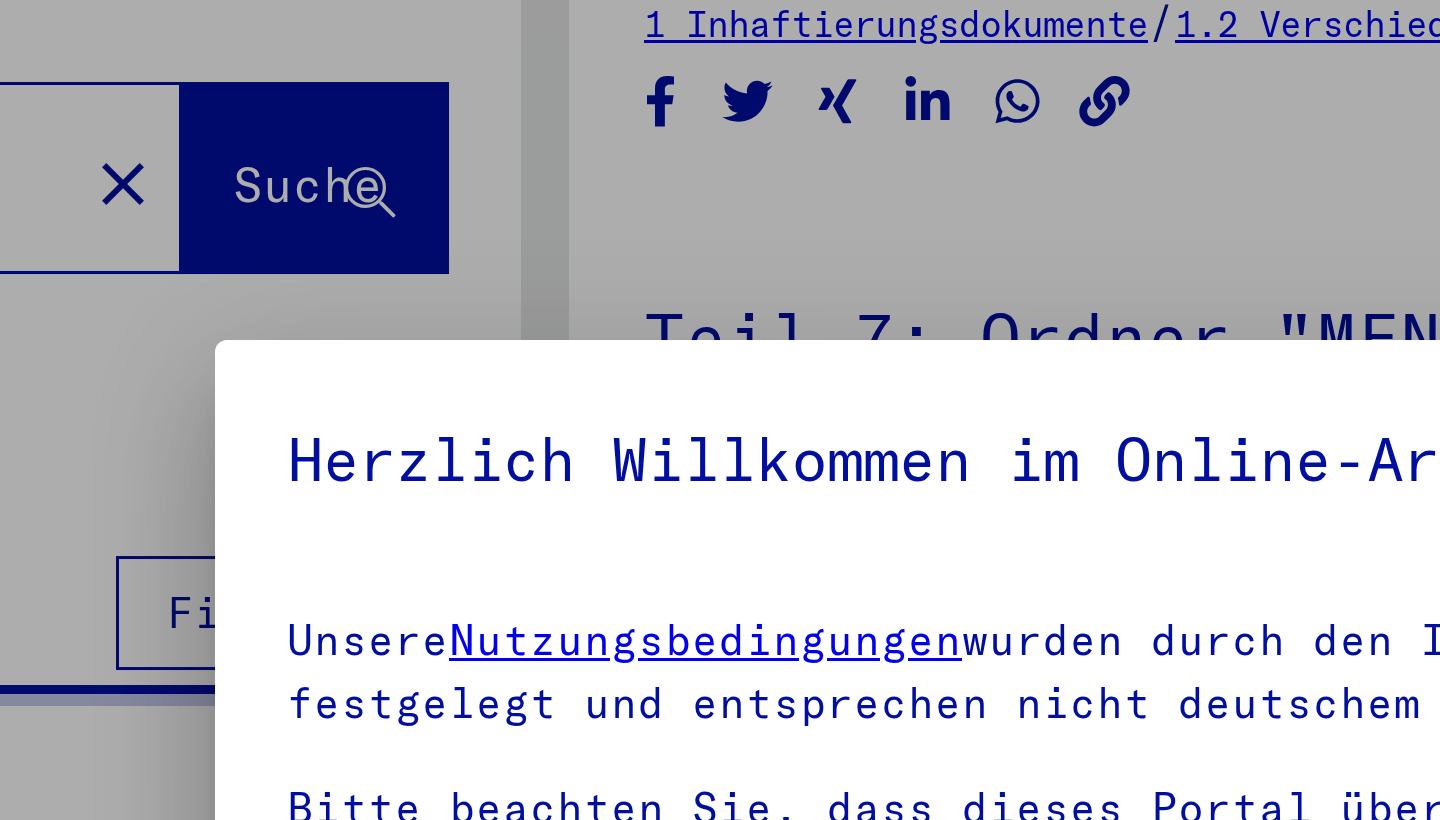 scroll, scrollTop: 0, scrollLeft: 0, axis: both 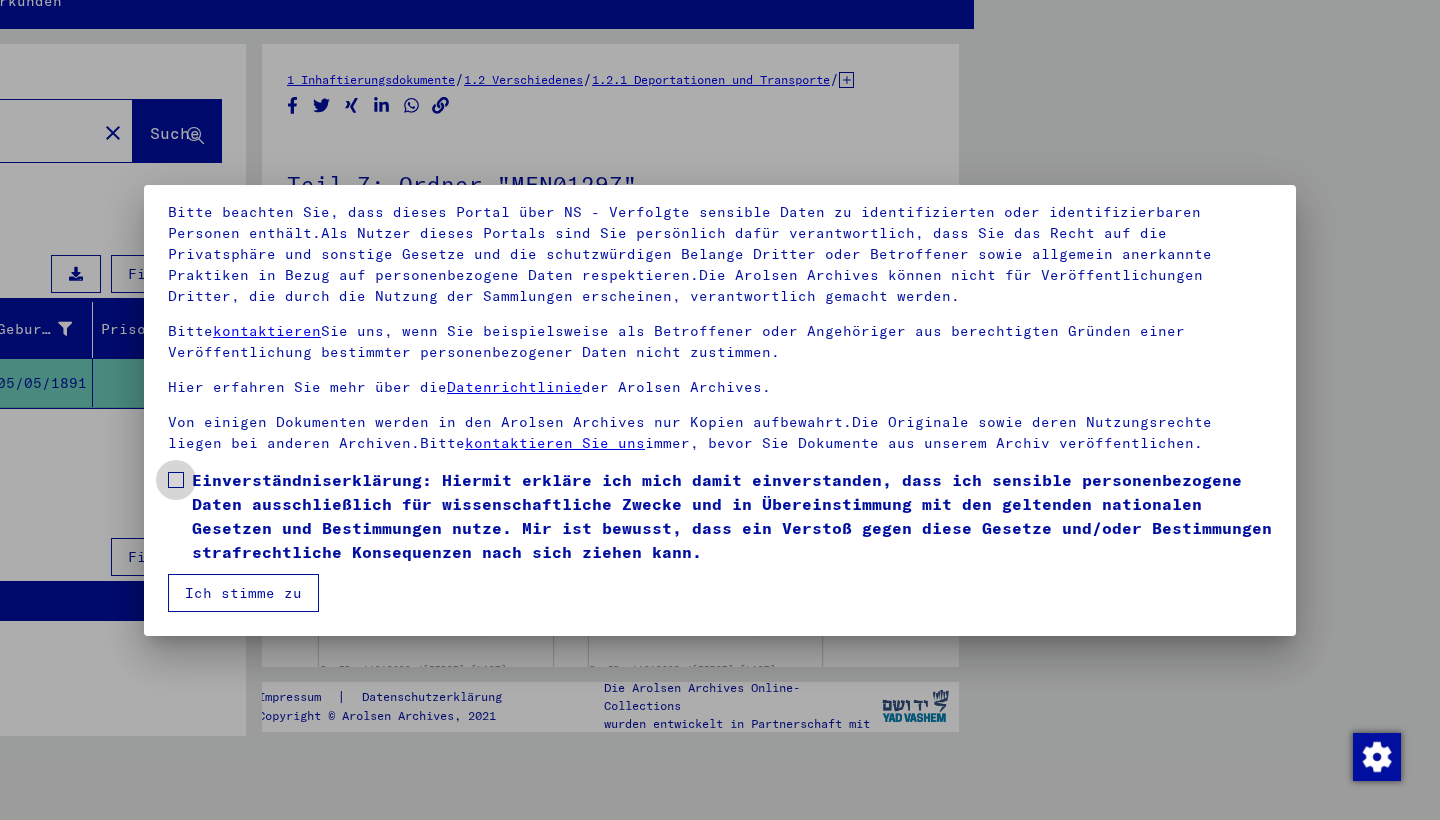 click on "Einverständniserklärung: Hiermit erkläre ich mich damit einverstanden, dass ich sensible personenbezogene Daten ausschließlich für wissenschaftliche Zwecke und in Übereinstimmung mit den geltenden nationalen Gesetzen und Bestimmungen nutze. Mir ist bewusst, dass ein Verstoß gegen diese Gesetze und/oder Bestimmungen strafrechtliche Konsequenzen nach sich ziehen kann." at bounding box center [732, 516] 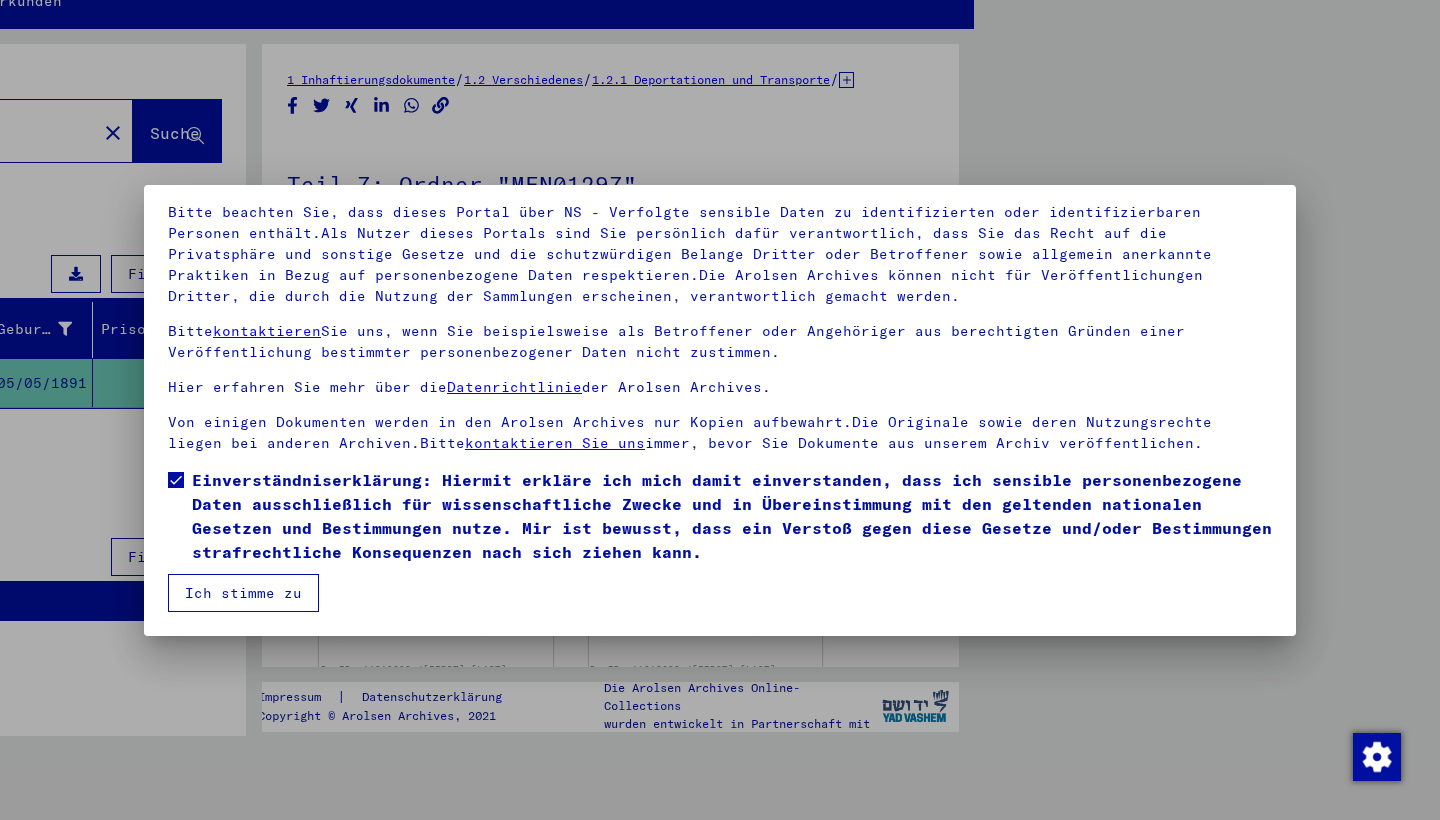 click on "Ich stimme zu" at bounding box center [243, 593] 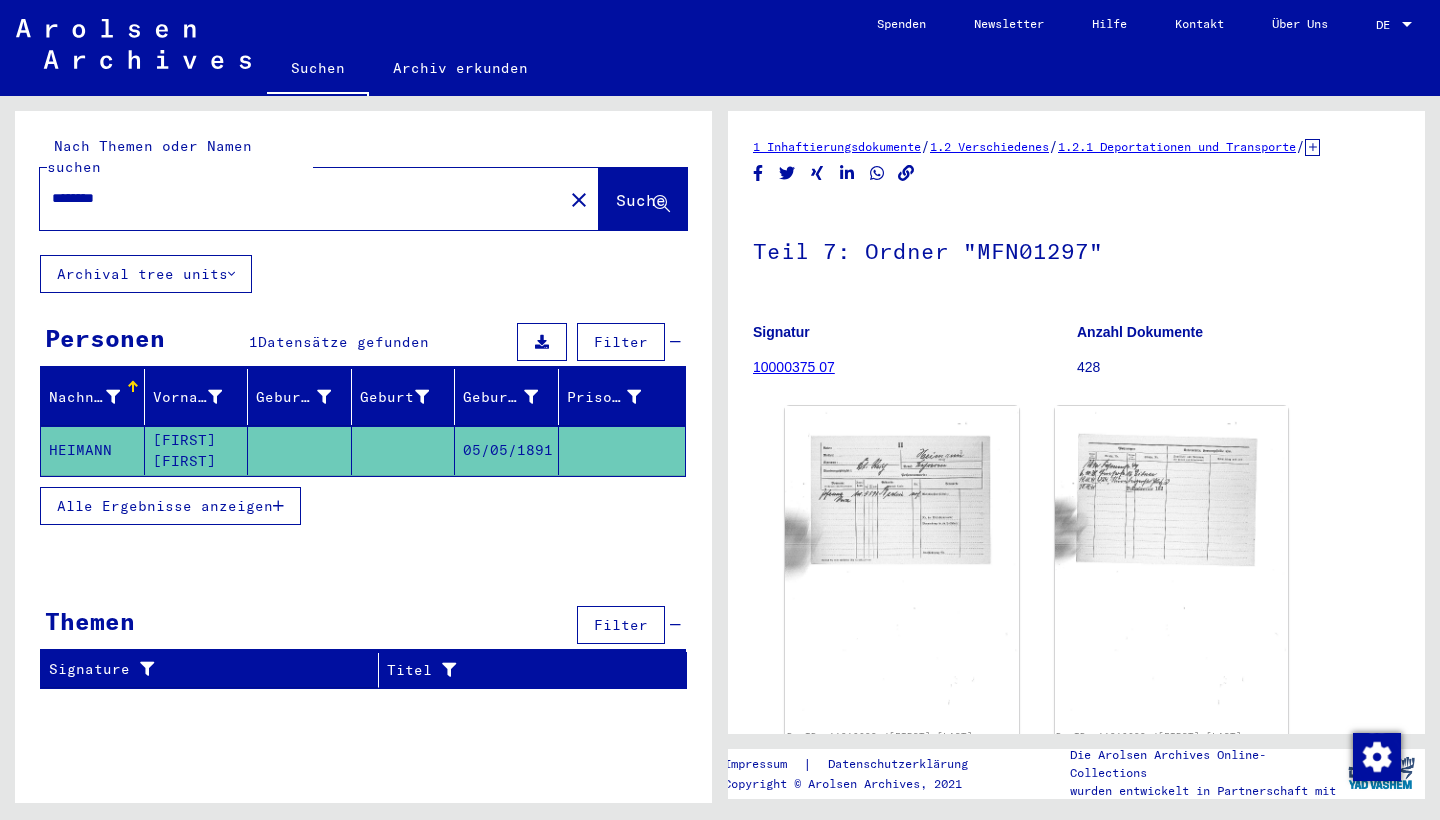 click on "********" at bounding box center [301, 198] 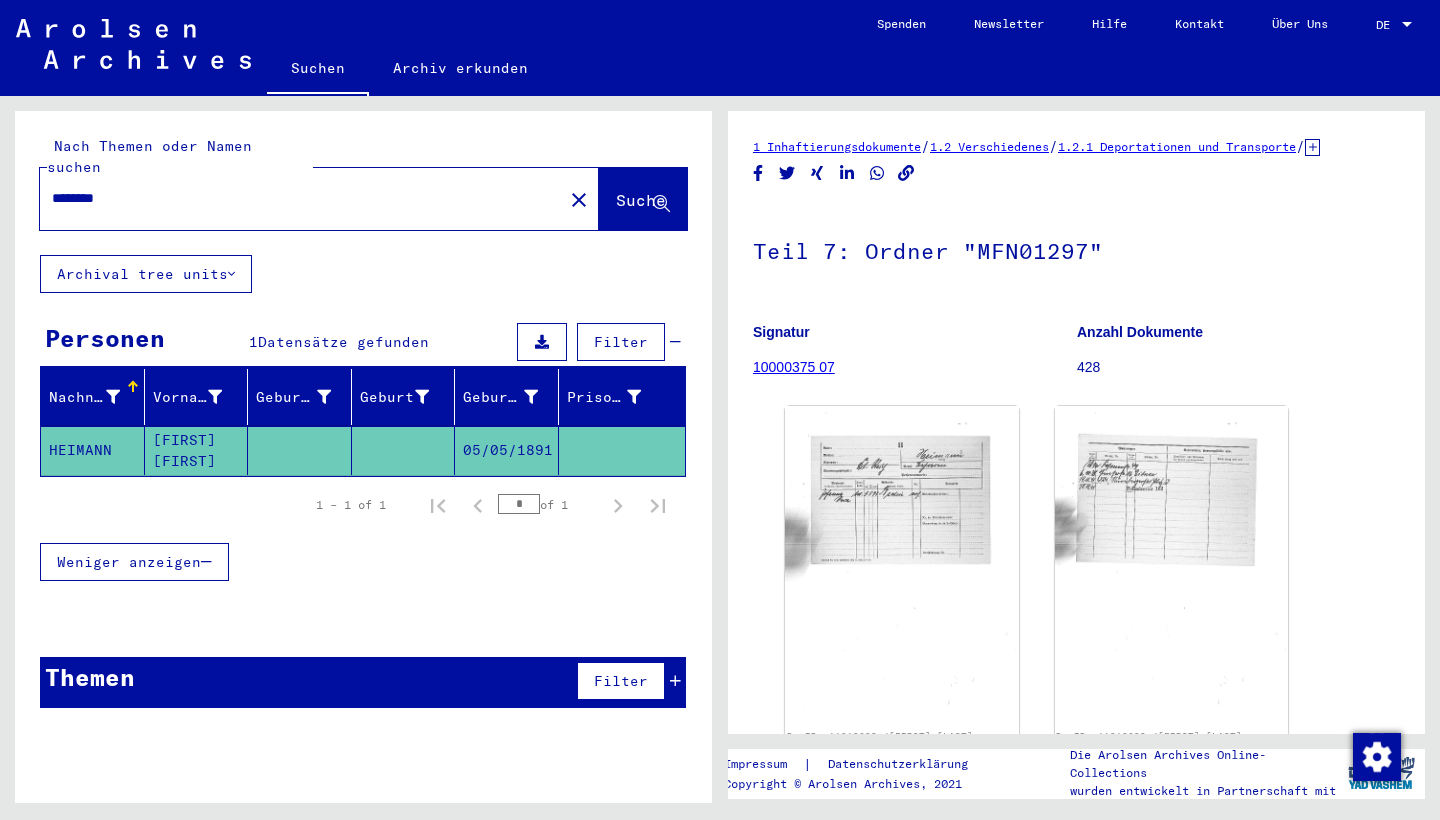 click on "[FIRST] [FIRST]" 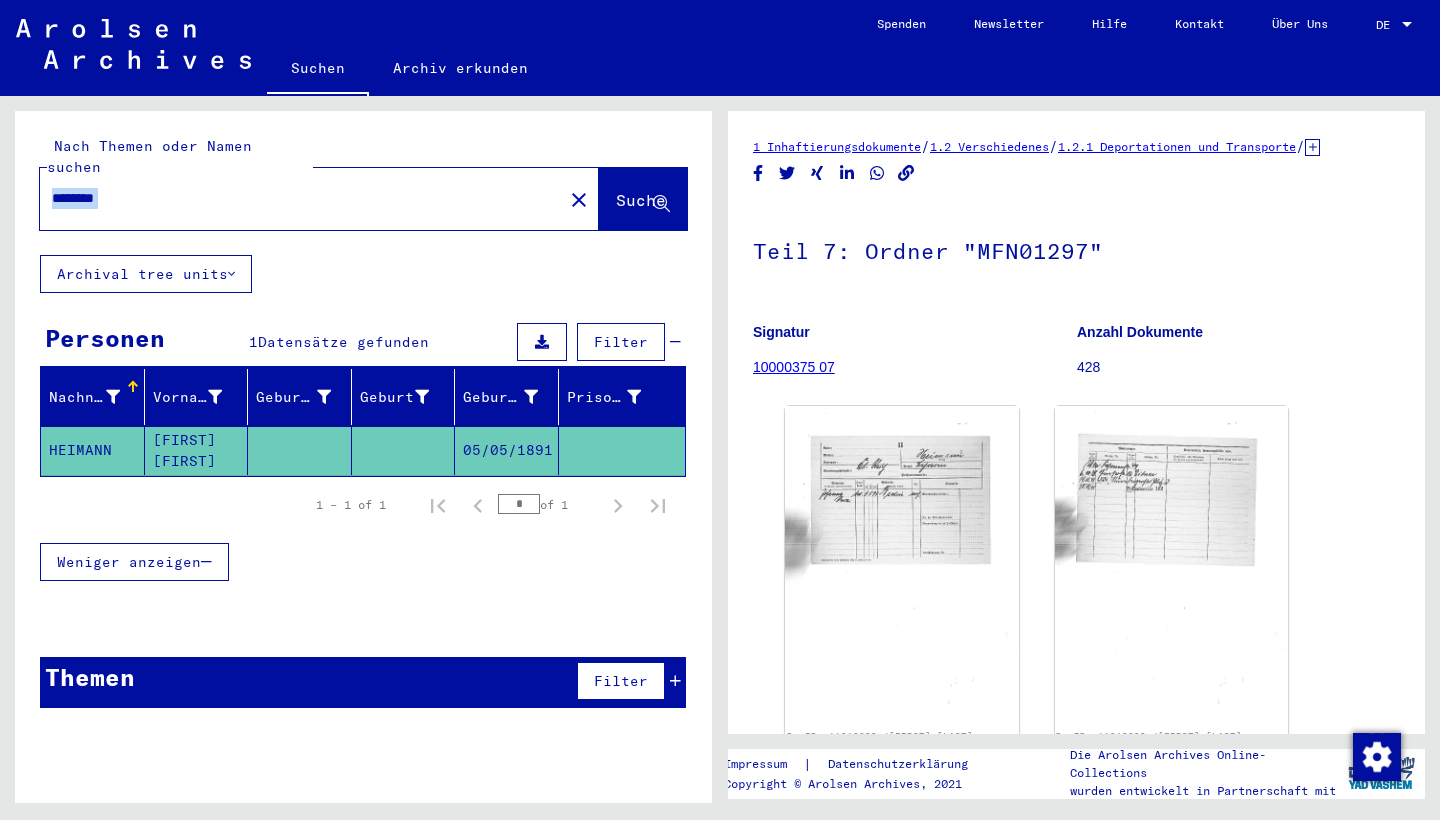 click on "********" 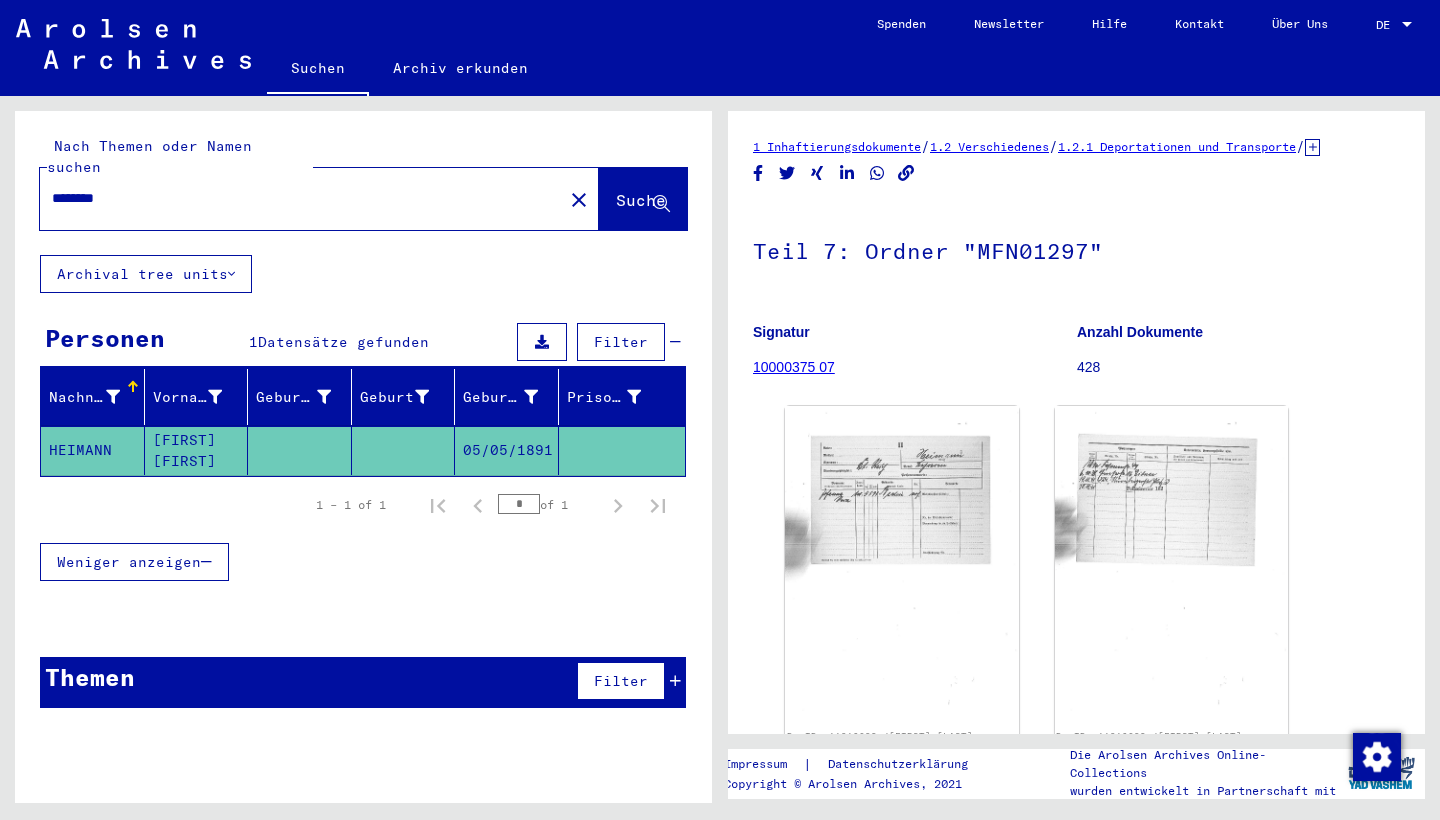 click on "********" at bounding box center [301, 198] 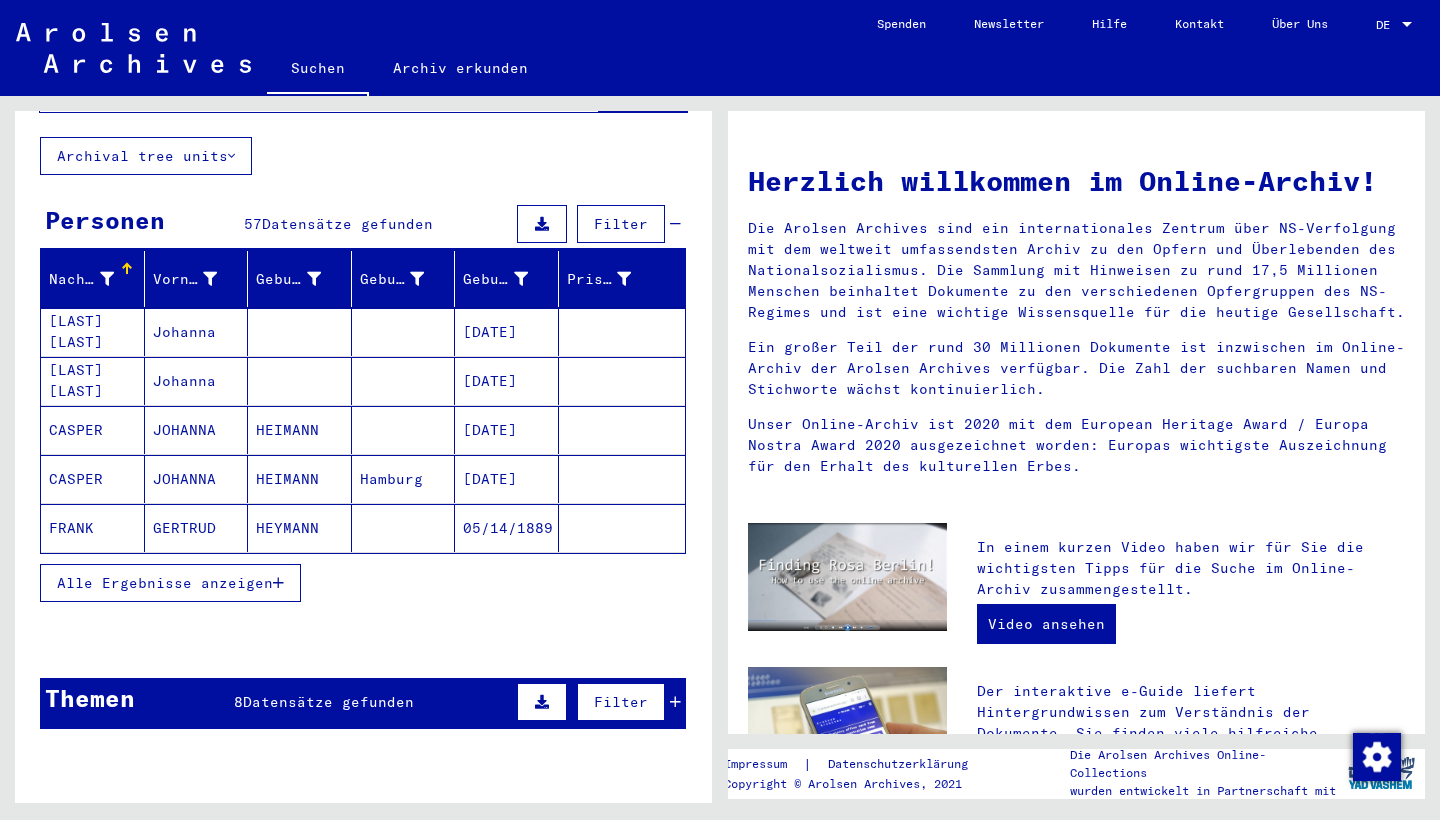 scroll, scrollTop: 116, scrollLeft: 0, axis: vertical 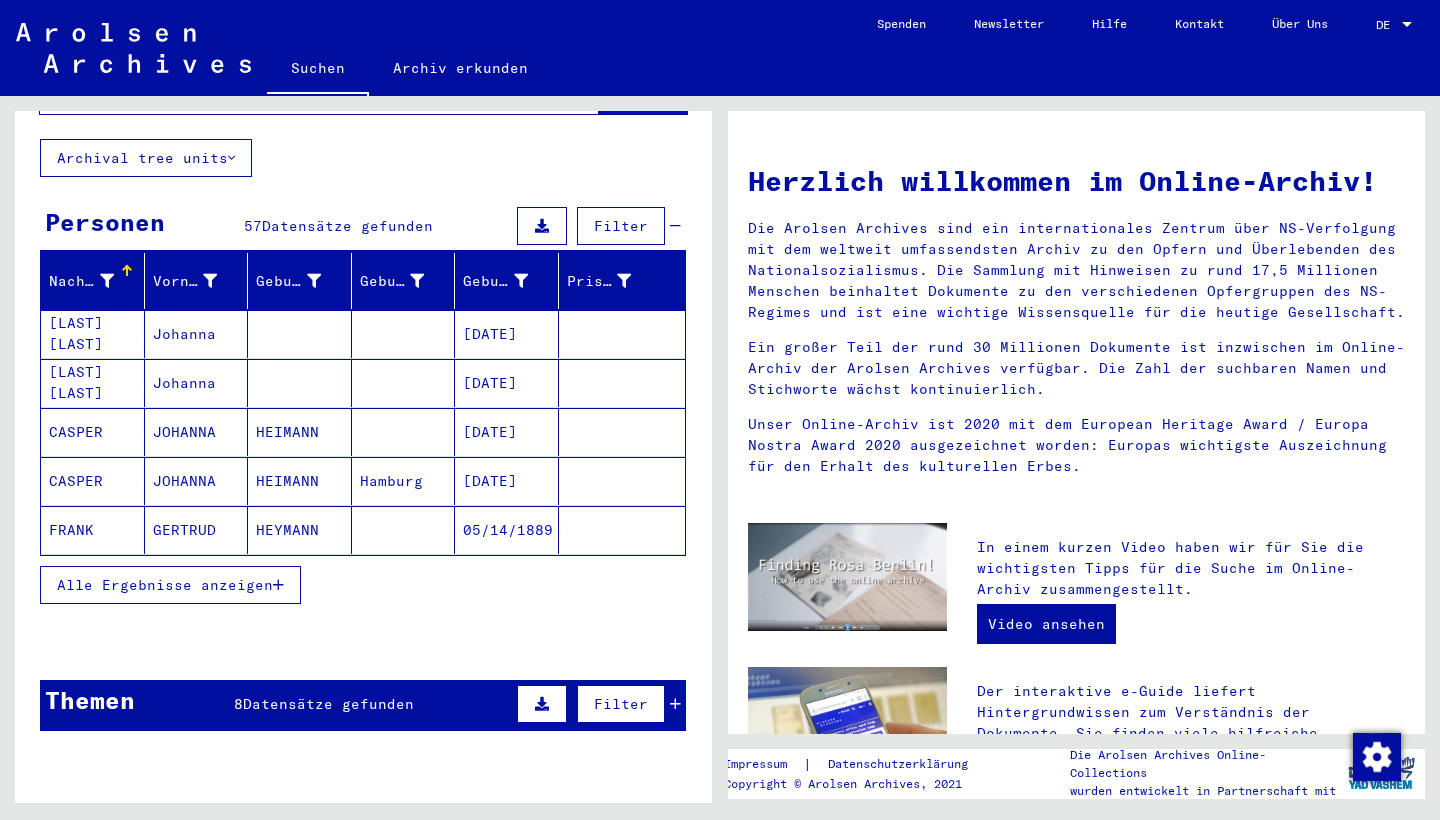 click on "Alle Ergebnisse anzeigen" at bounding box center (165, 585) 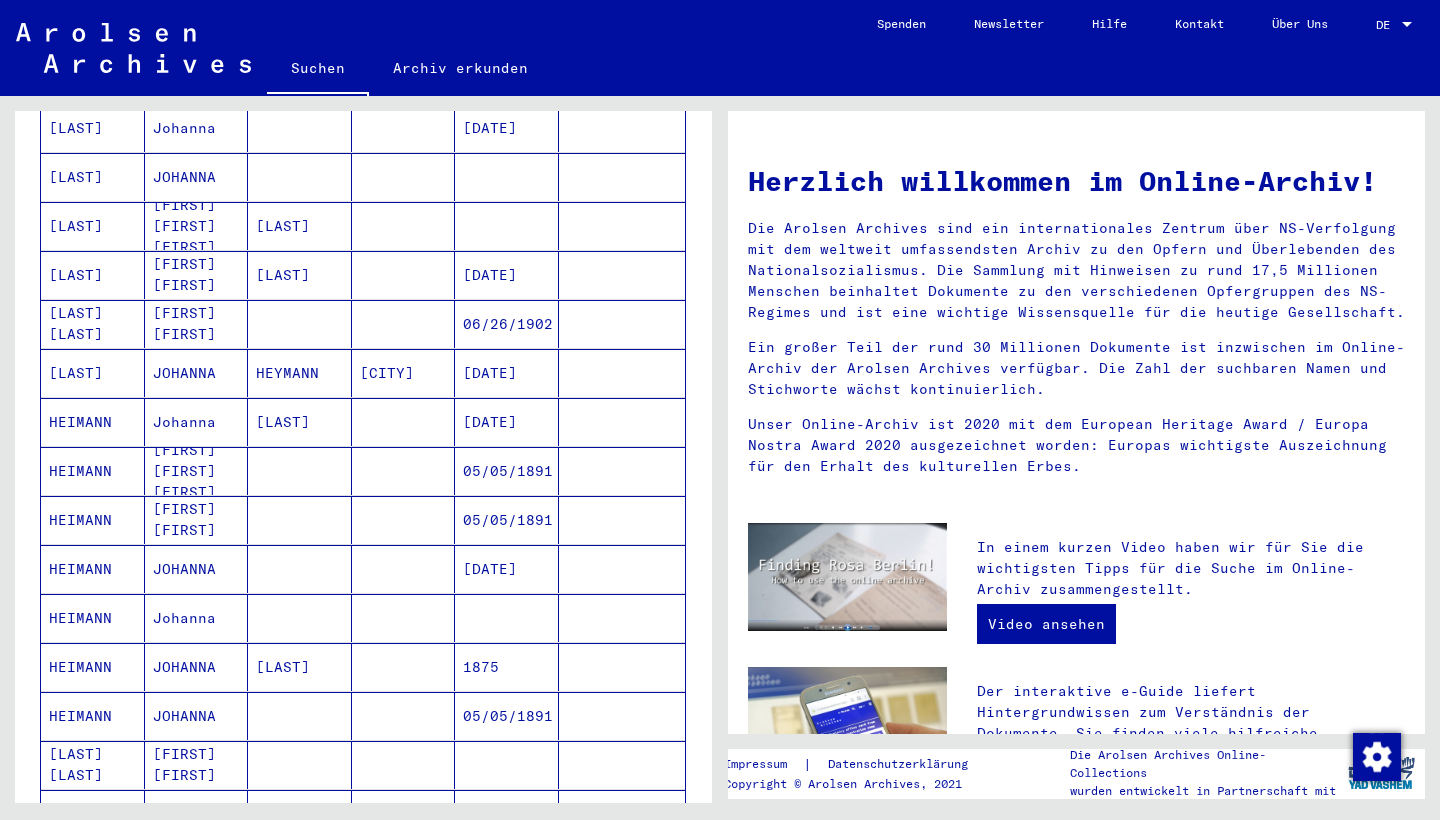 scroll, scrollTop: 583, scrollLeft: 0, axis: vertical 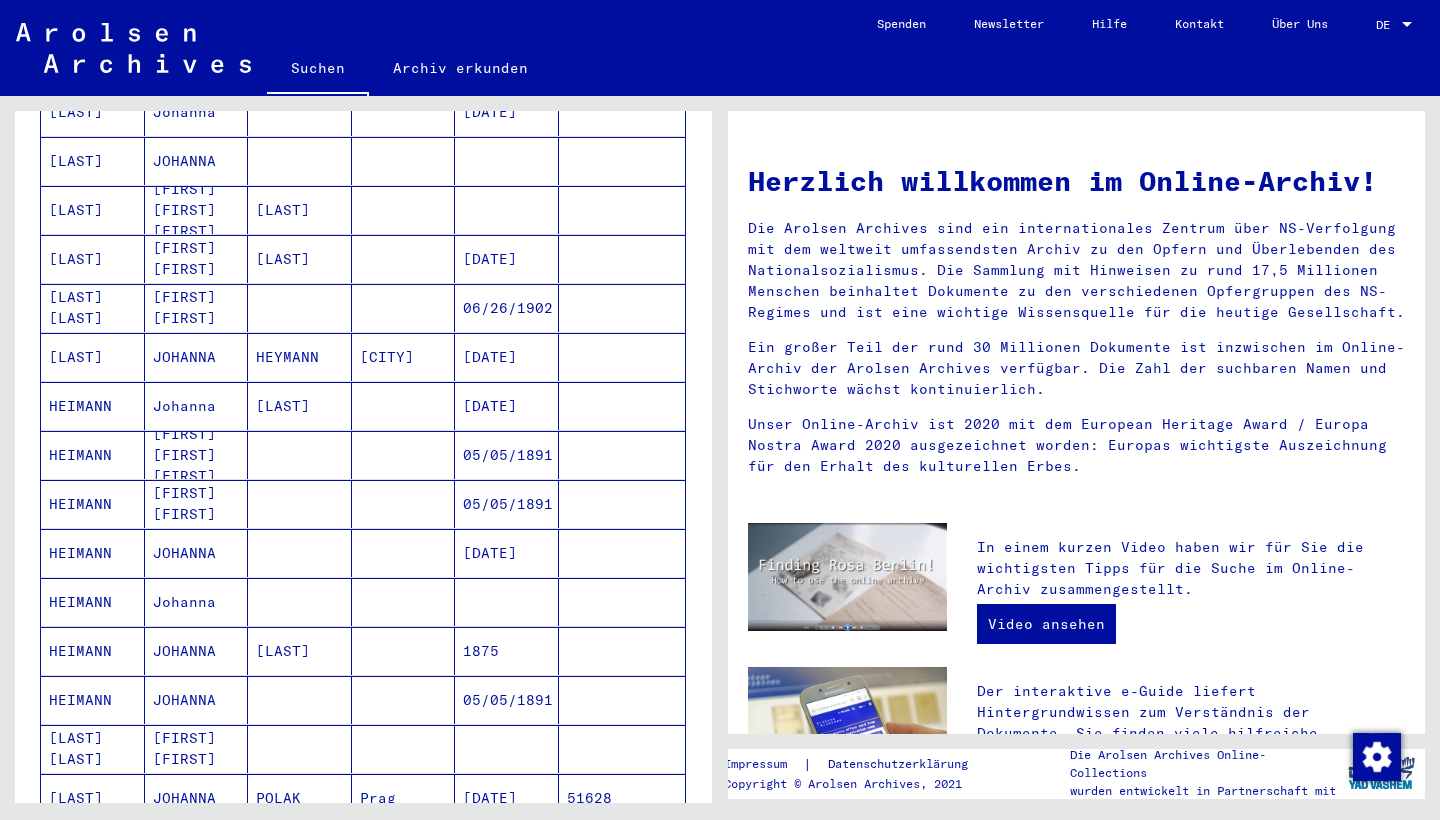 click on "[FIRST] [FIRST] [FIRST]" at bounding box center (197, 504) 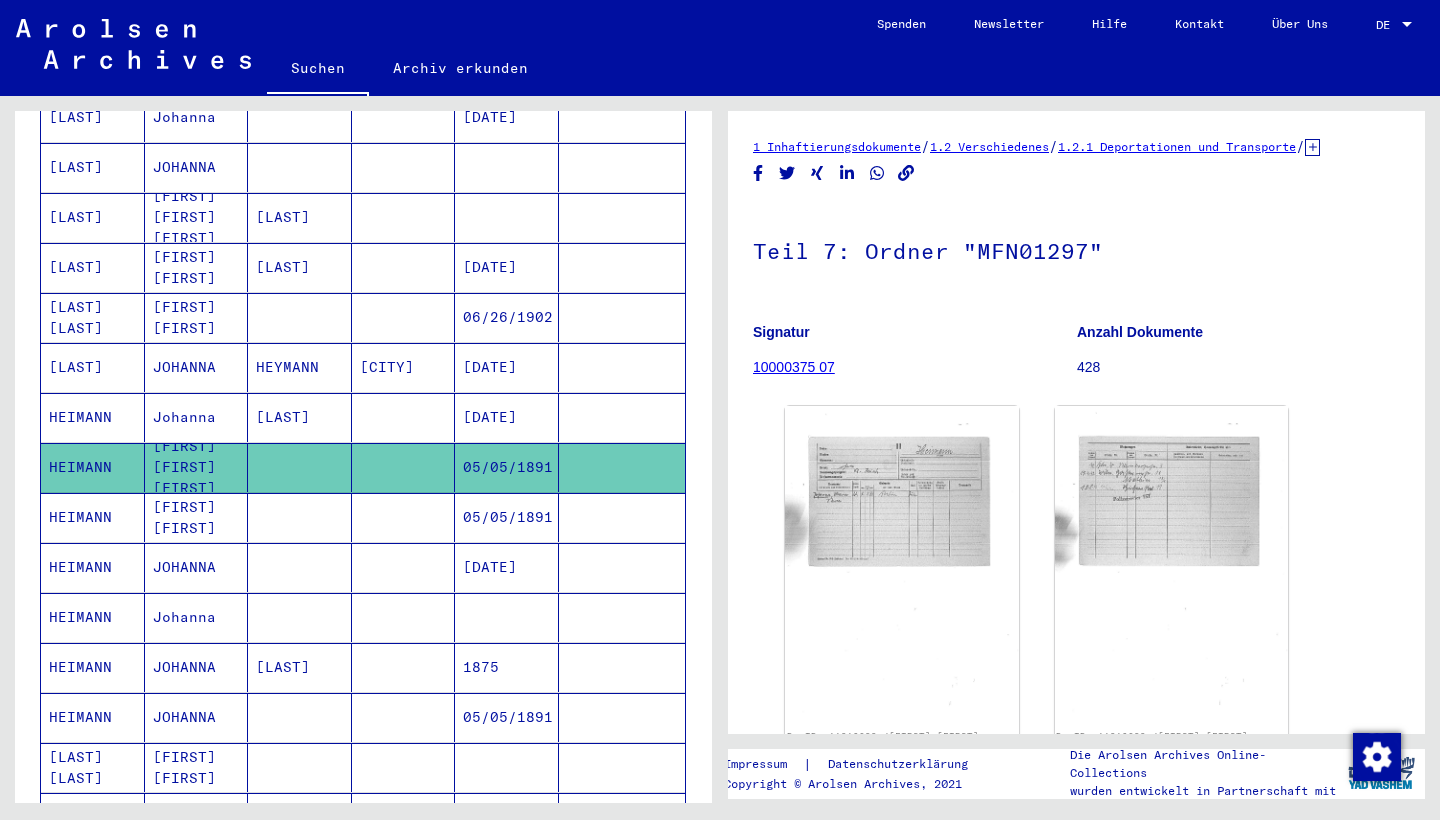 scroll, scrollTop: 0, scrollLeft: 0, axis: both 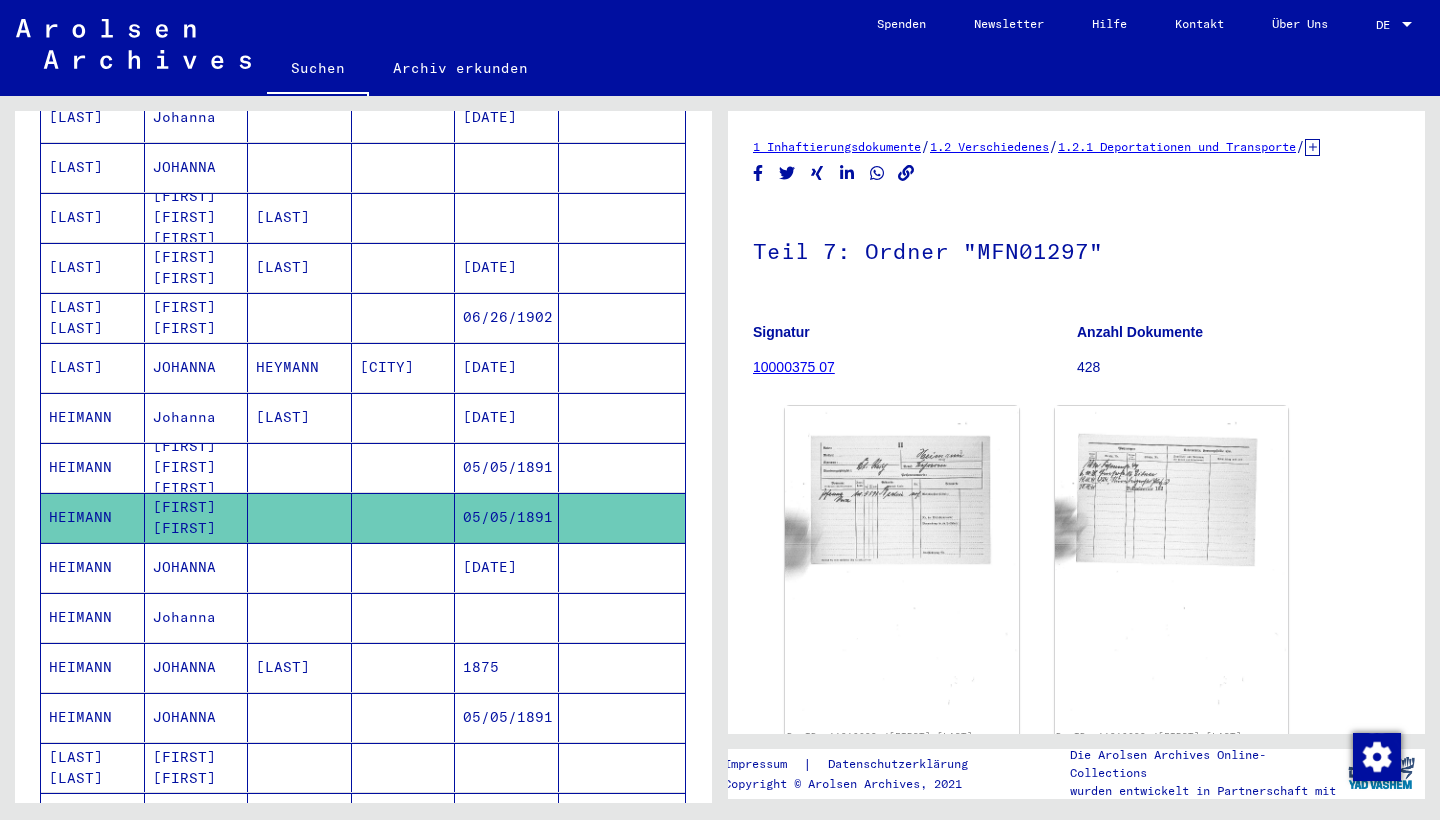 click on "[FIRST] [FIRST] [FIRST]" at bounding box center [197, 517] 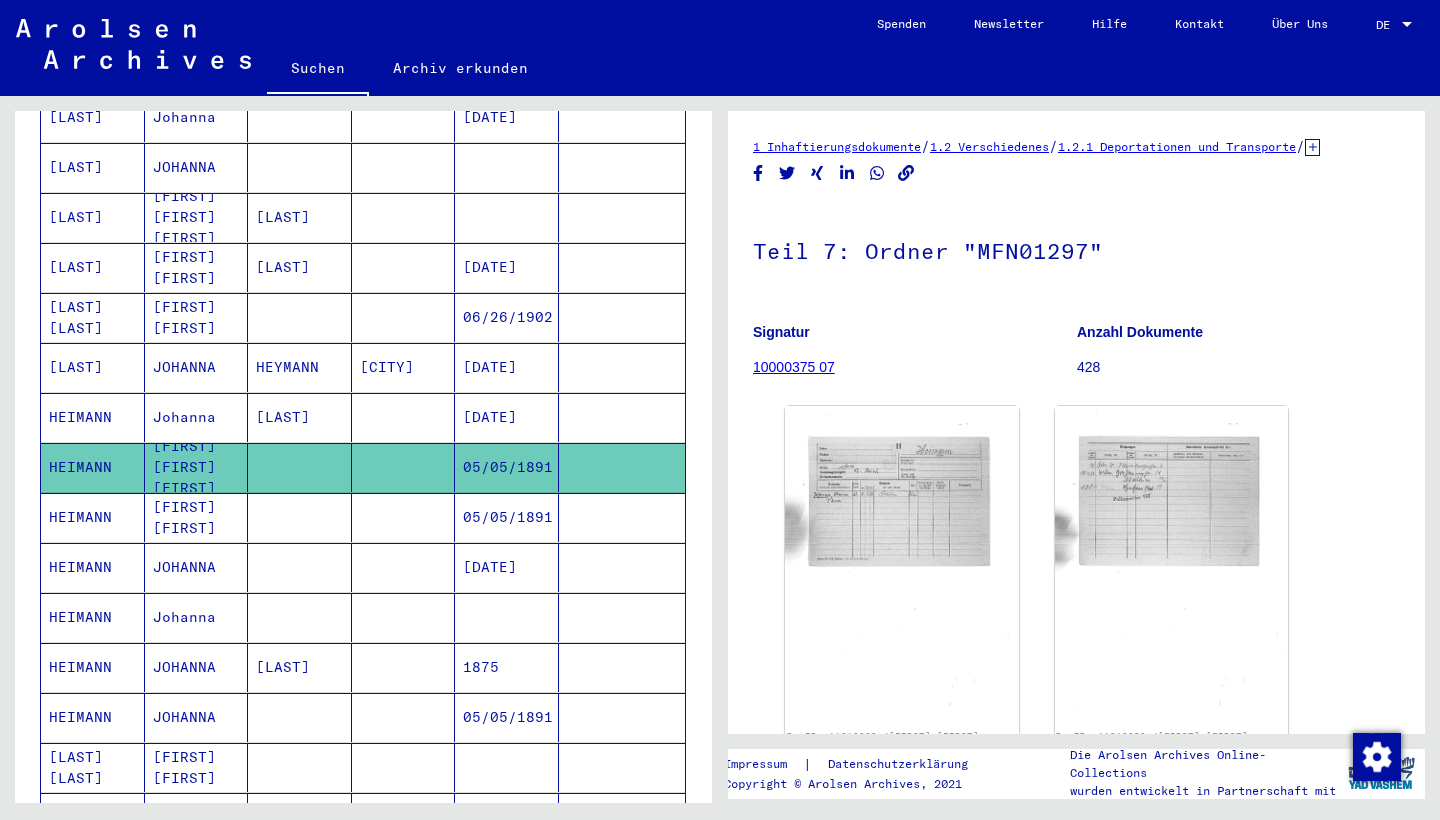 scroll, scrollTop: 0, scrollLeft: 0, axis: both 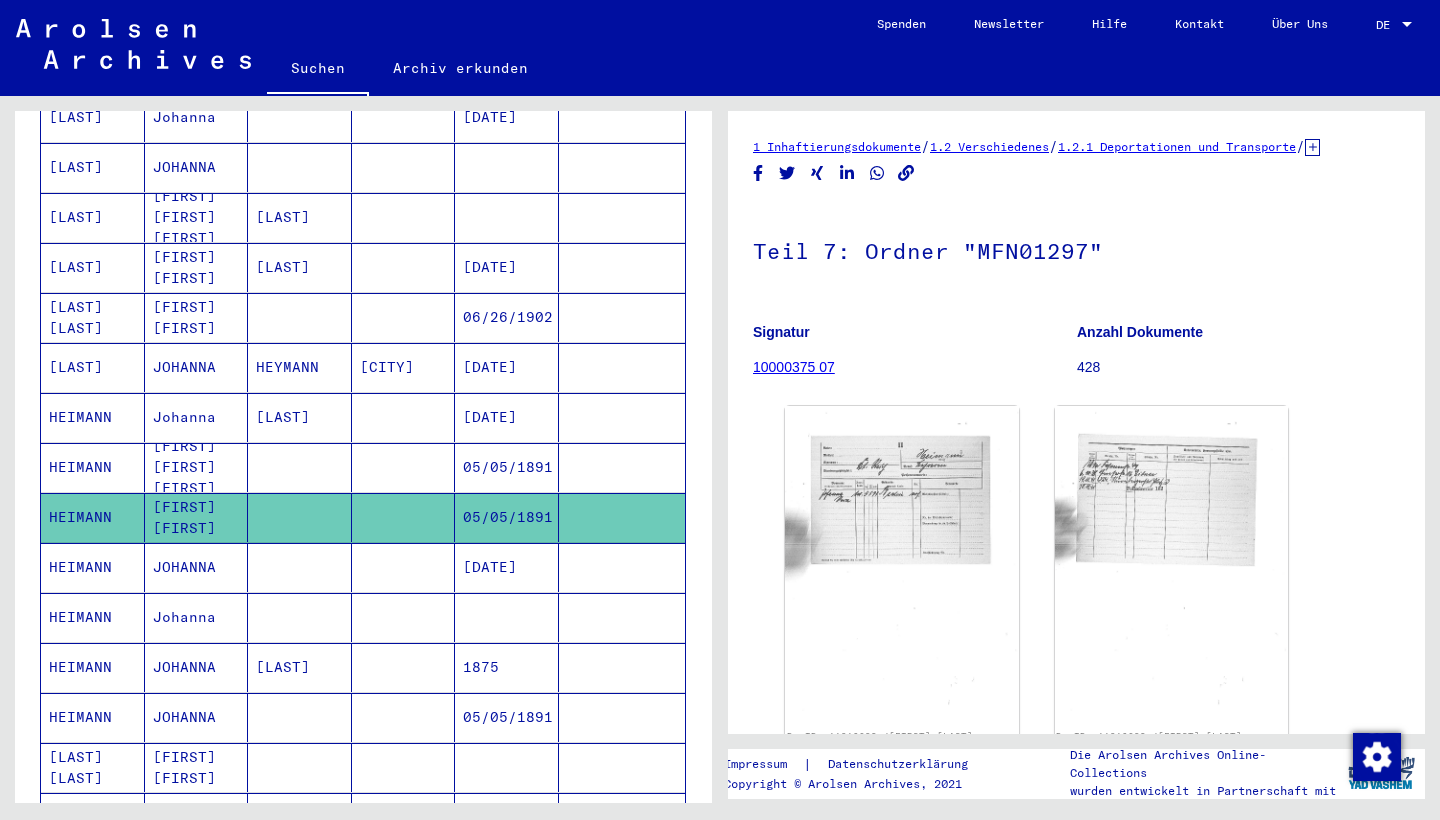 click on "Johanna" at bounding box center [197, 667] 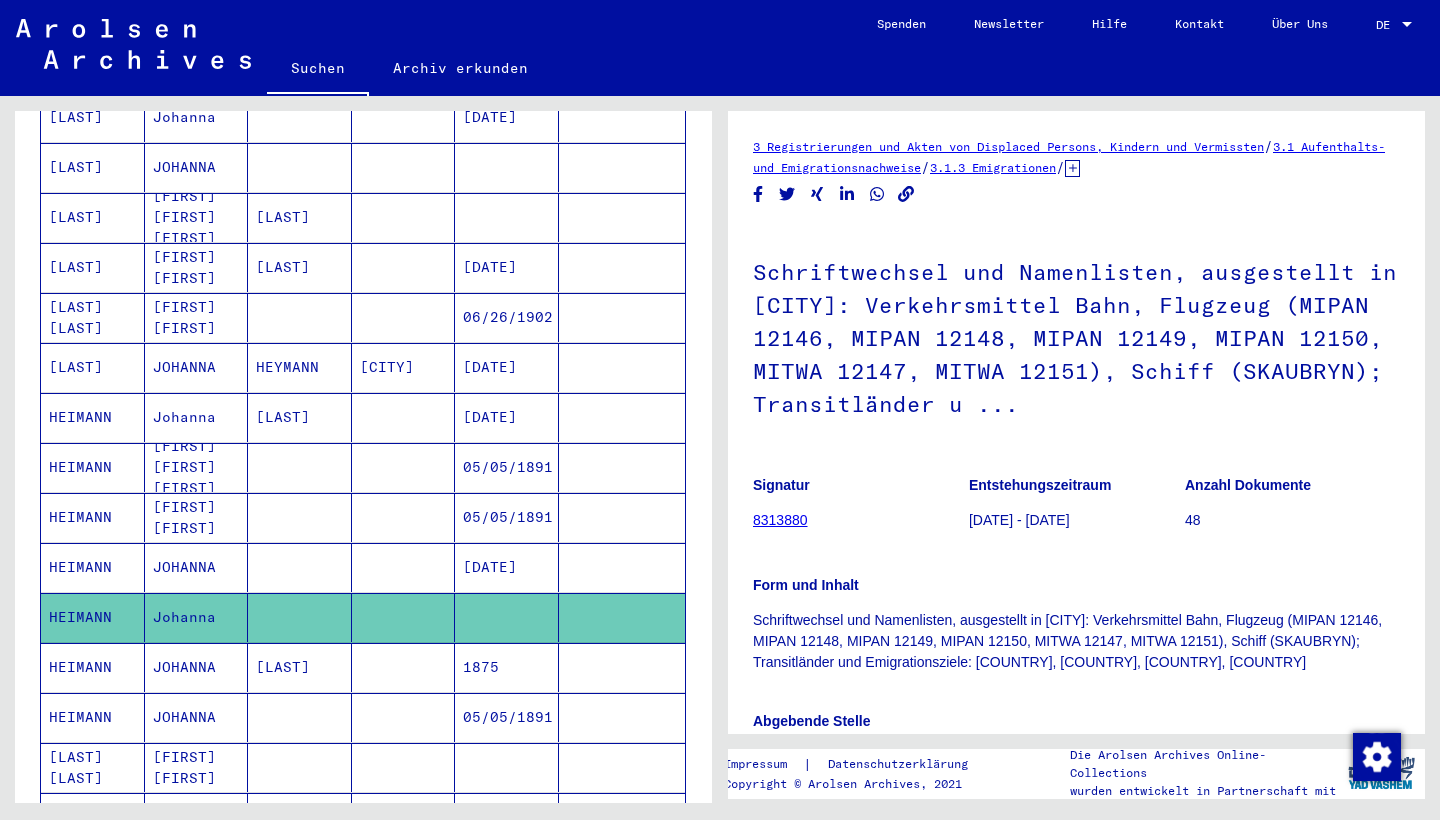 scroll, scrollTop: 0, scrollLeft: 0, axis: both 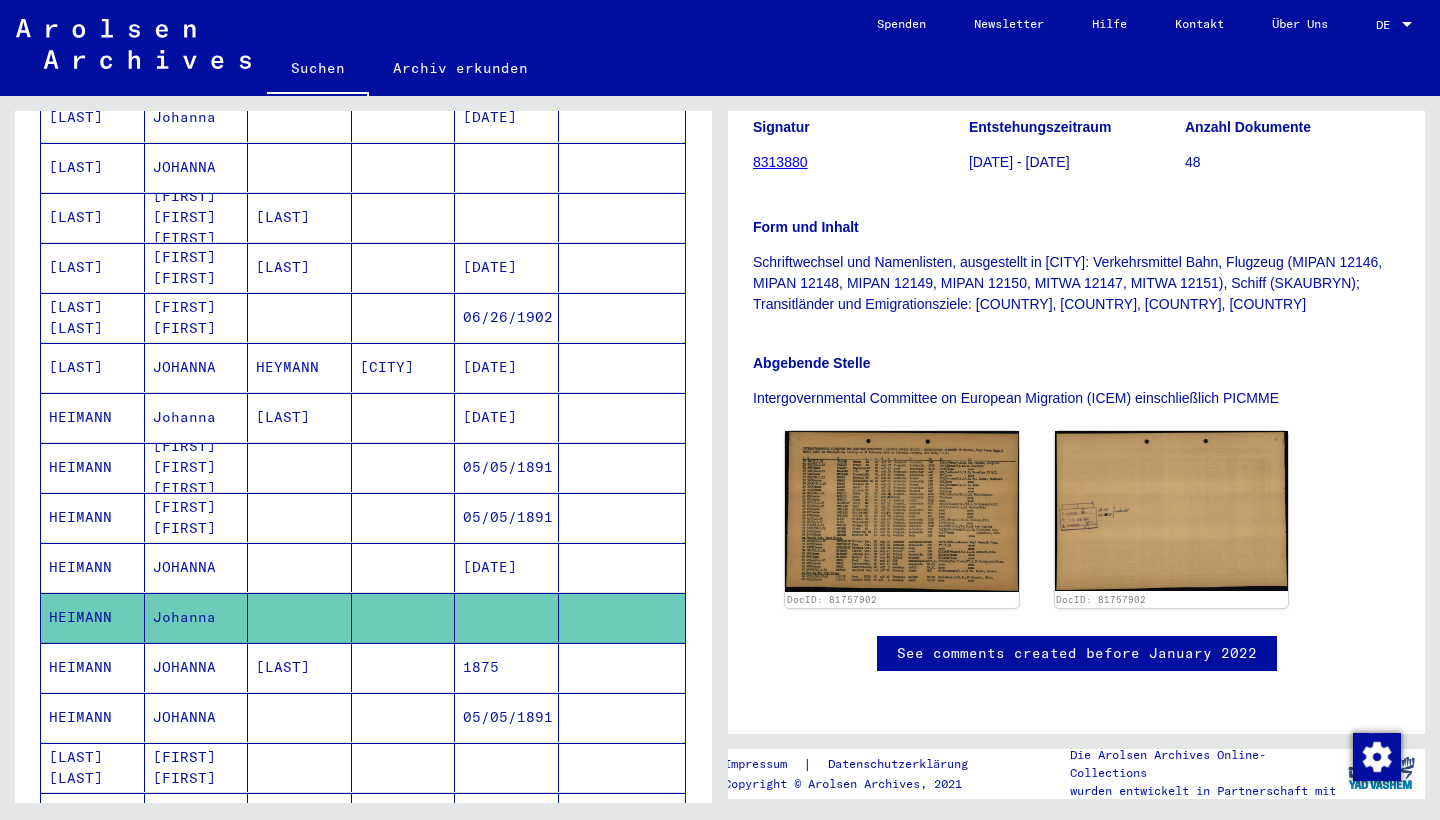 click on "JOHANNA" at bounding box center [197, 767] 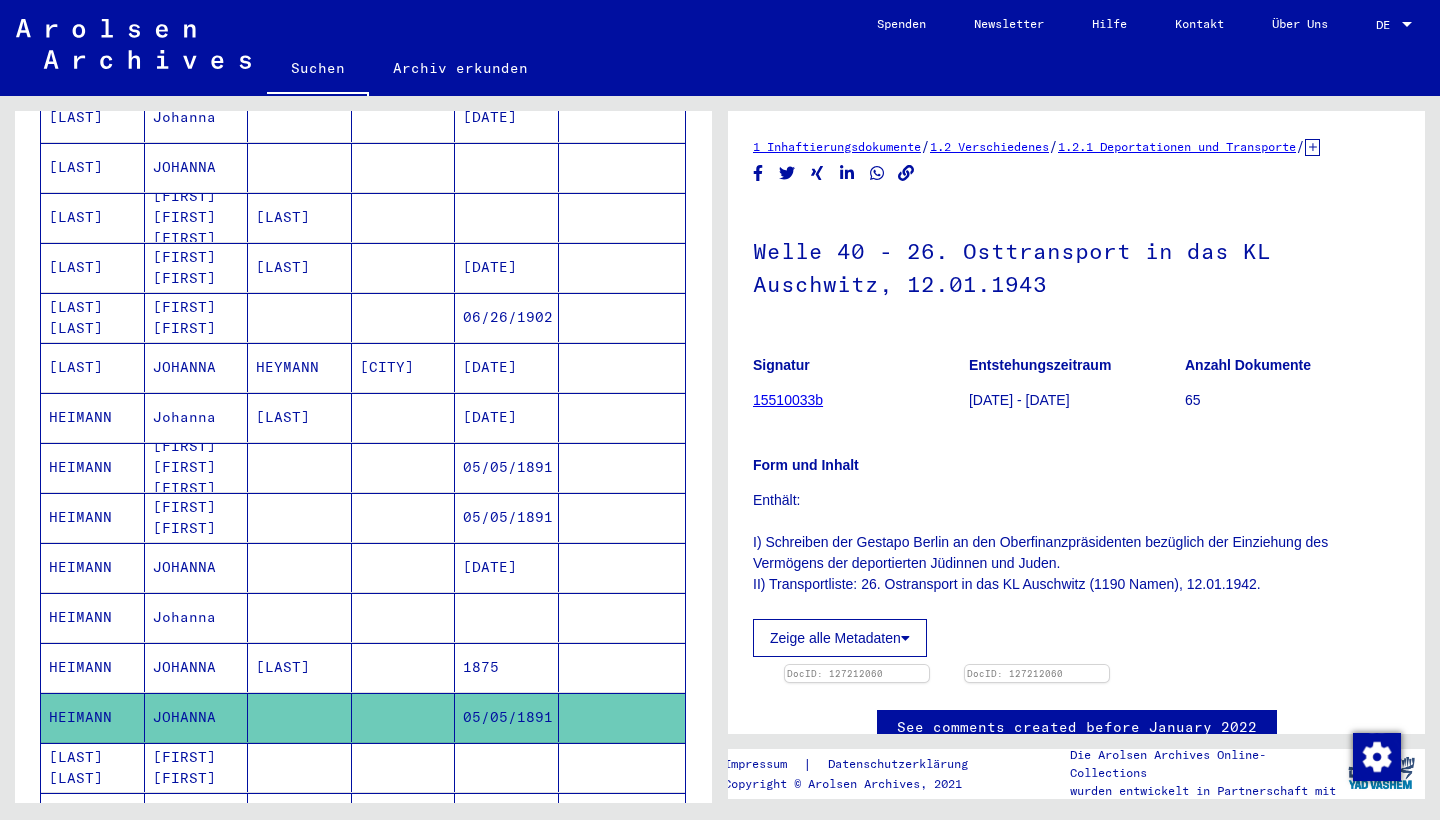 scroll, scrollTop: 0, scrollLeft: 0, axis: both 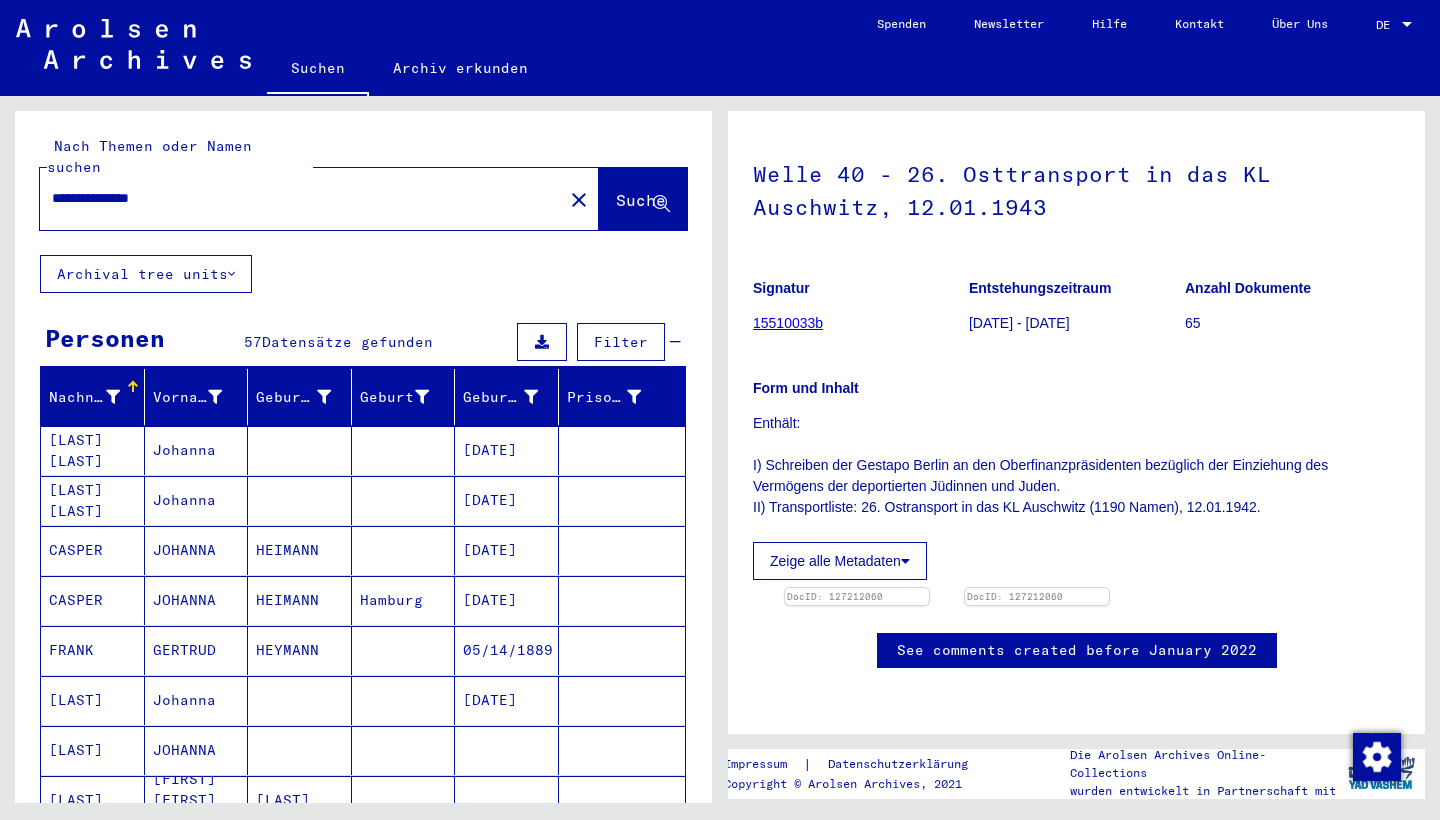 click on "**********" at bounding box center (301, 198) 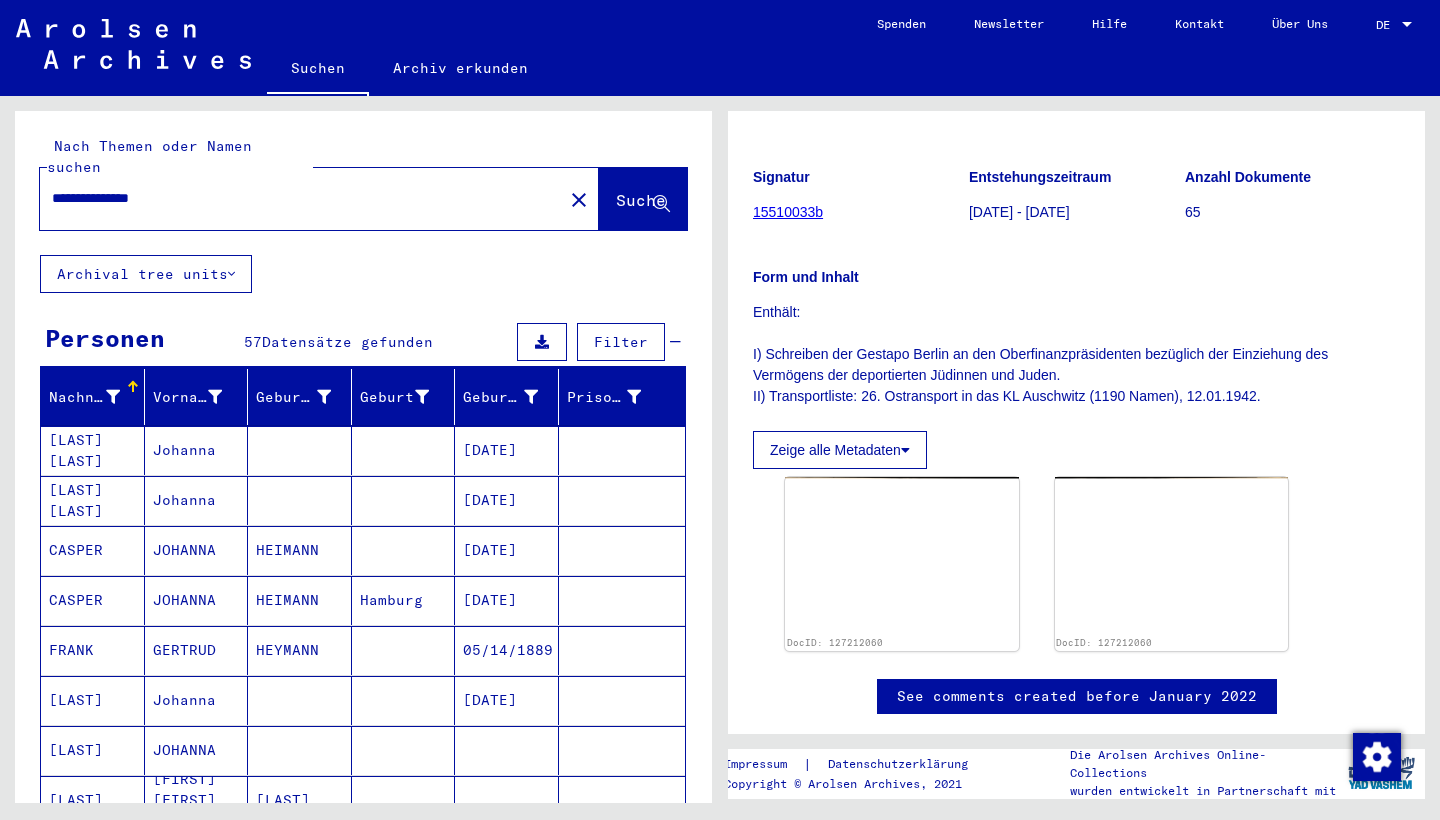 click on "**********" at bounding box center [301, 198] 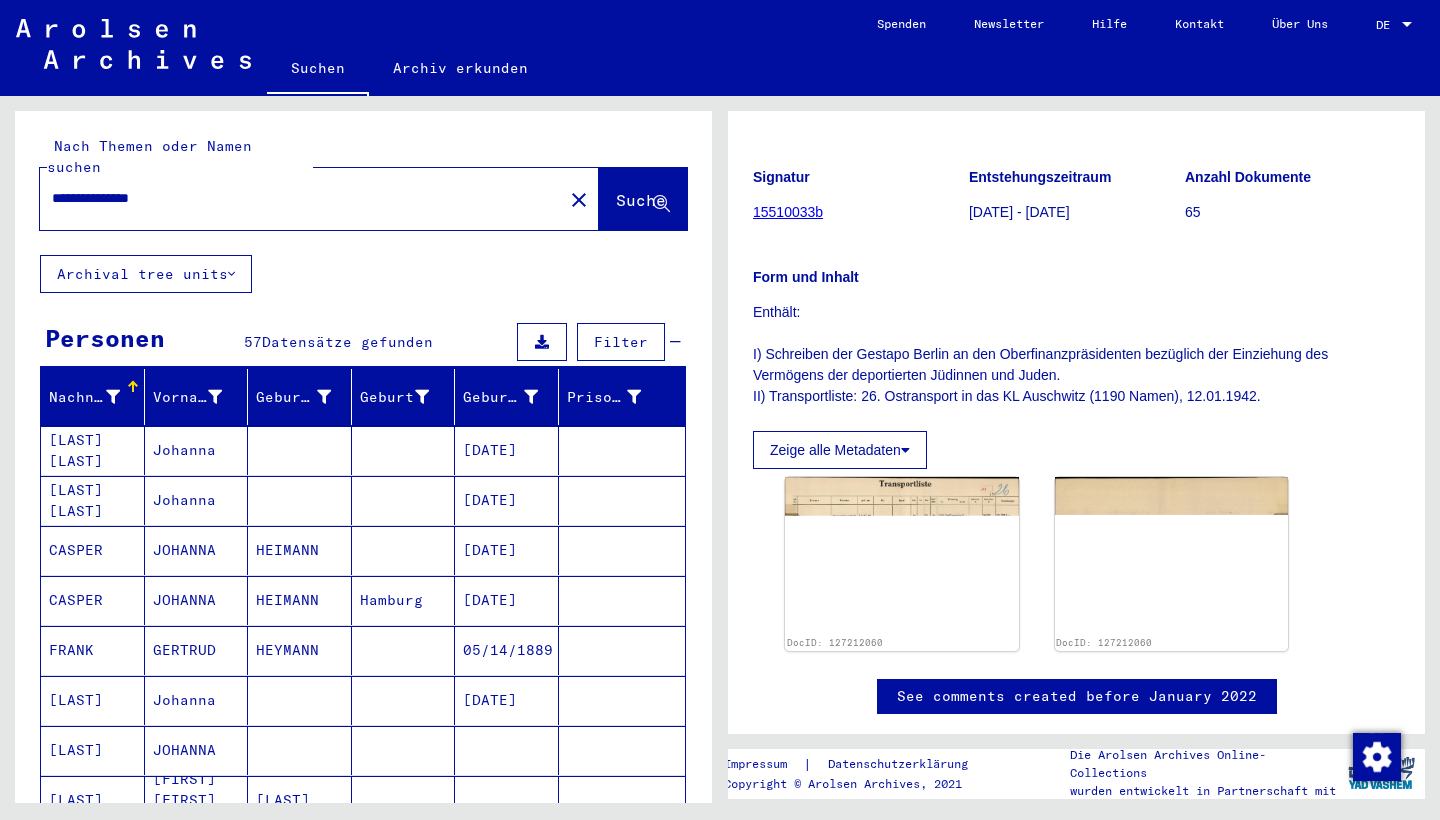scroll, scrollTop: 0, scrollLeft: 0, axis: both 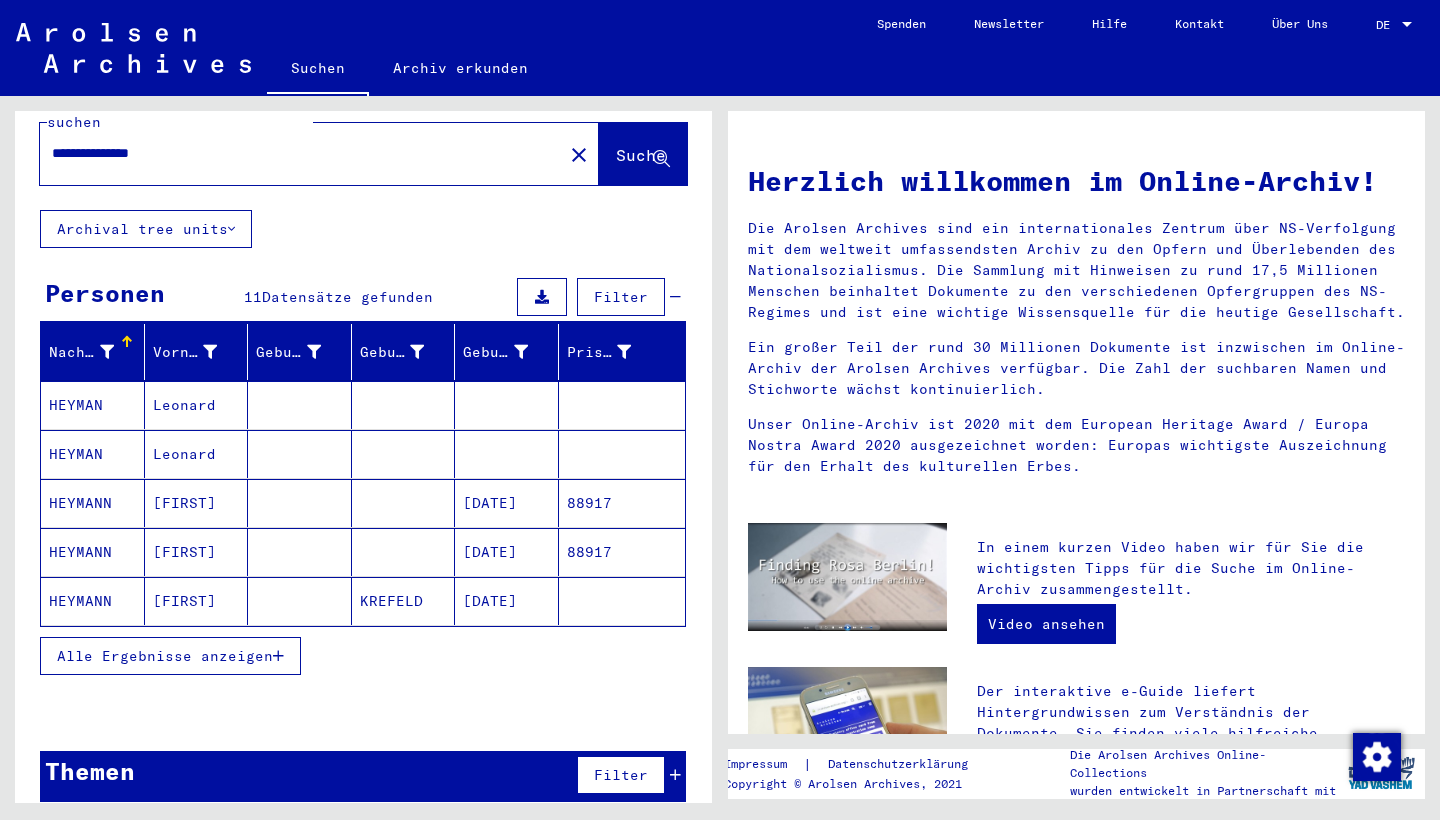 click on "Alle Ergebnisse anzeigen" at bounding box center (170, 656) 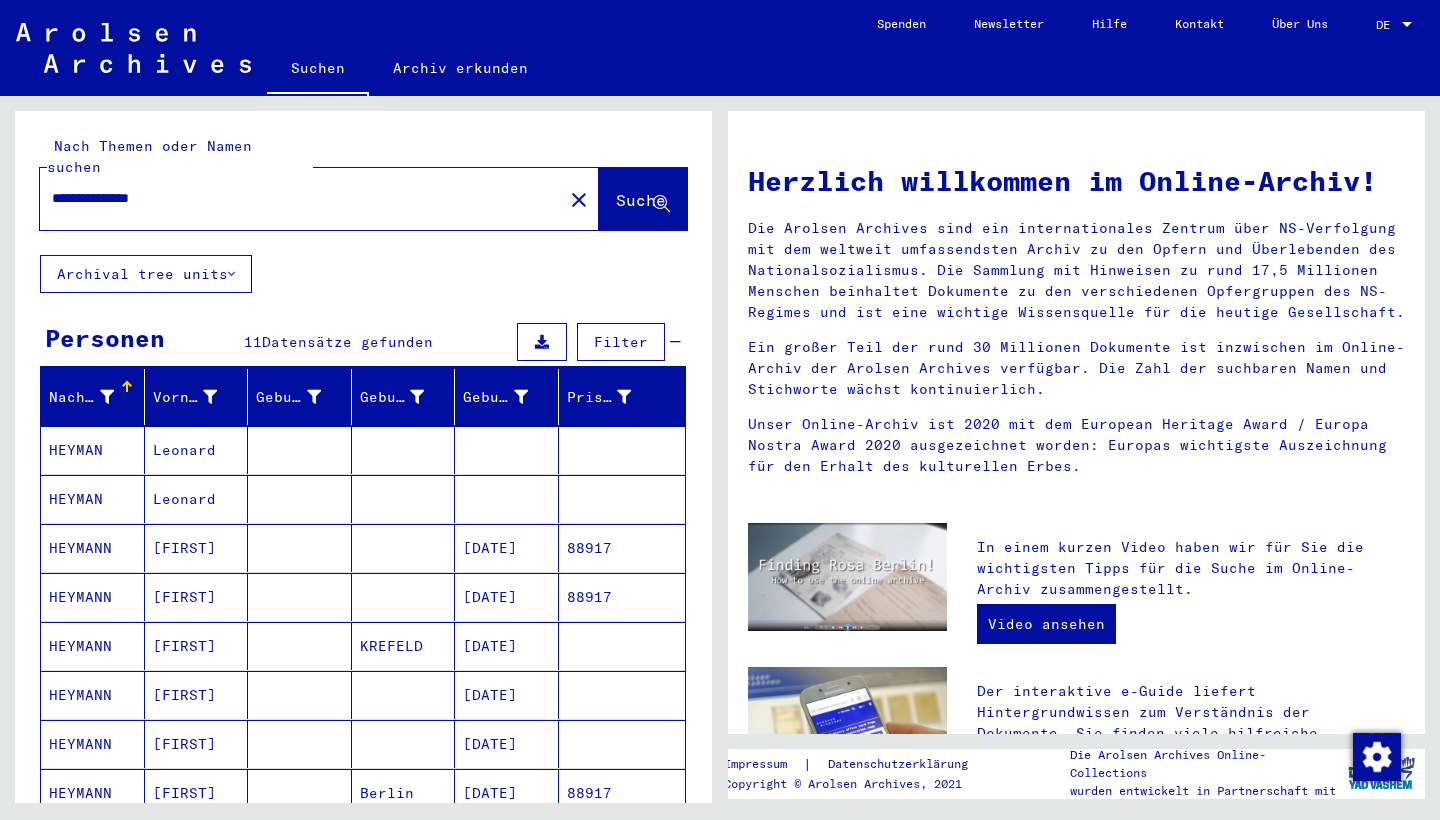 scroll, scrollTop: 0, scrollLeft: 0, axis: both 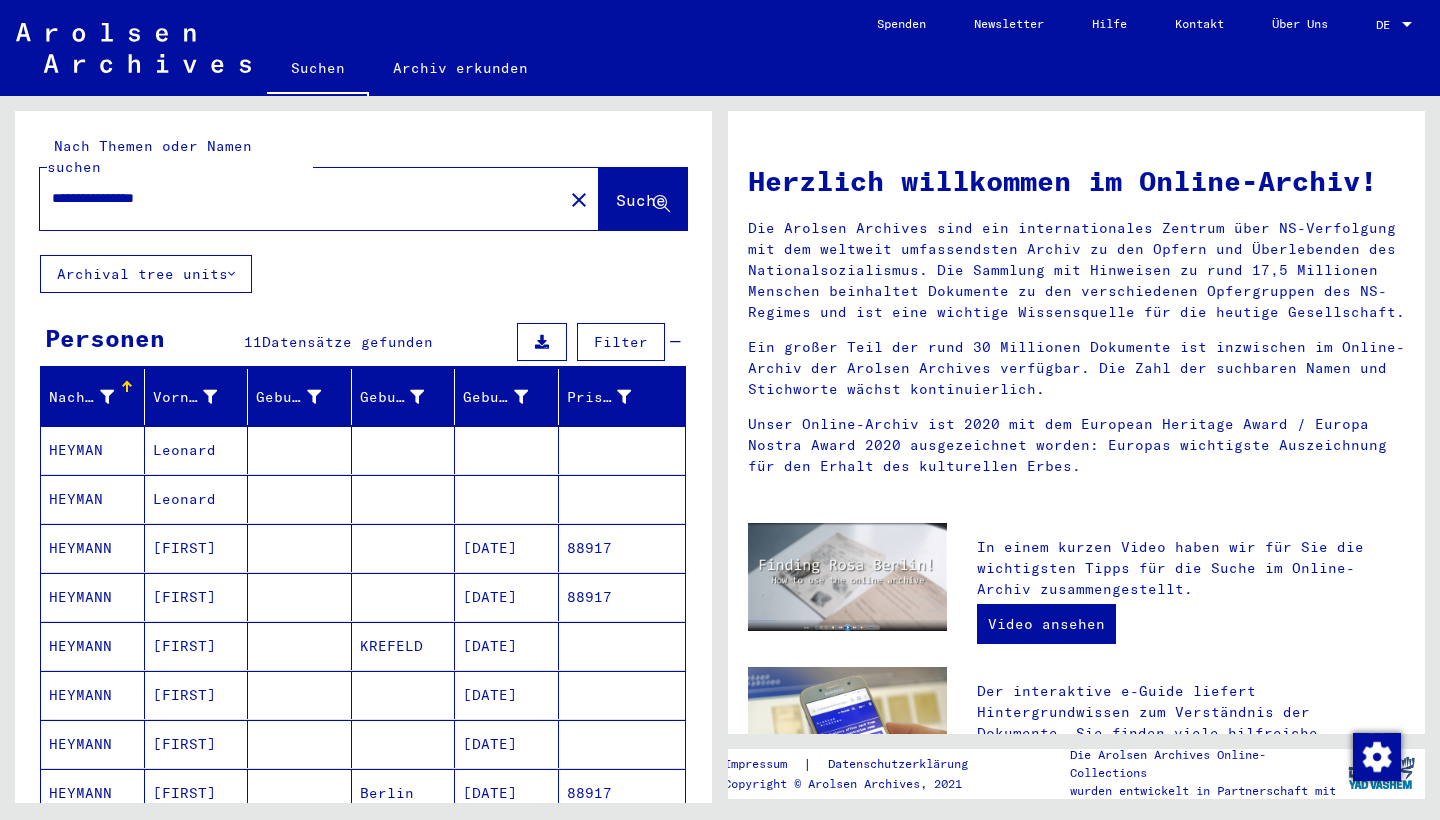 click on "Suche" 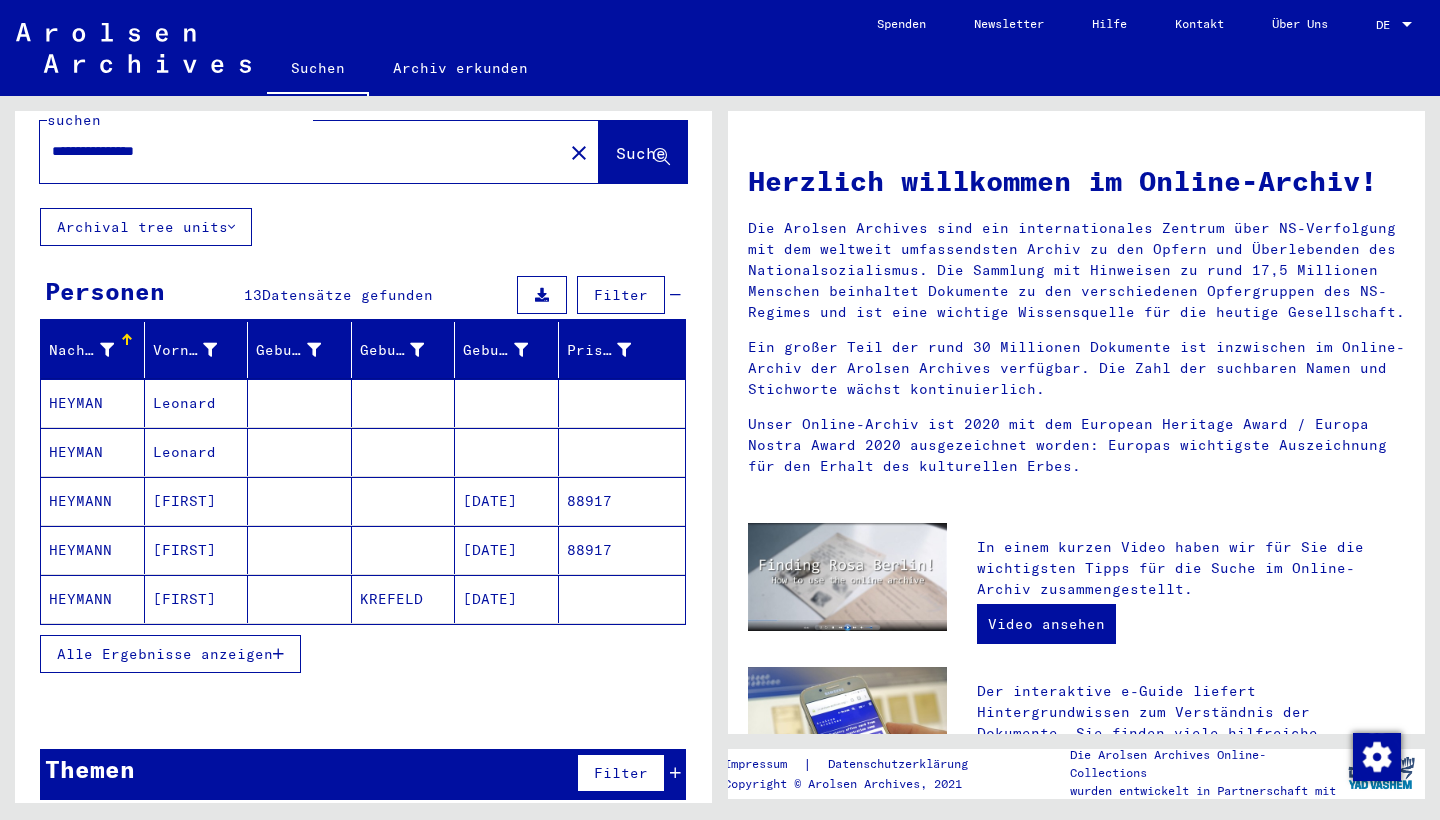 scroll, scrollTop: 45, scrollLeft: 0, axis: vertical 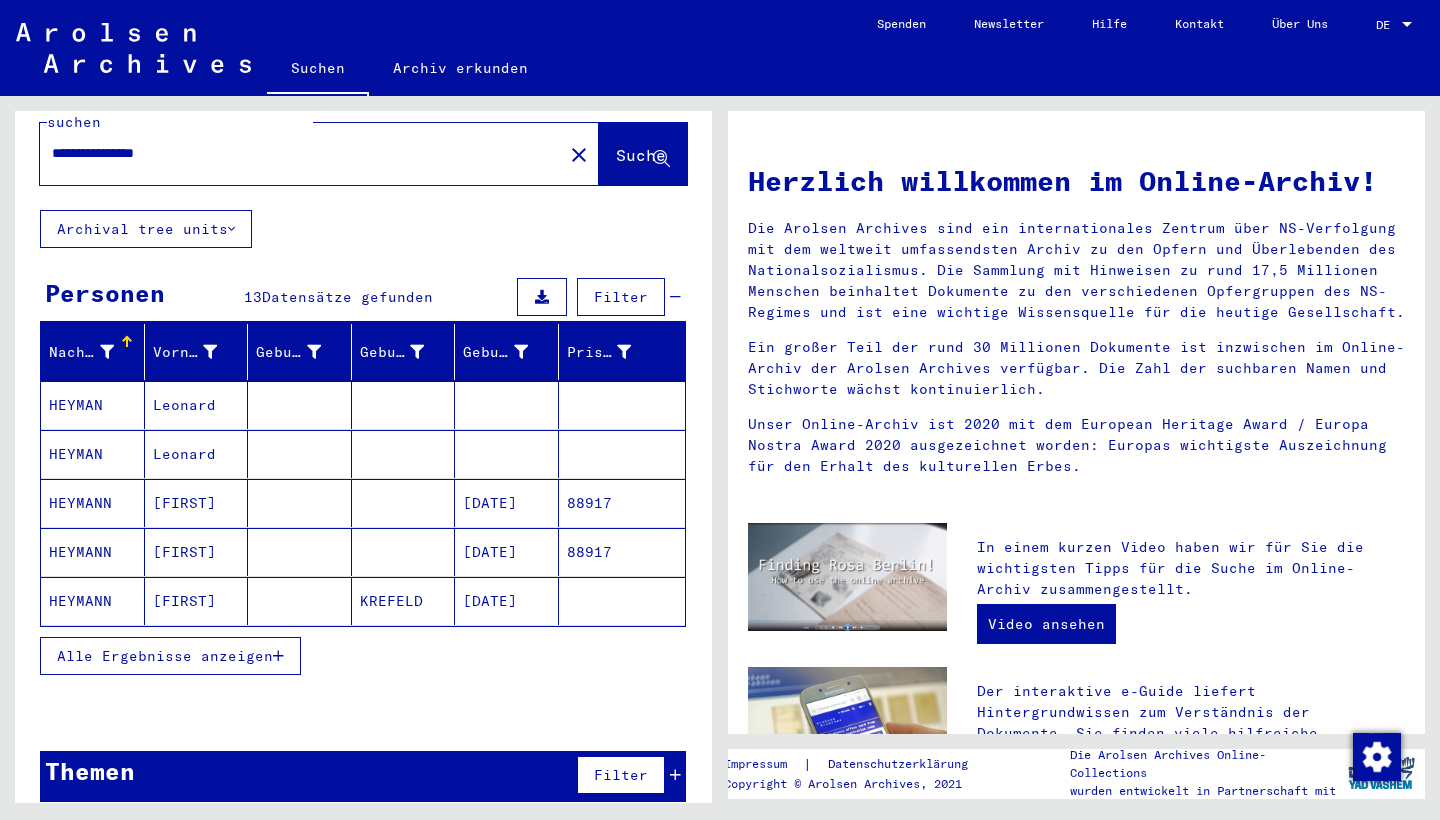click on "Alle Ergebnisse anzeigen" at bounding box center (165, 656) 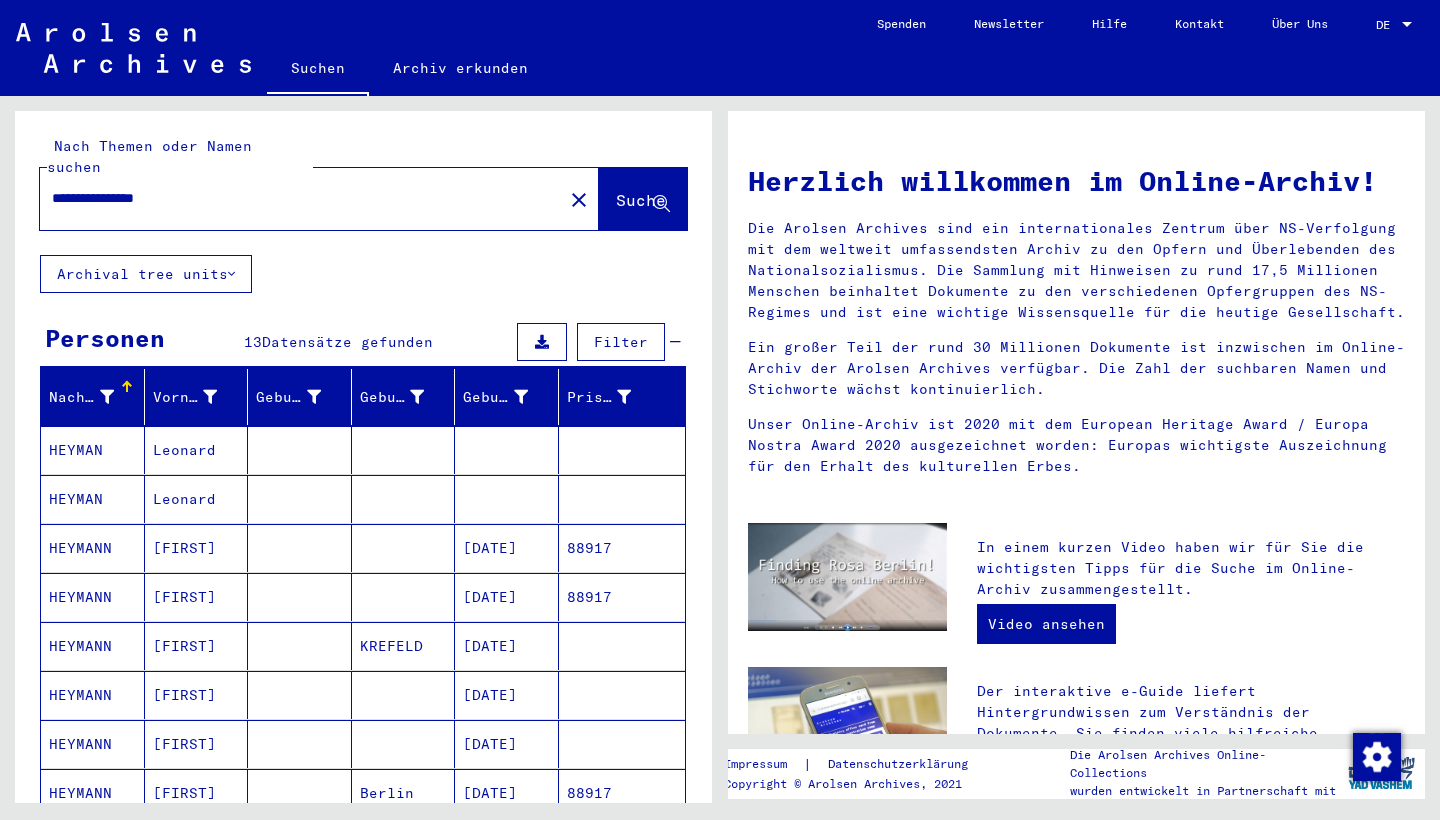 scroll, scrollTop: 0, scrollLeft: 0, axis: both 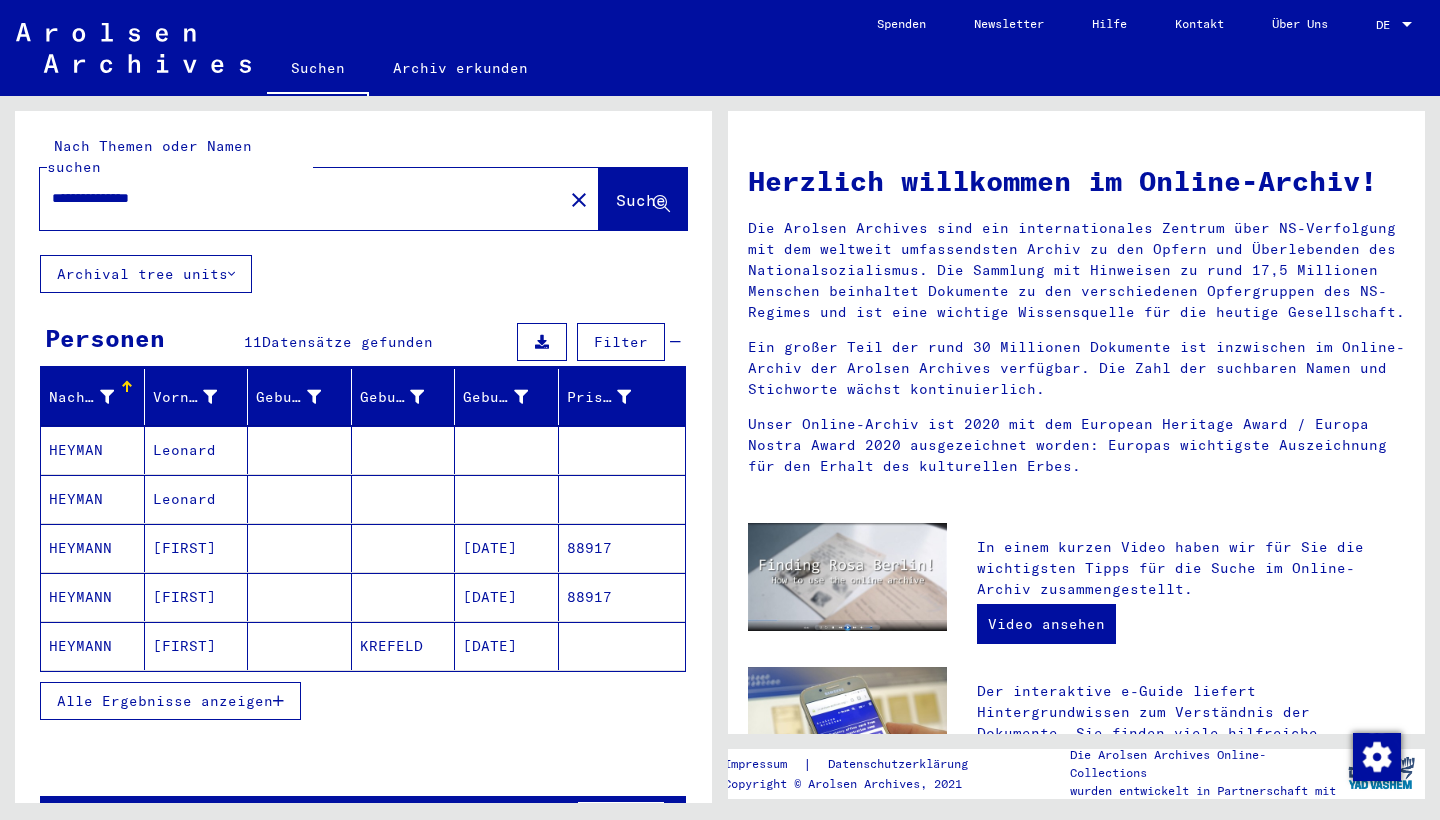 click on "Alle Ergebnisse anzeigen" at bounding box center (165, 701) 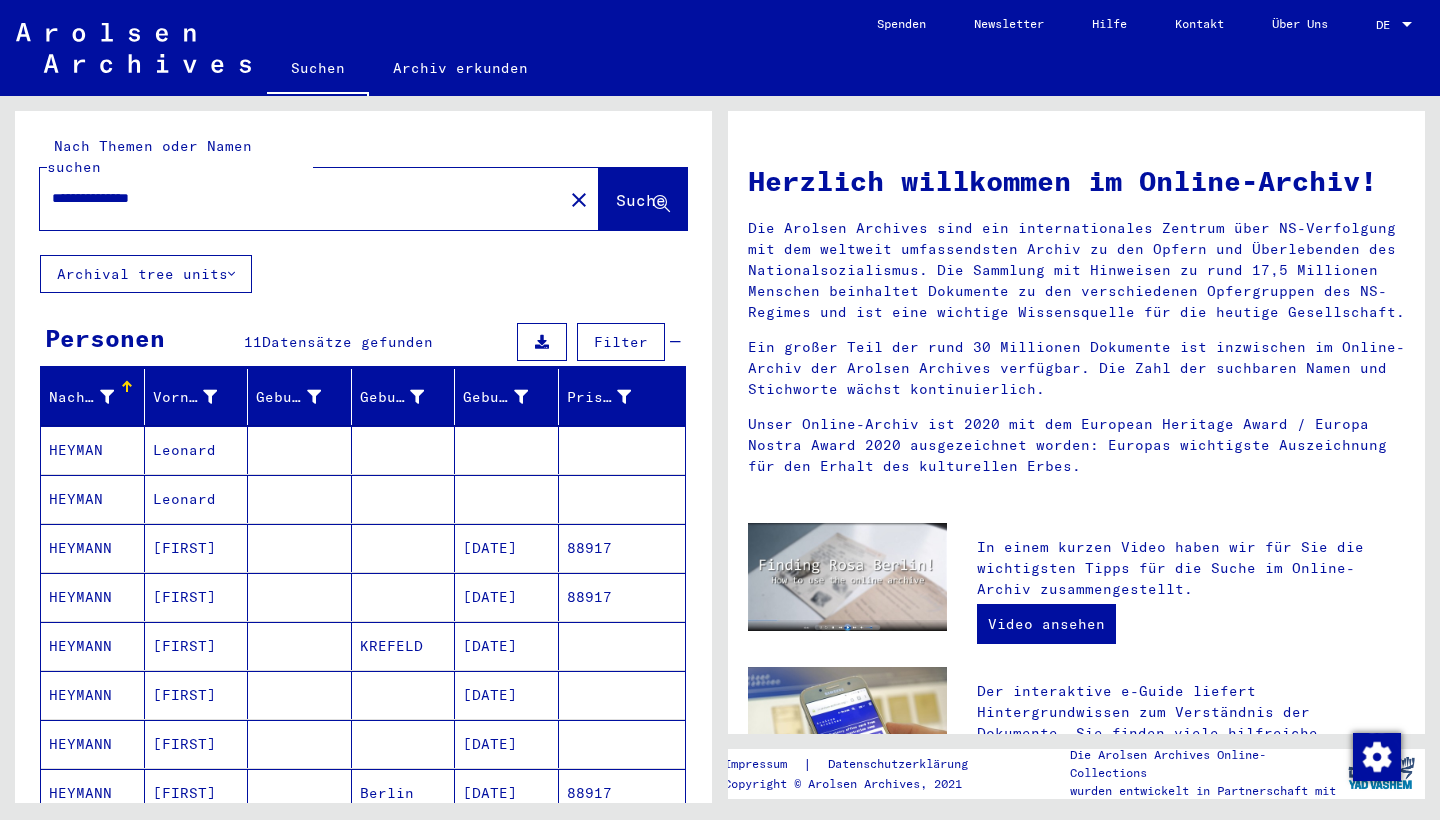scroll, scrollTop: 0, scrollLeft: 0, axis: both 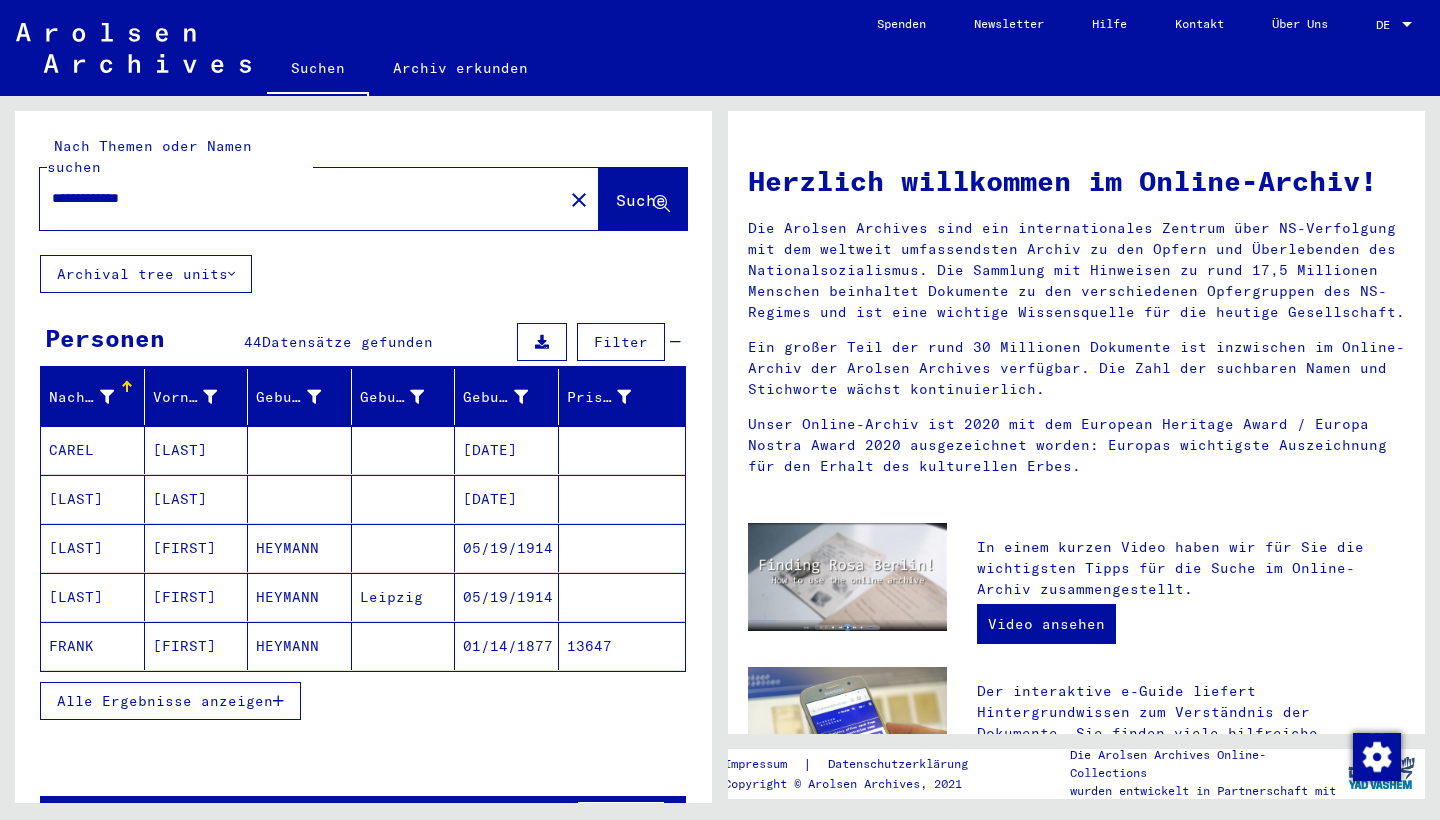 click on "Alle Ergebnisse anzeigen" at bounding box center [165, 701] 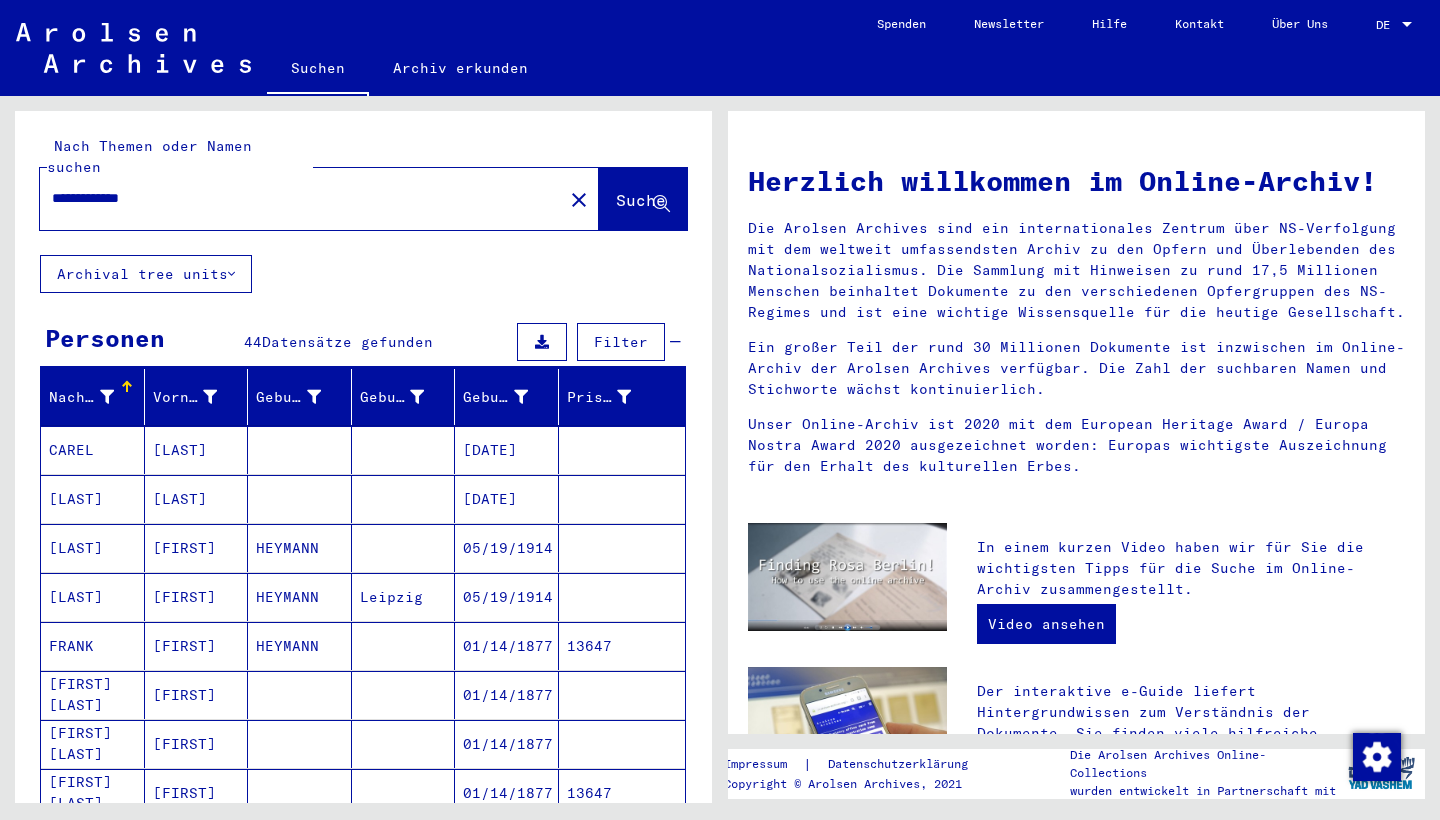 scroll, scrollTop: 0, scrollLeft: 0, axis: both 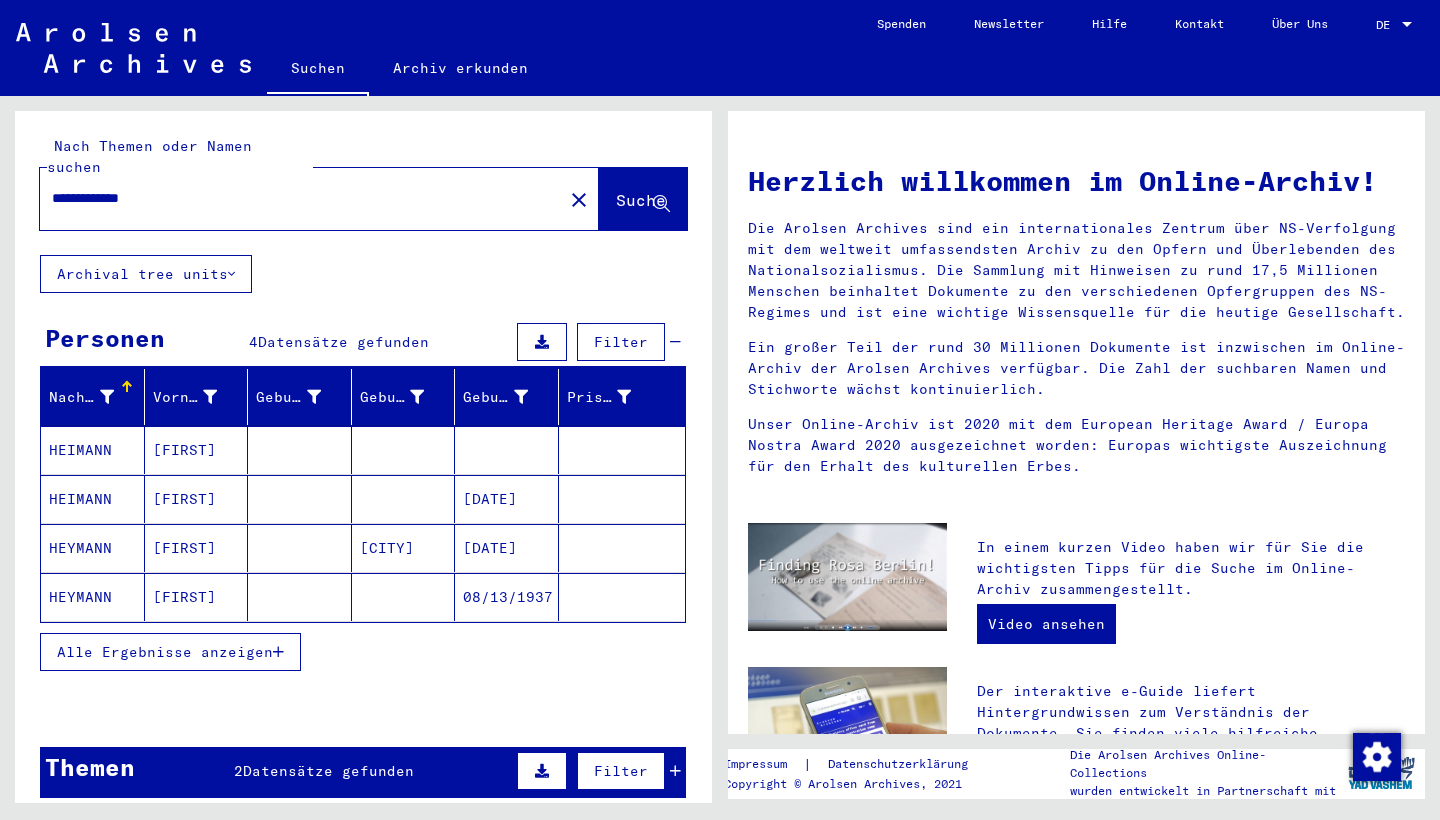 click on "Alle Ergebnisse anzeigen" at bounding box center [165, 652] 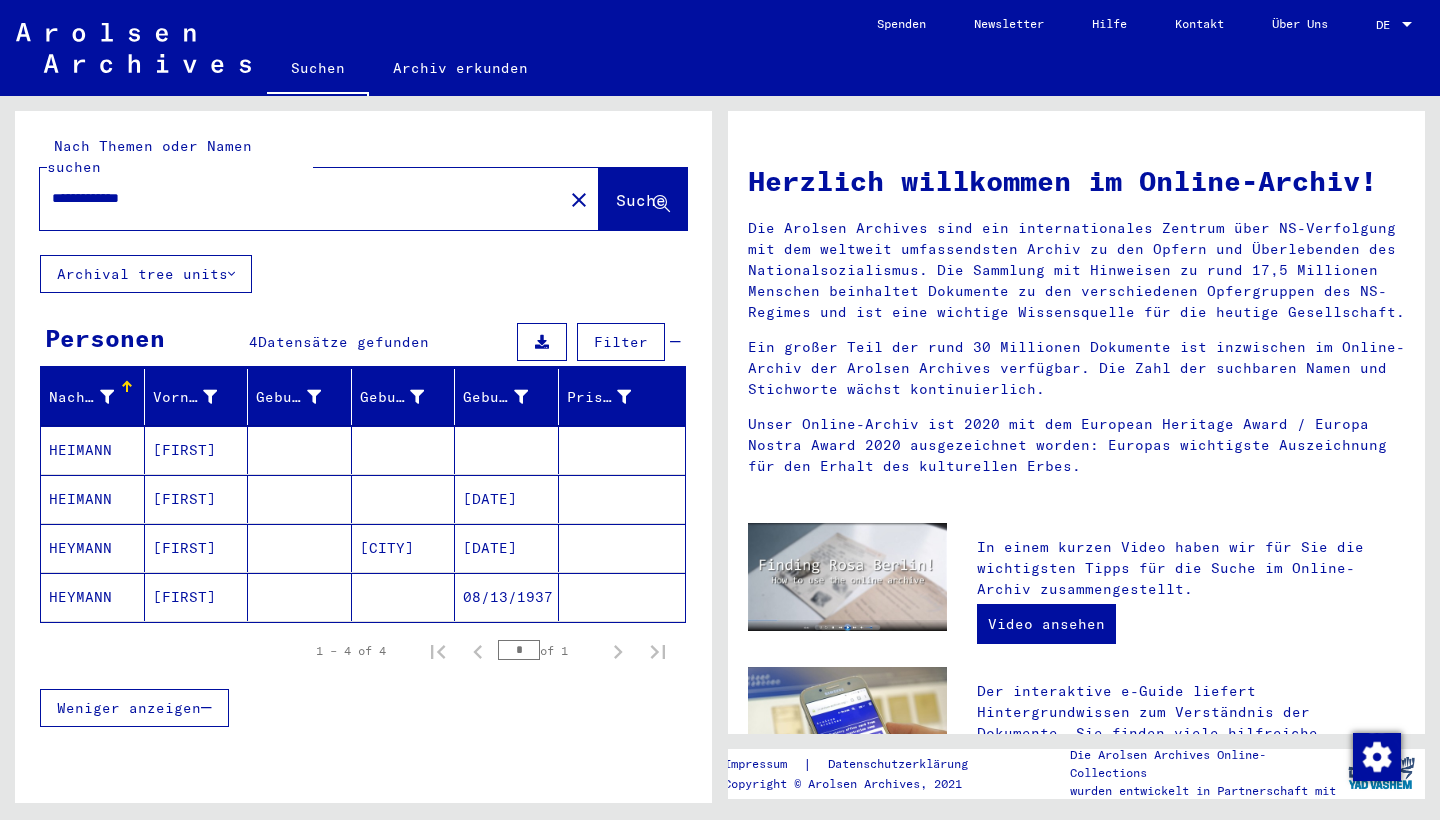 scroll, scrollTop: 0, scrollLeft: 0, axis: both 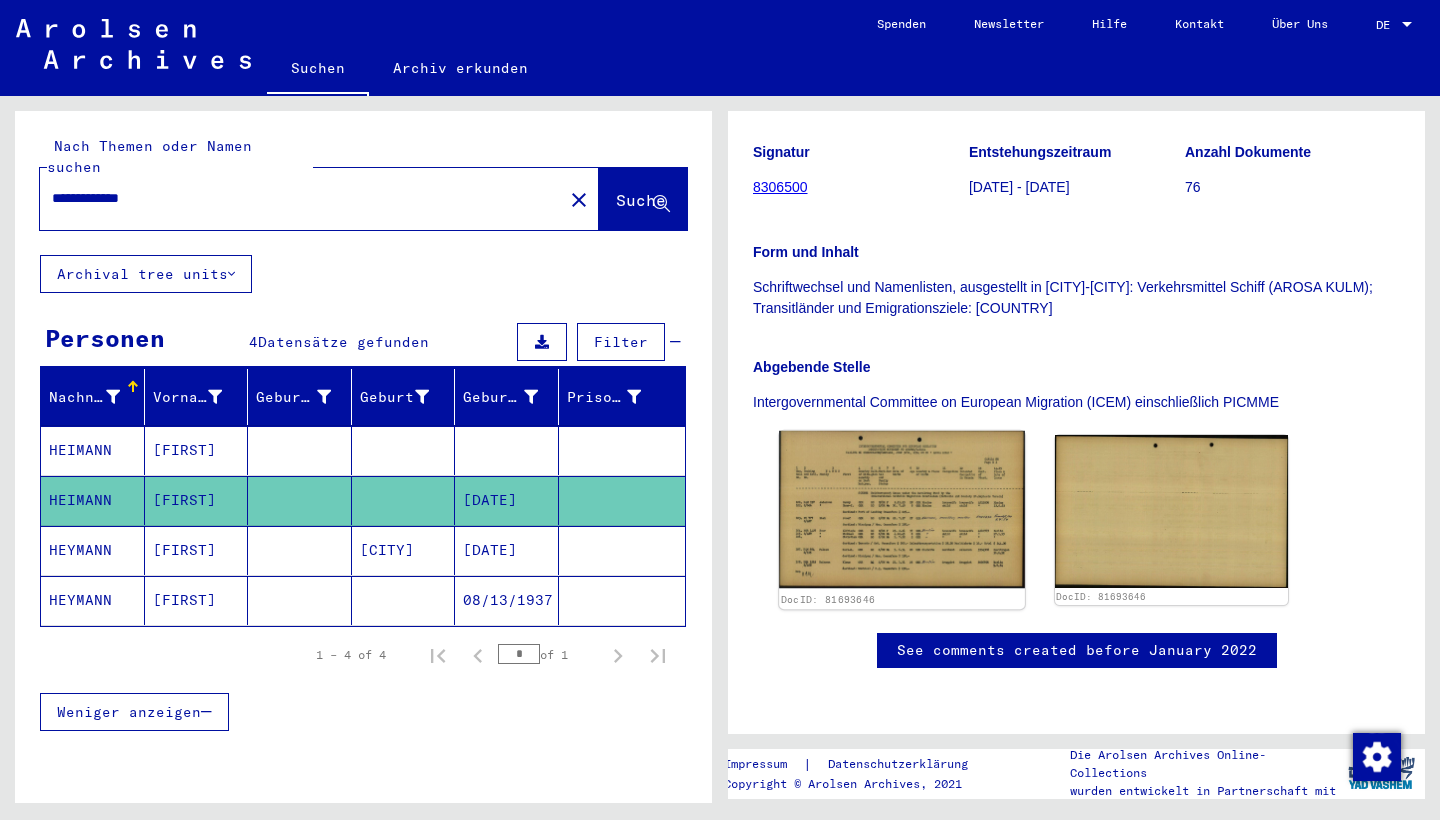 click 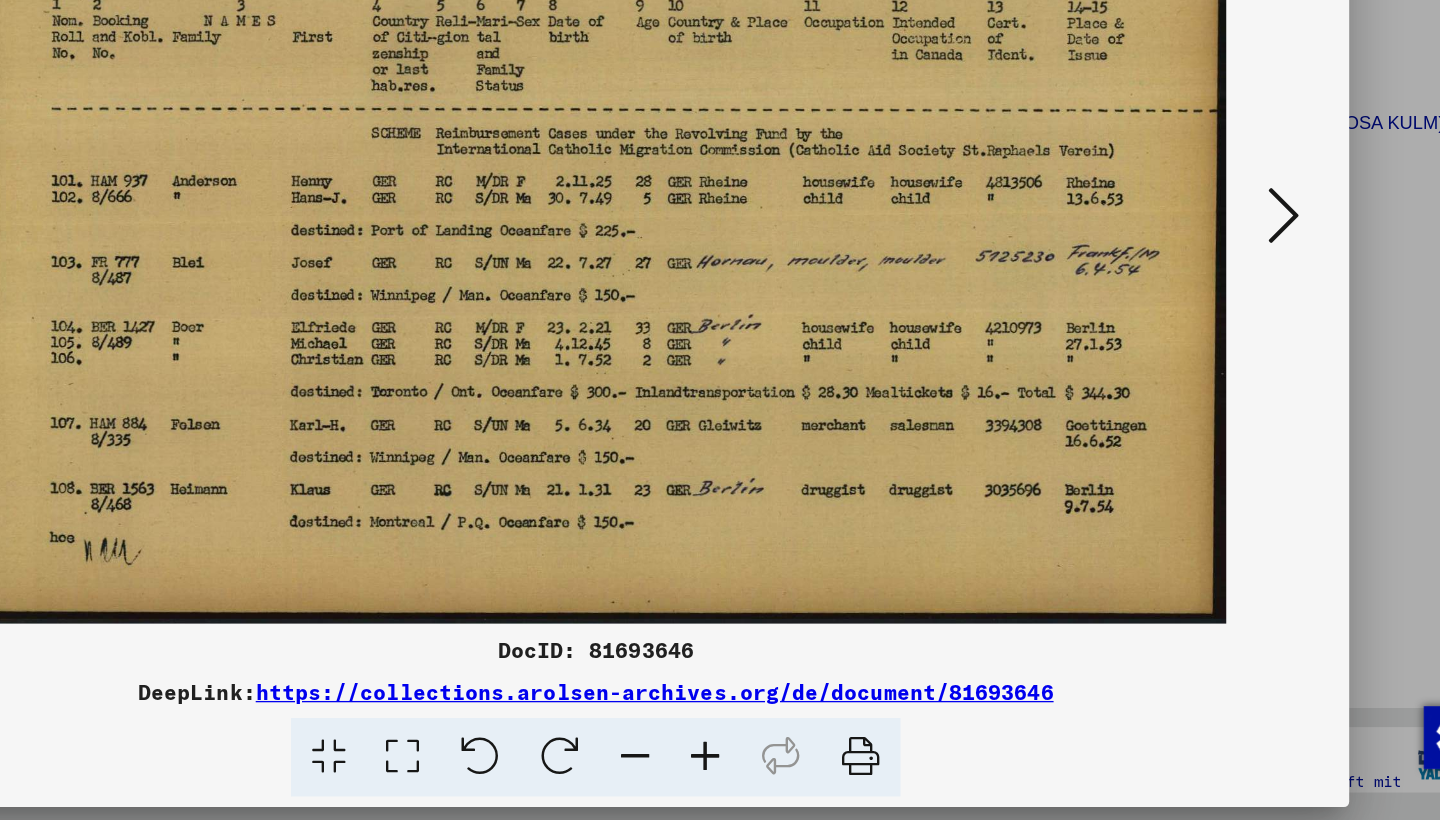scroll, scrollTop: 0, scrollLeft: 0, axis: both 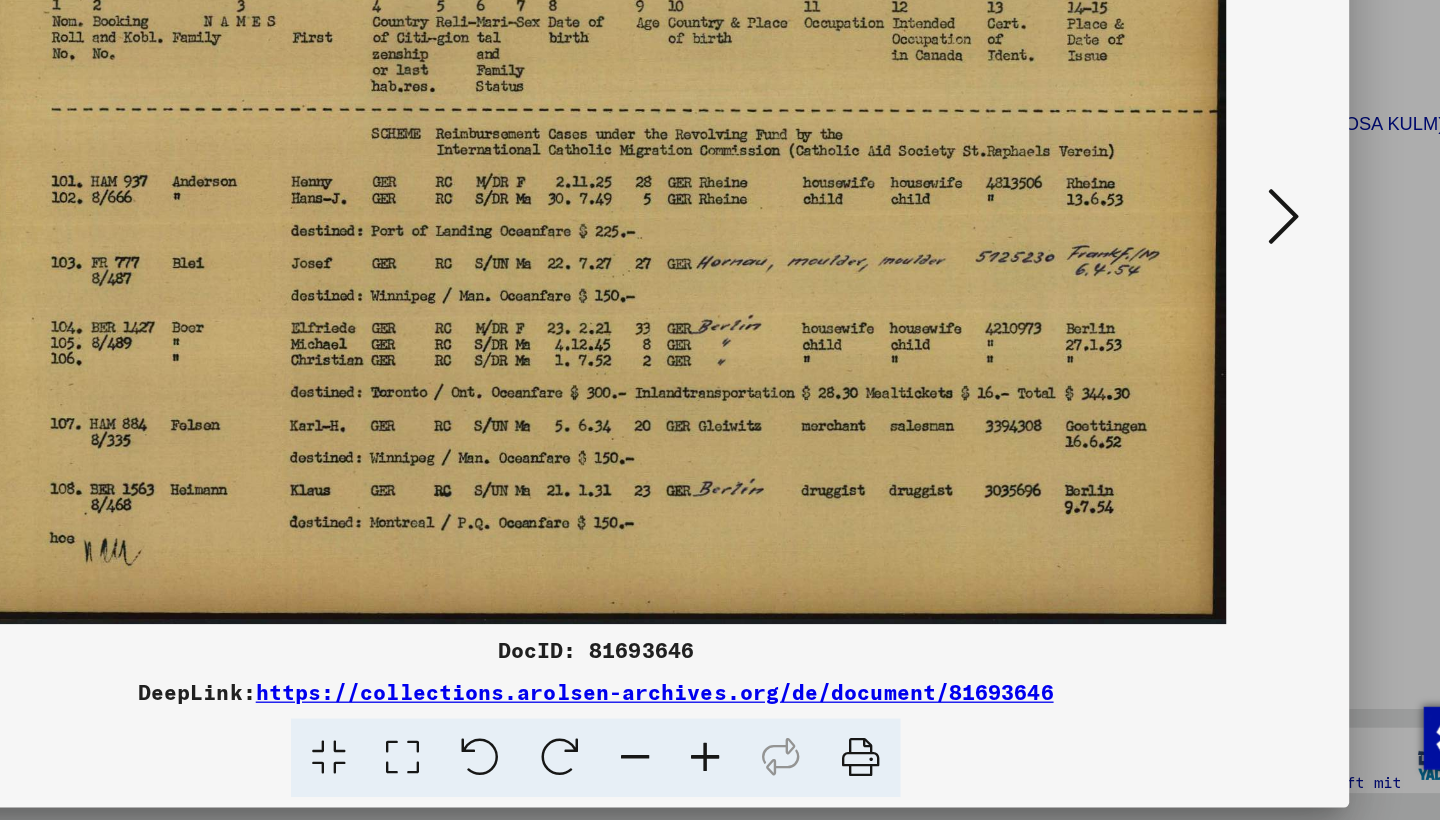 click at bounding box center (1246, 358) 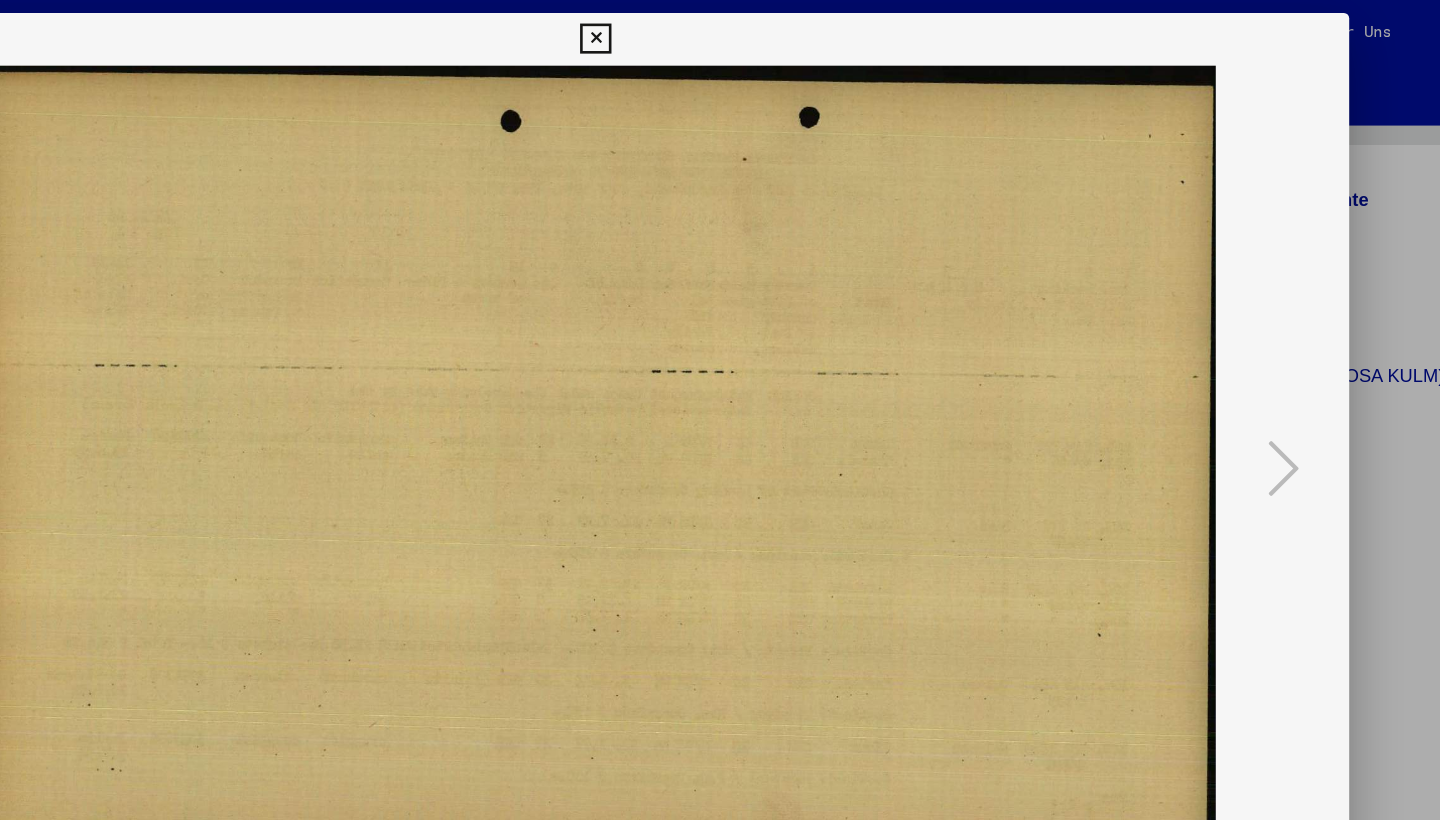 scroll, scrollTop: 0, scrollLeft: 0, axis: both 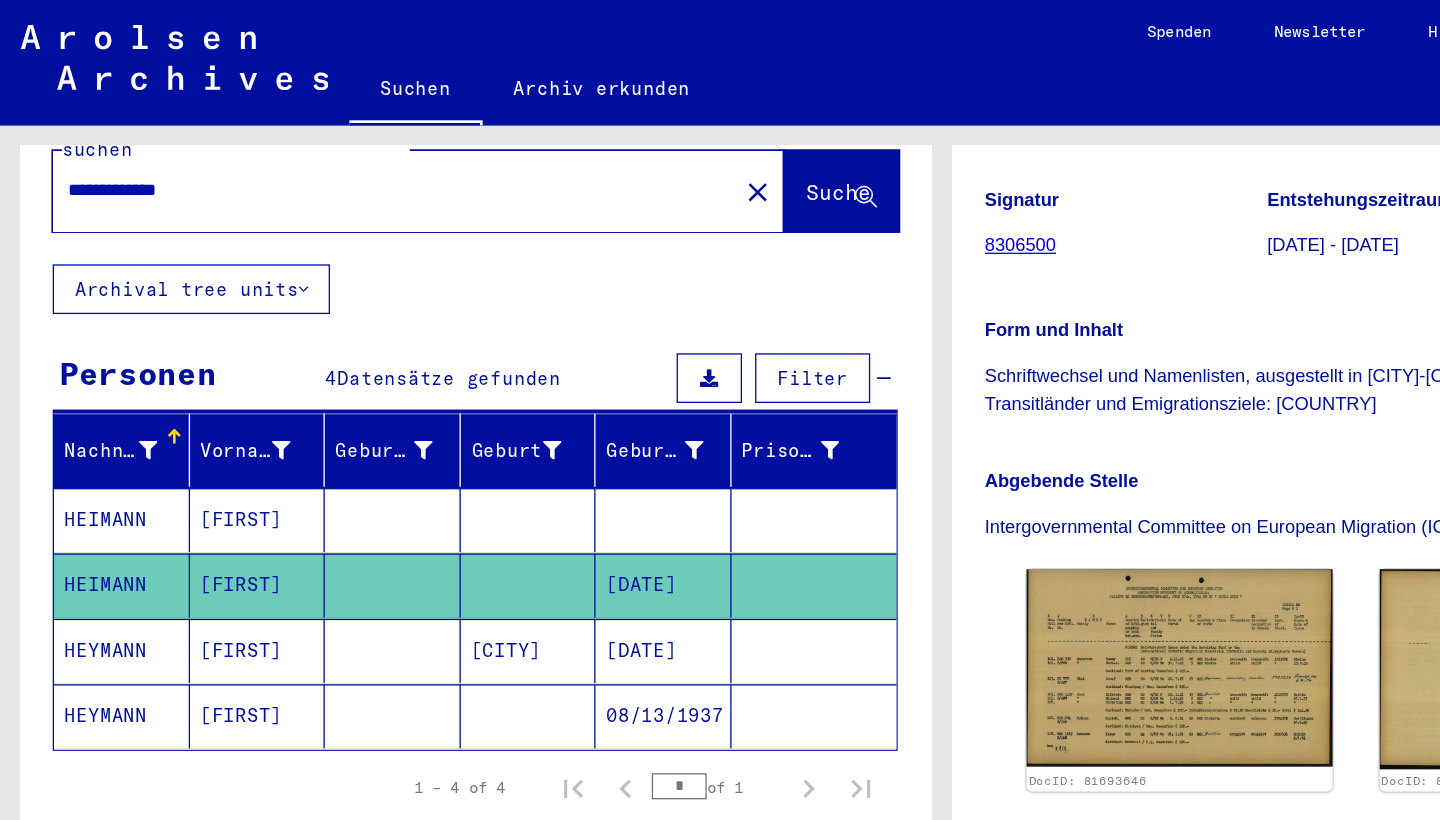 click on "[FIRST]" at bounding box center [197, 447] 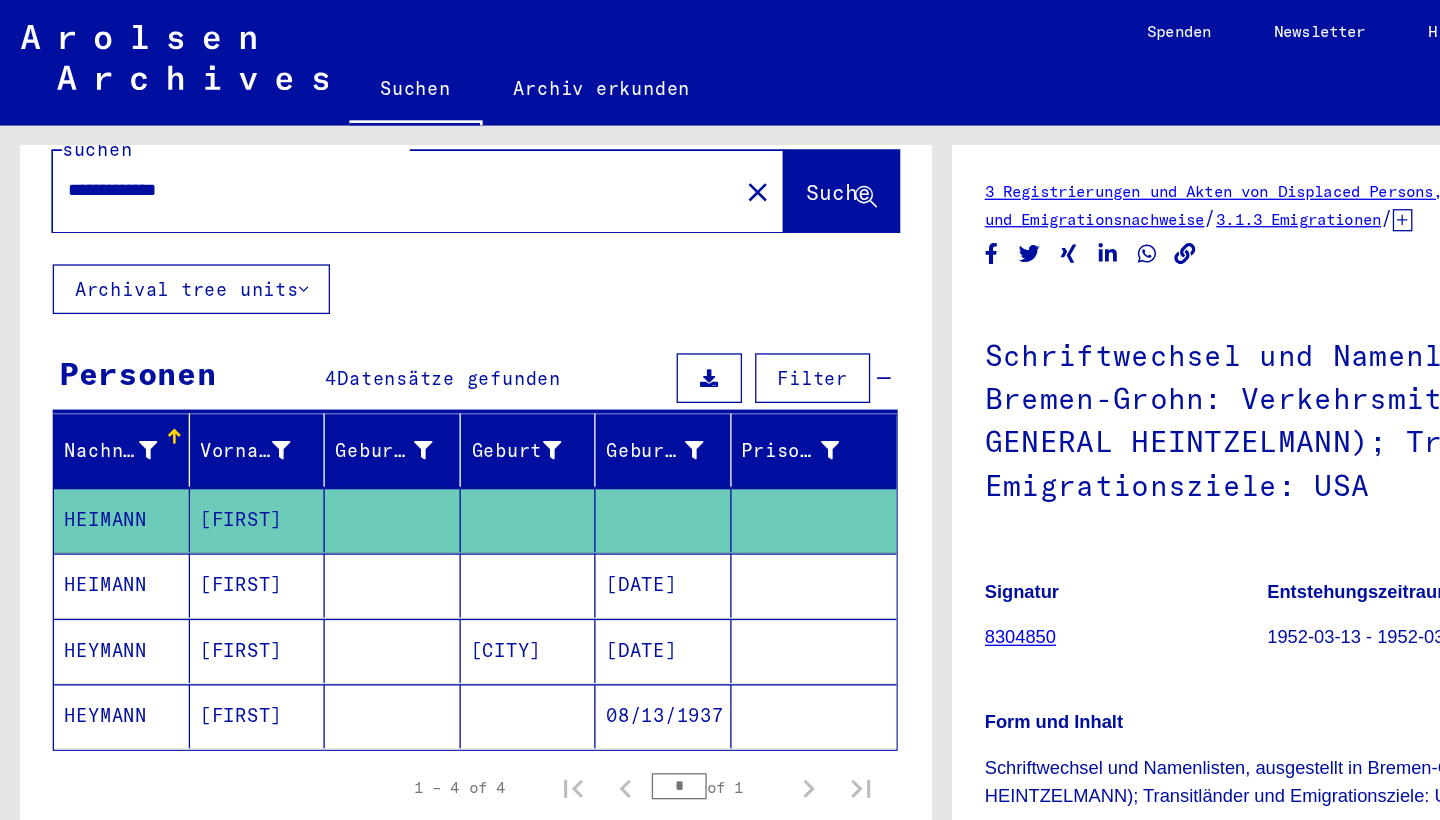 scroll, scrollTop: 0, scrollLeft: 0, axis: both 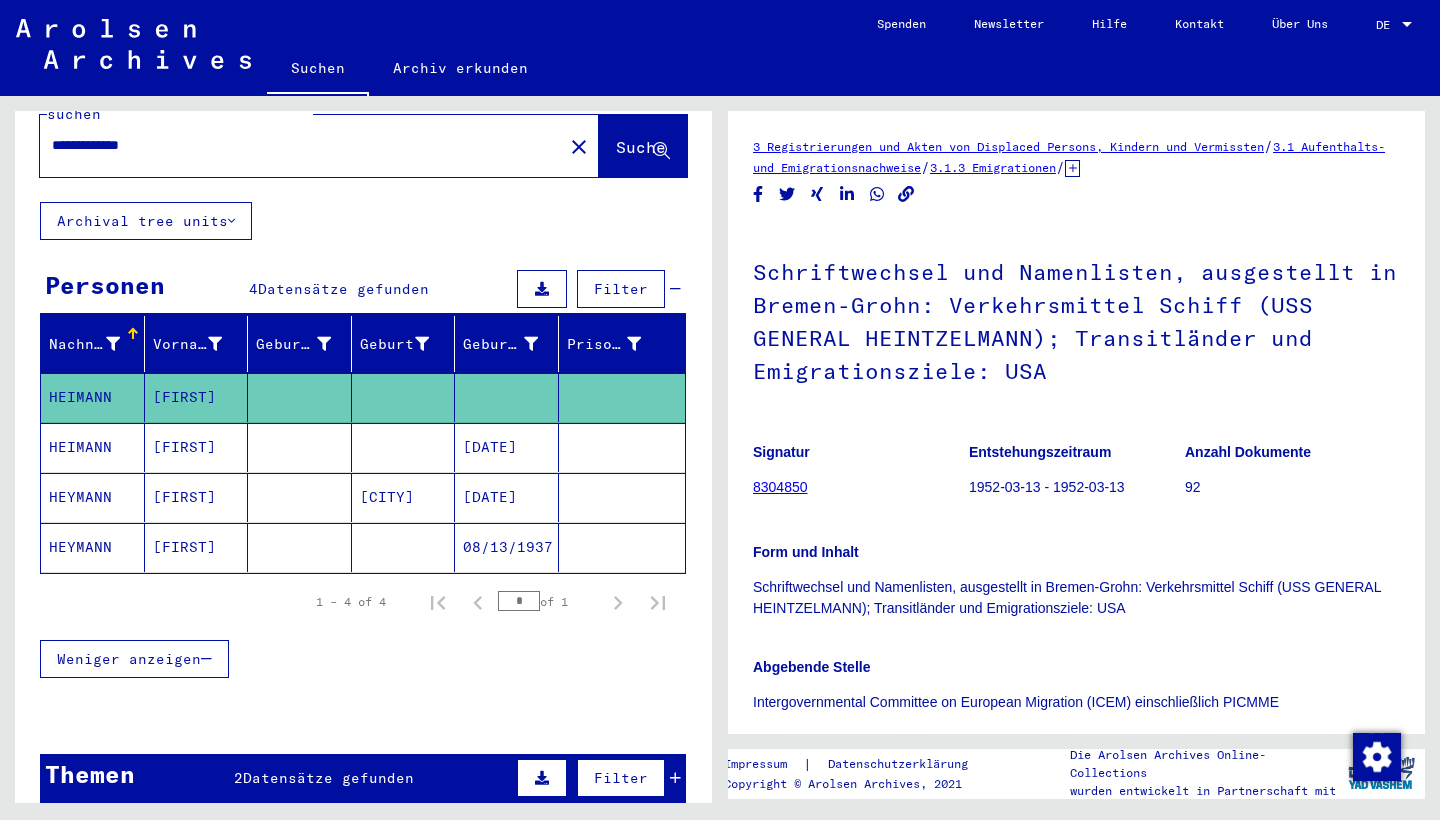 click on "**********" at bounding box center [301, 145] 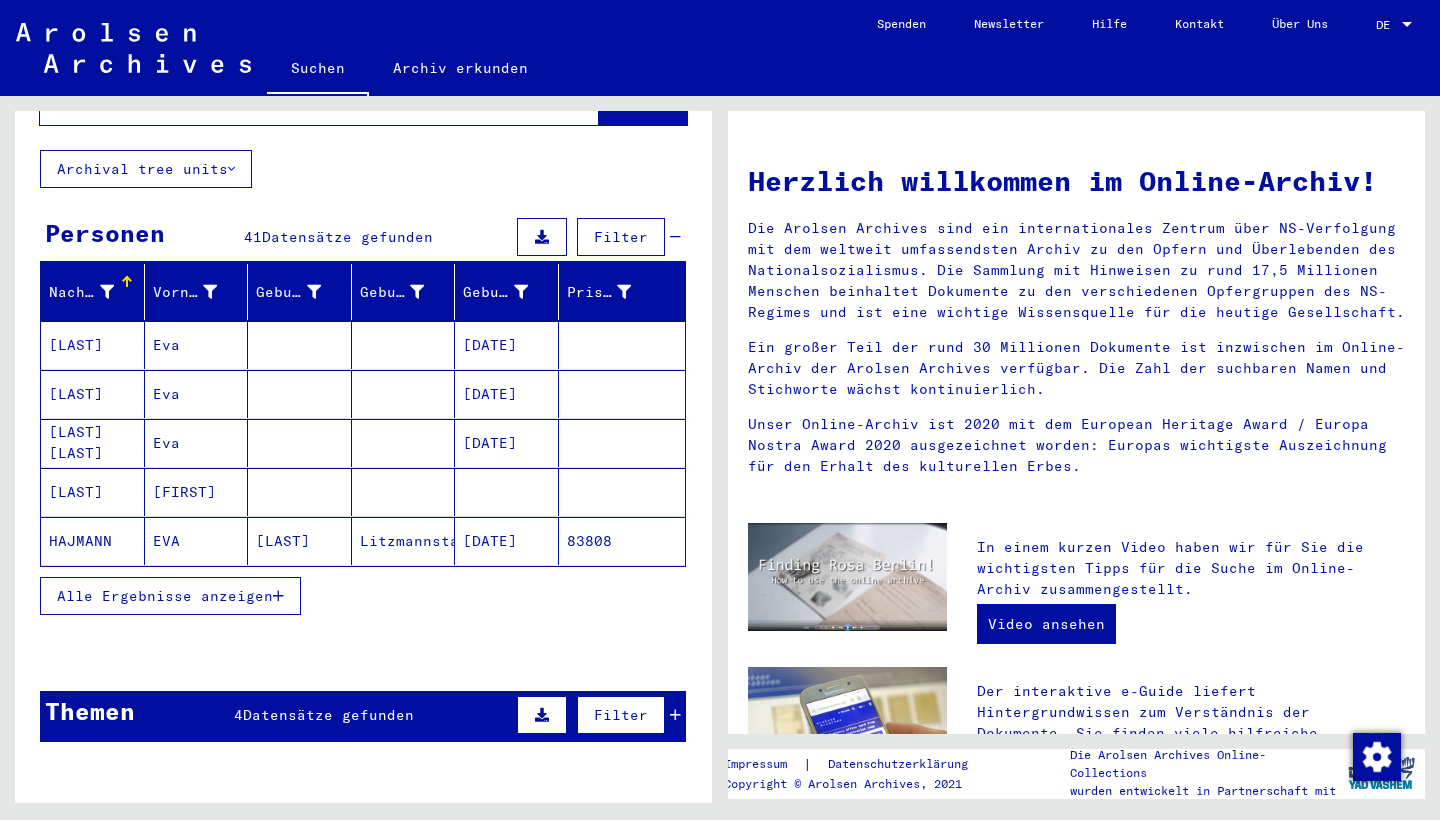 scroll, scrollTop: 108, scrollLeft: 0, axis: vertical 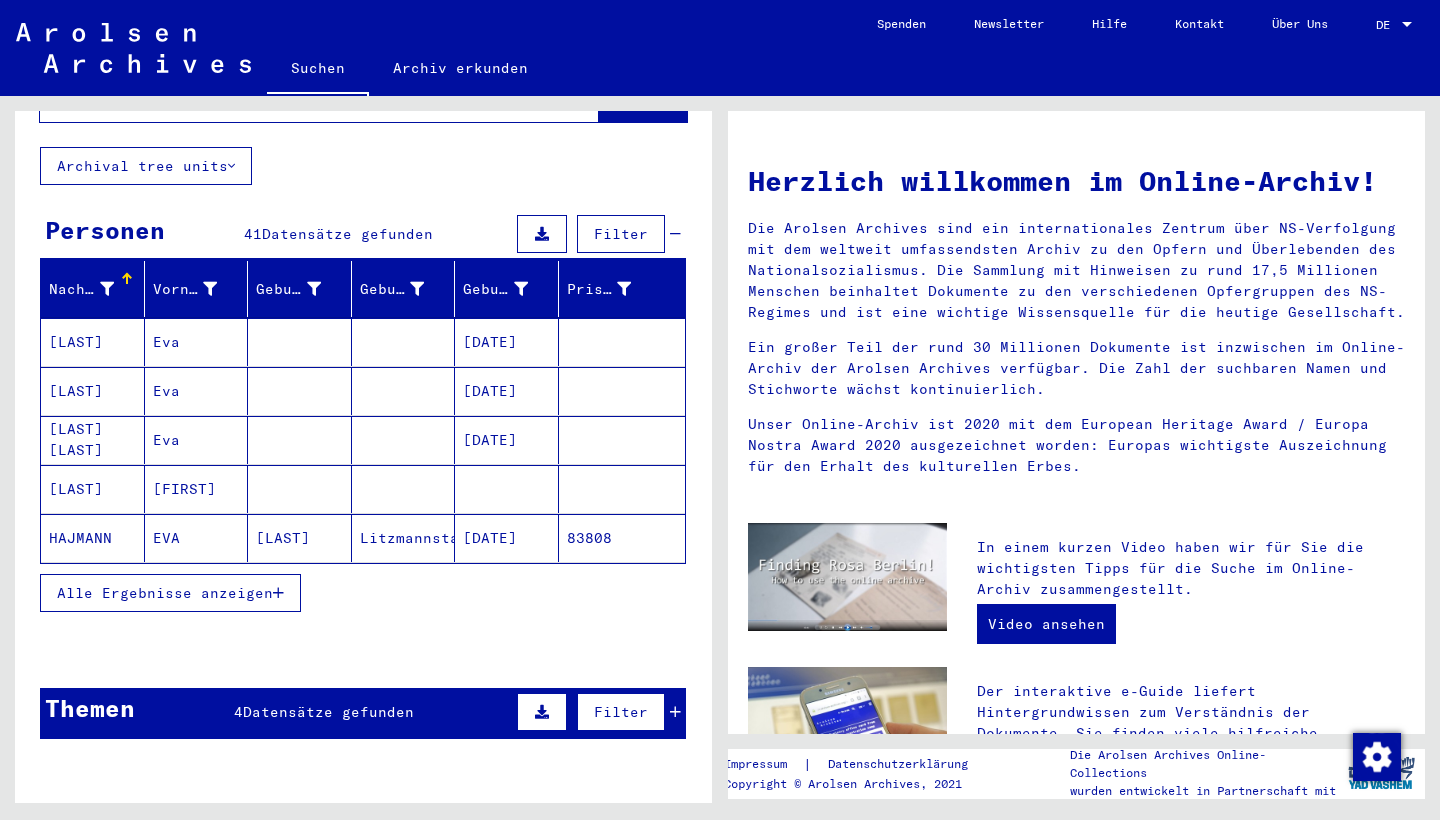 click on "Alle Ergebnisse anzeigen" at bounding box center [165, 593] 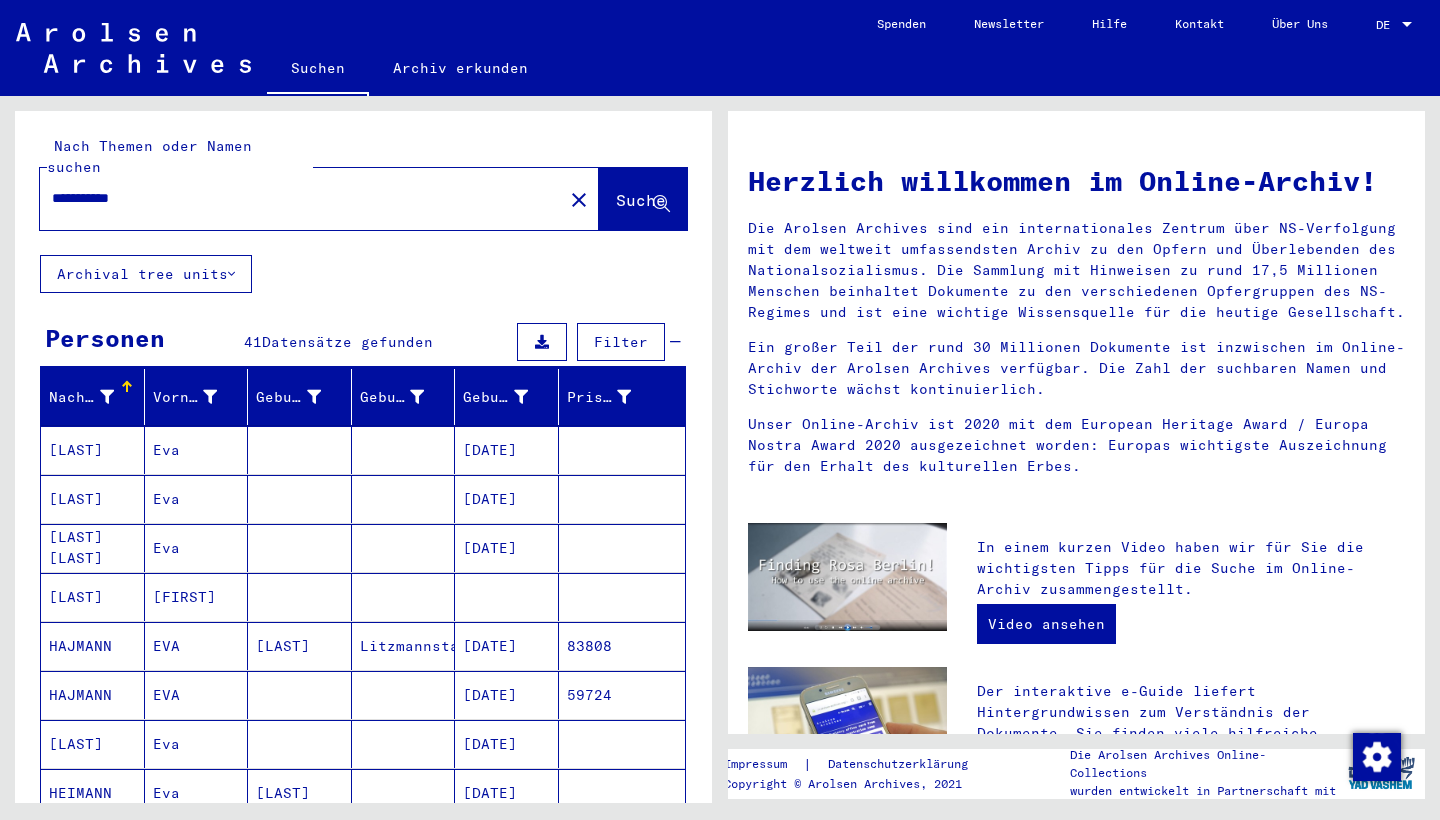 scroll, scrollTop: 0, scrollLeft: 0, axis: both 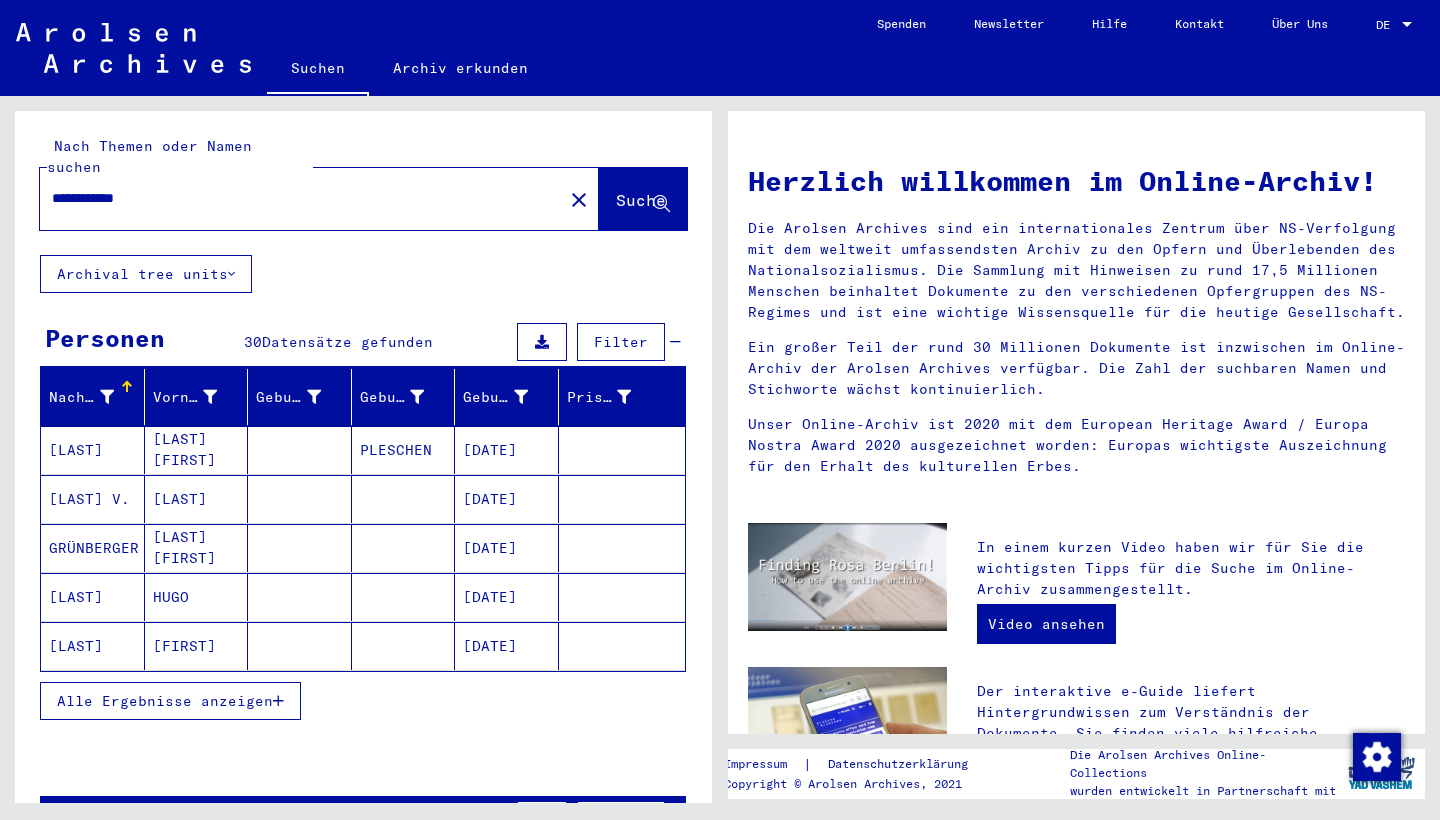 click on "Alle Ergebnisse anzeigen" at bounding box center (165, 701) 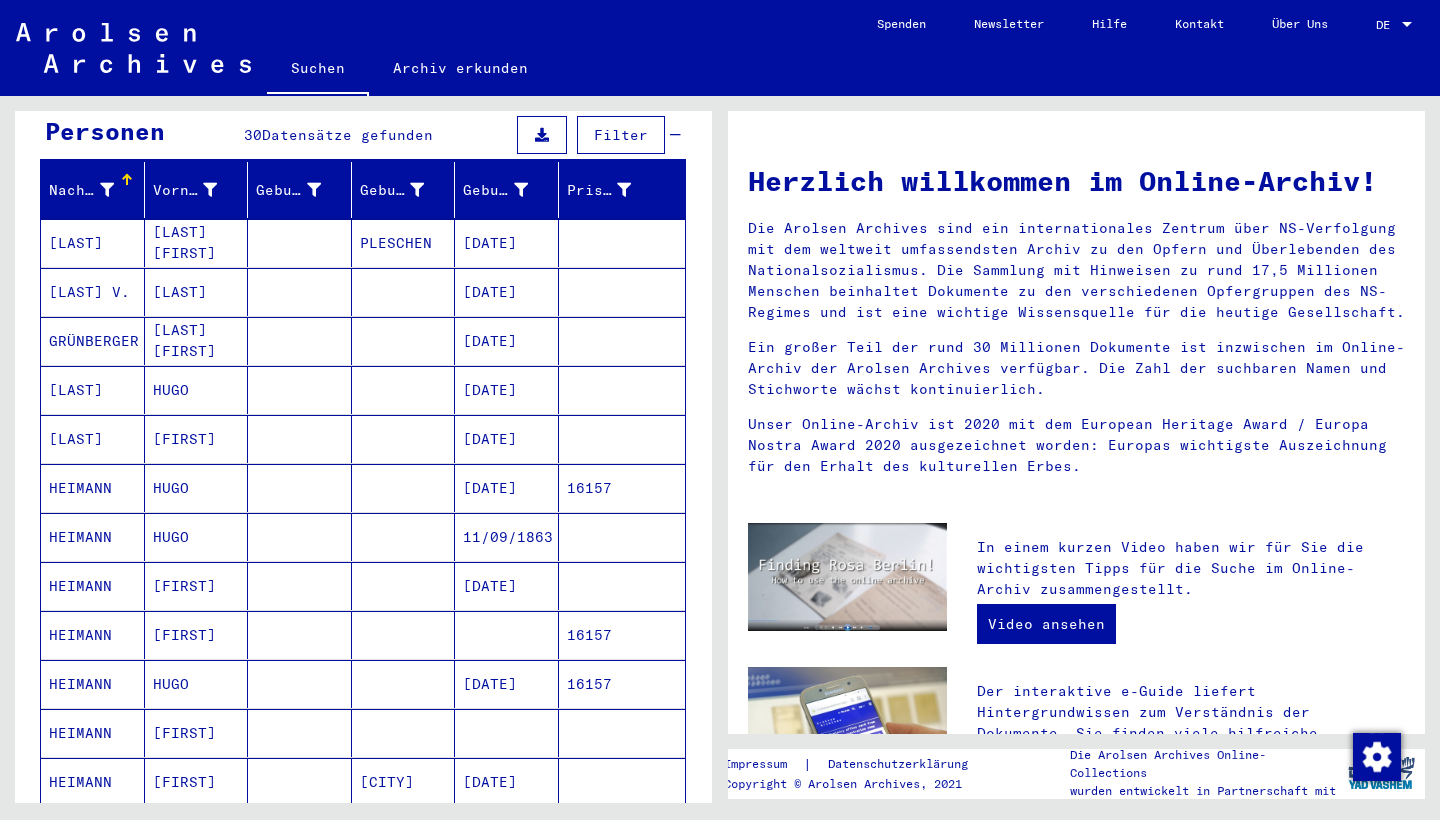 scroll, scrollTop: 221, scrollLeft: 0, axis: vertical 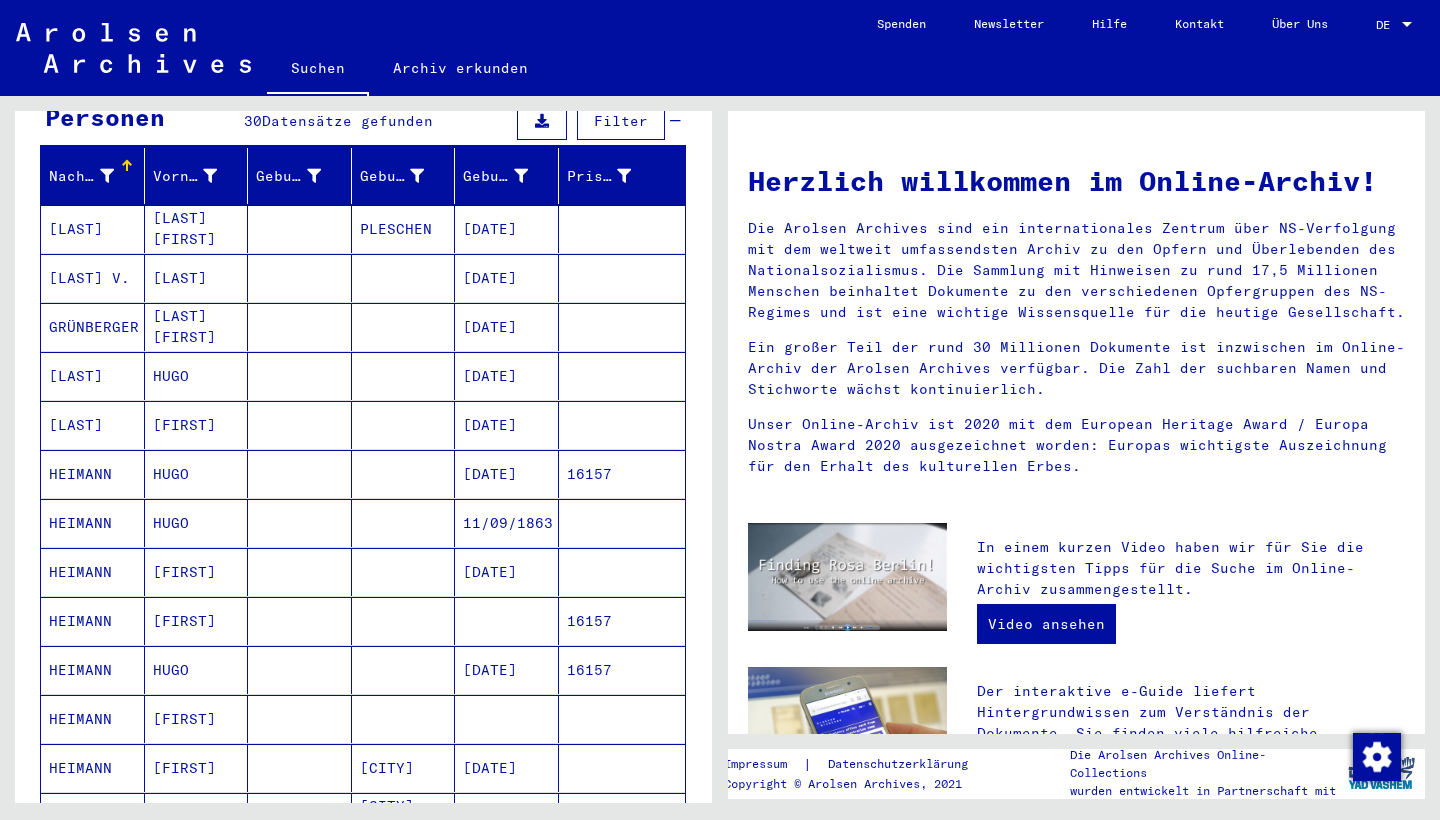 click on "[FIRST]" at bounding box center (197, 670) 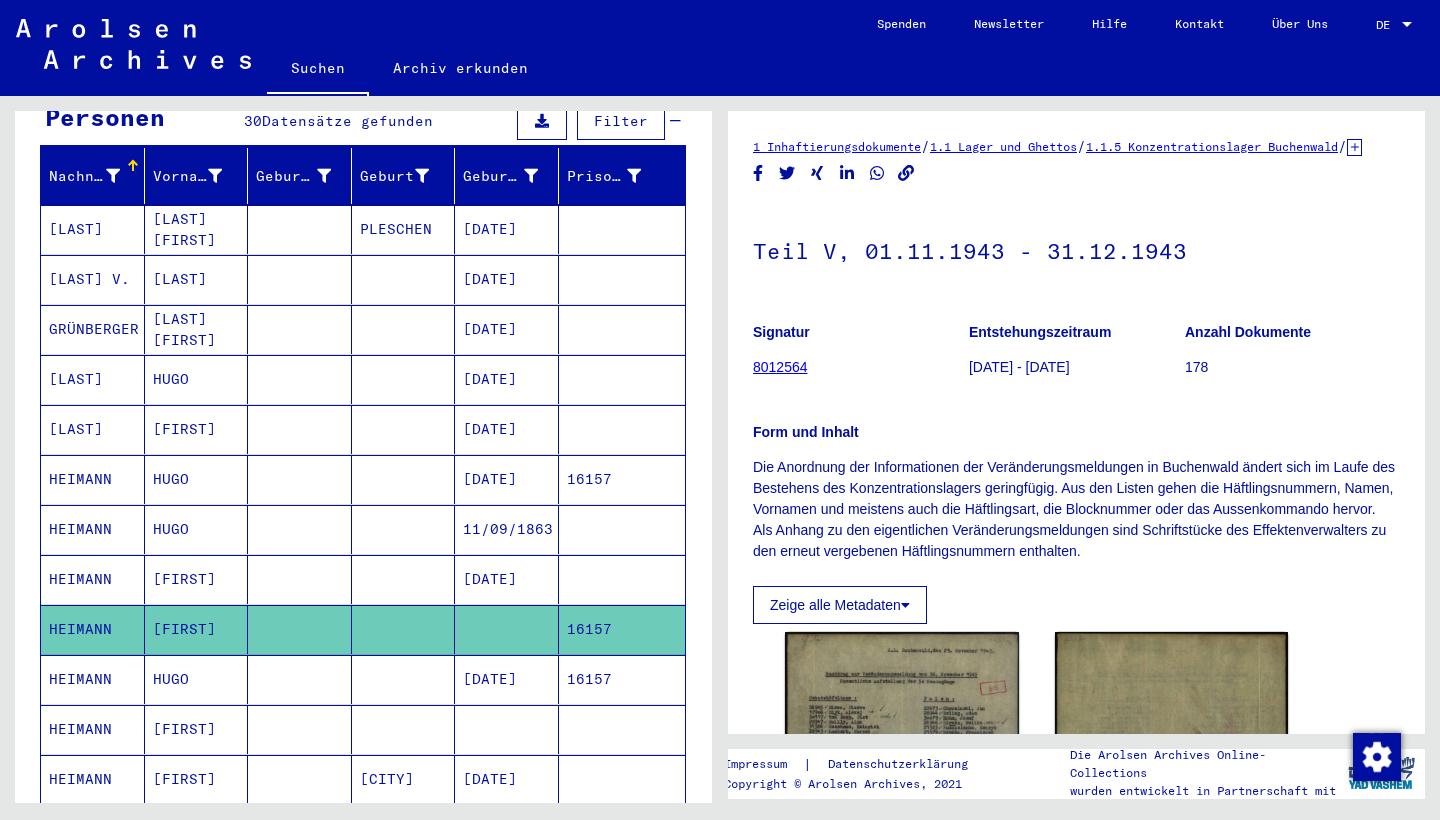 scroll, scrollTop: 0, scrollLeft: 0, axis: both 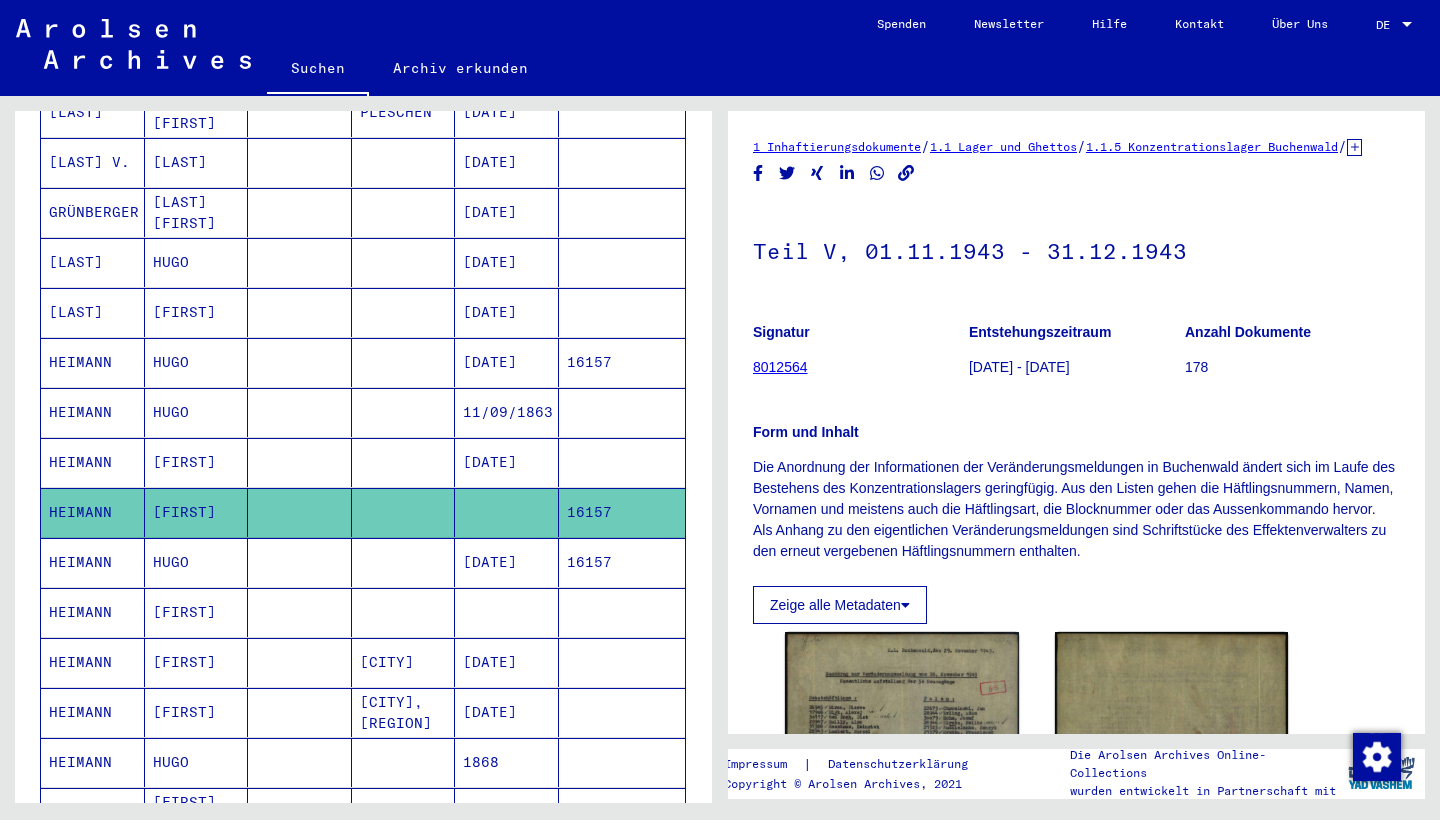 click on "[FIRST]" at bounding box center [197, 662] 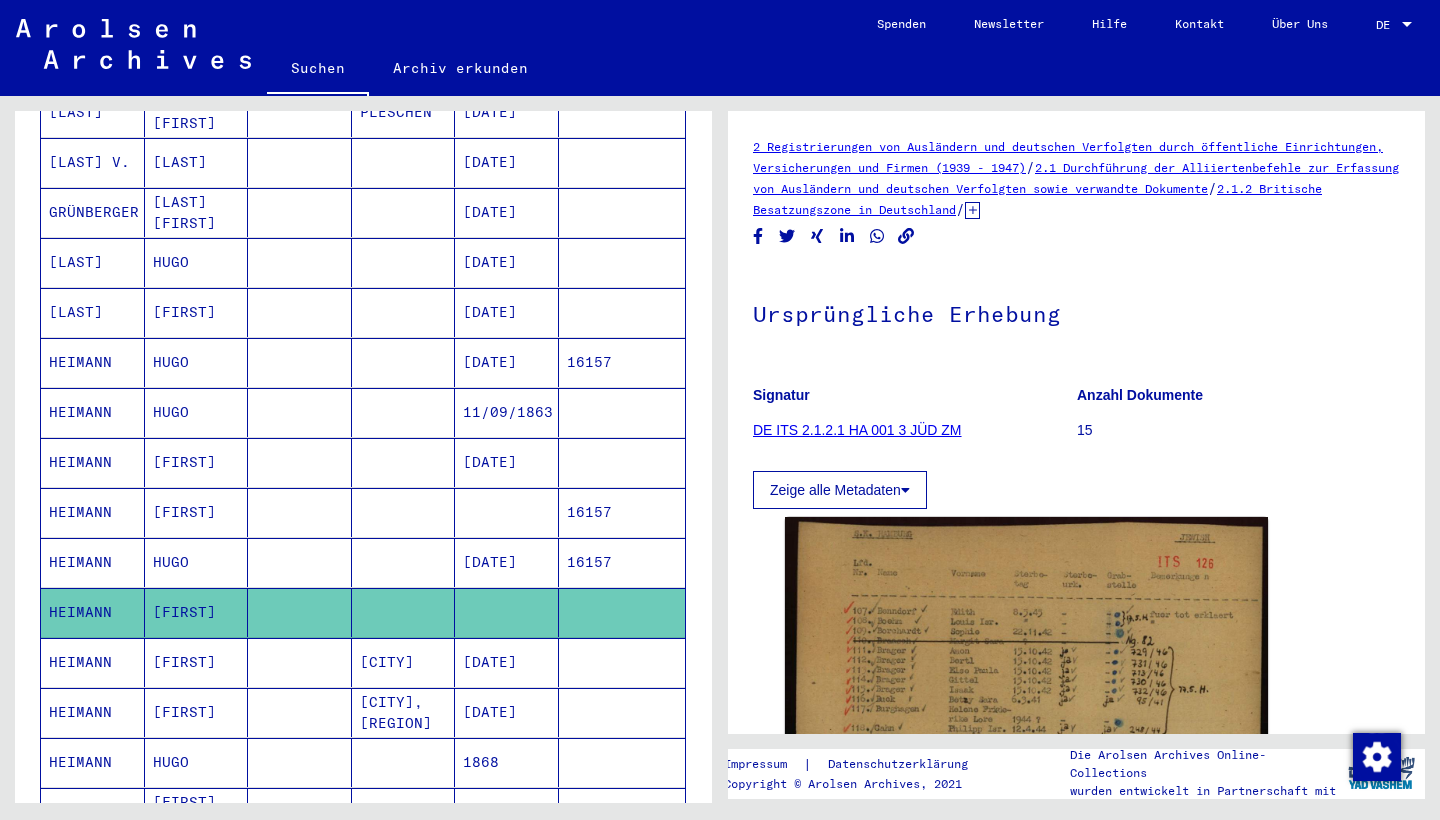 scroll, scrollTop: 0, scrollLeft: 0, axis: both 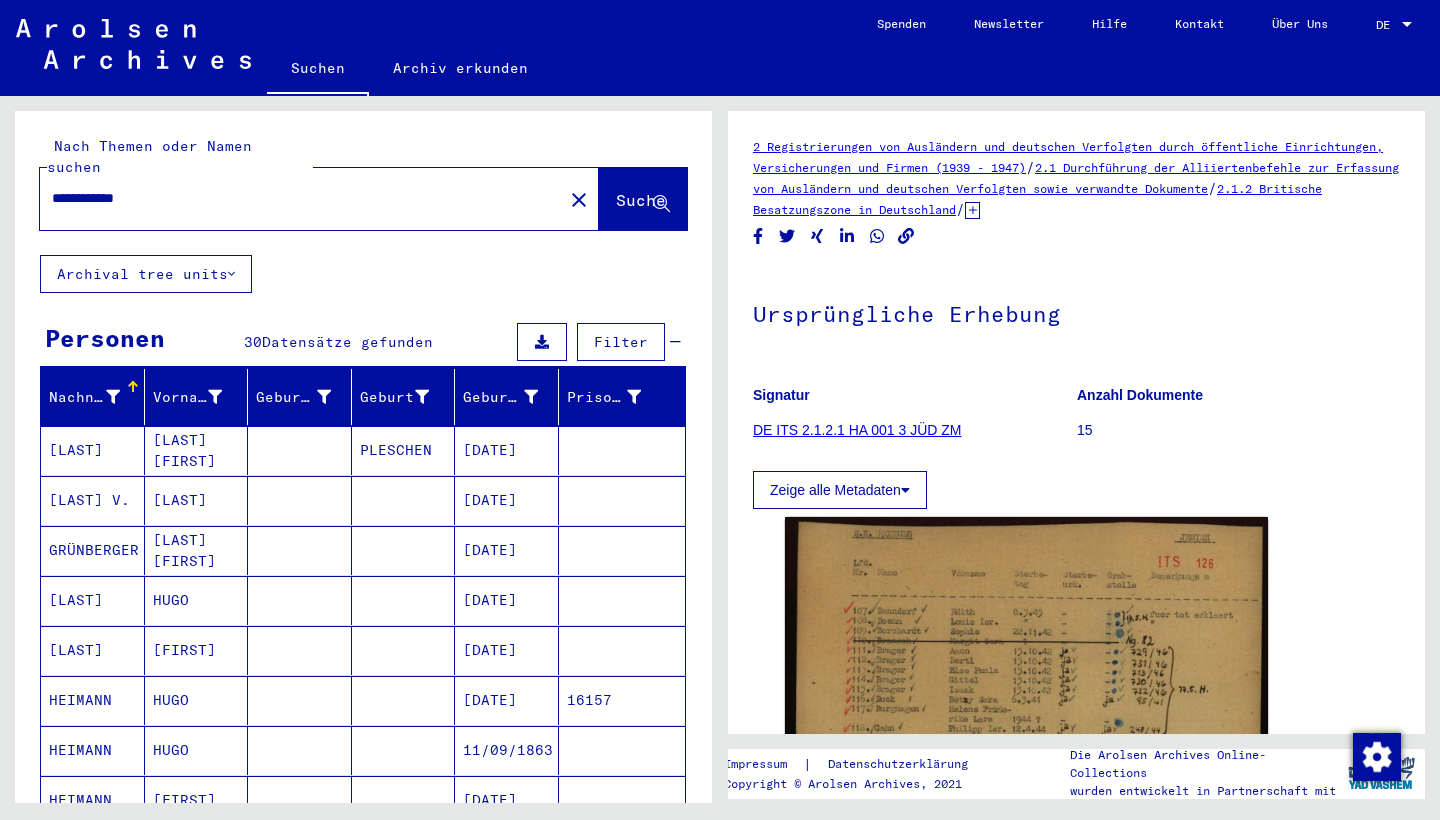 click on "**********" at bounding box center [301, 198] 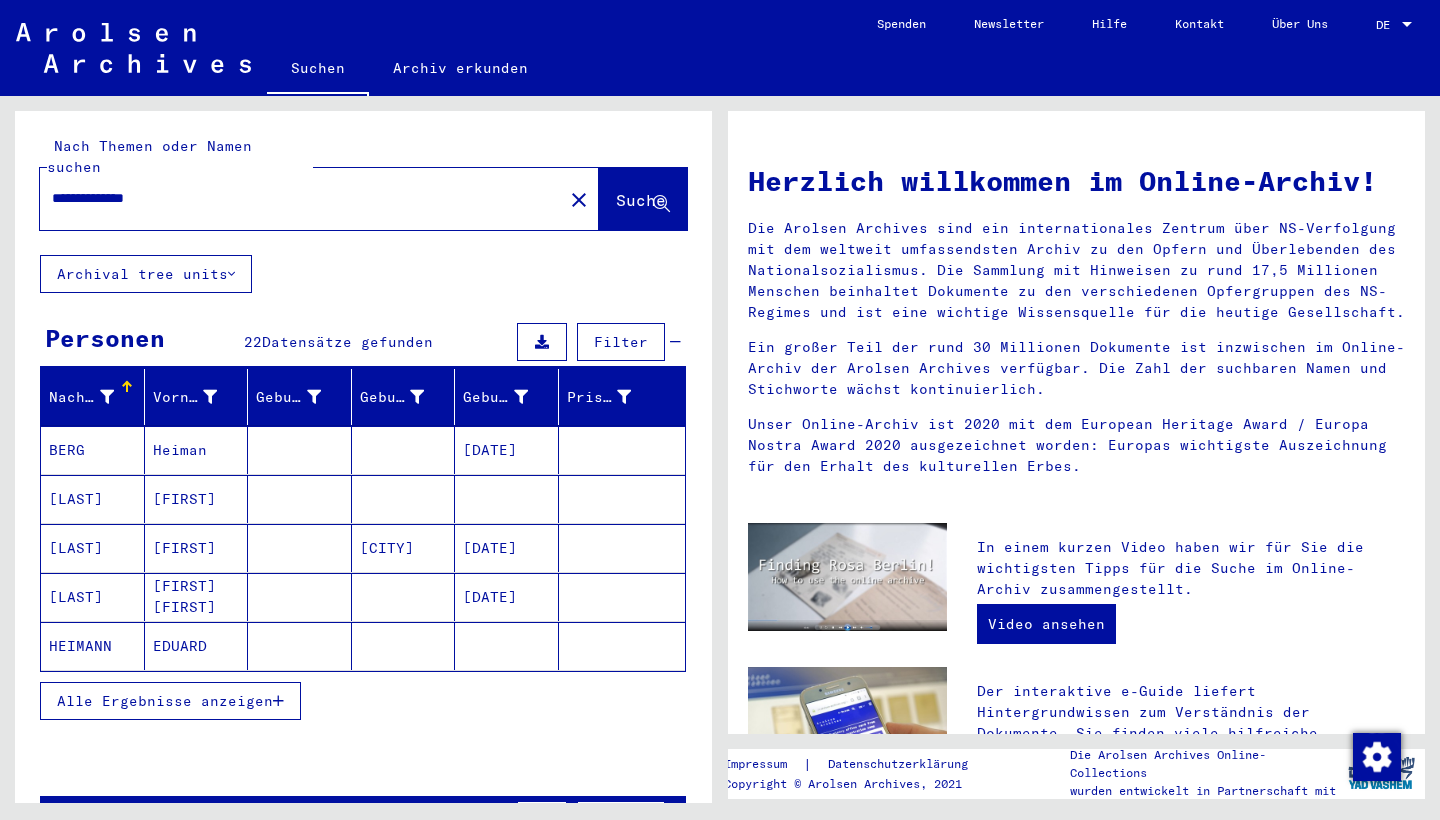 click on "EDUARD" 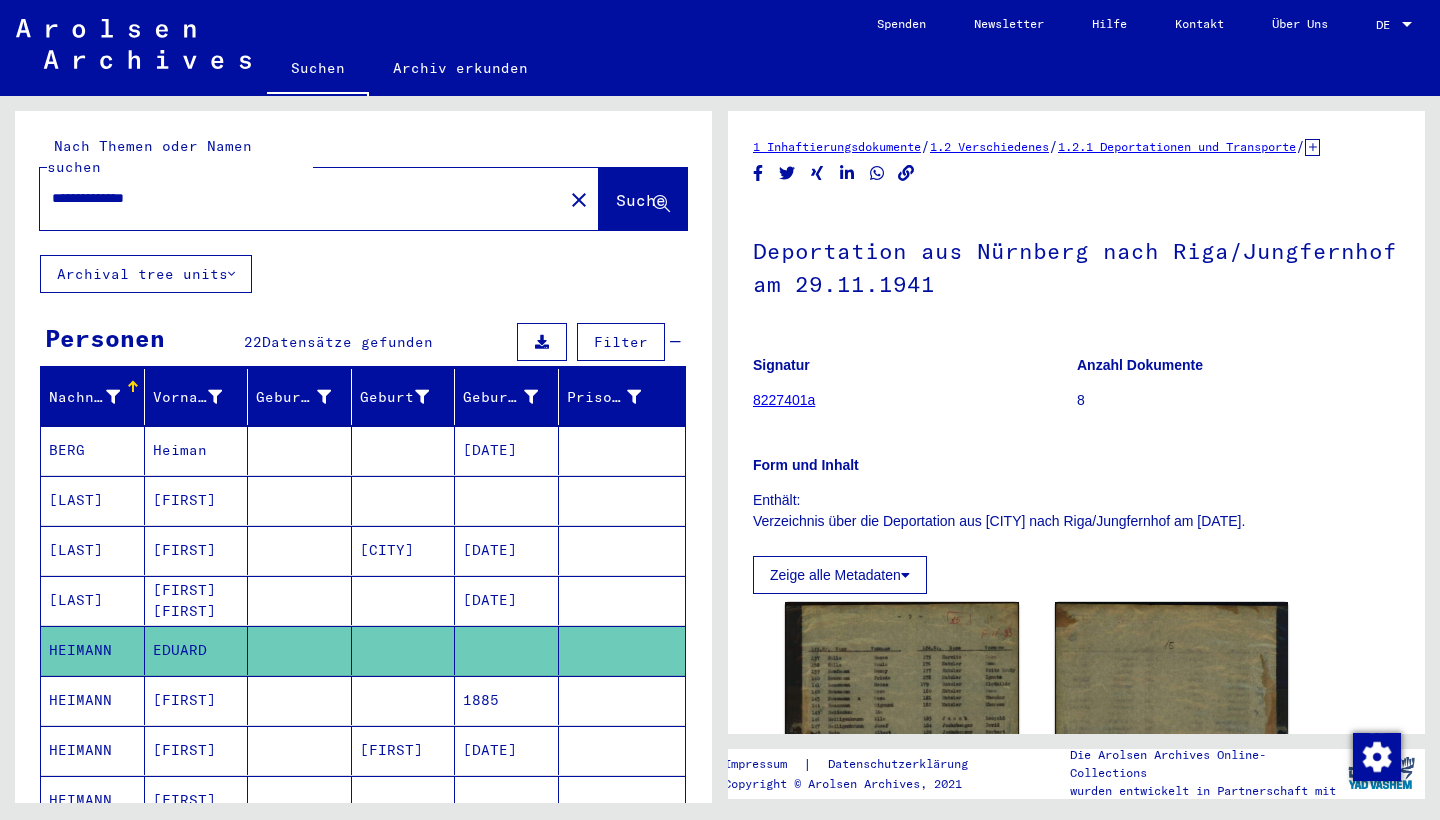 scroll, scrollTop: 76, scrollLeft: 0, axis: vertical 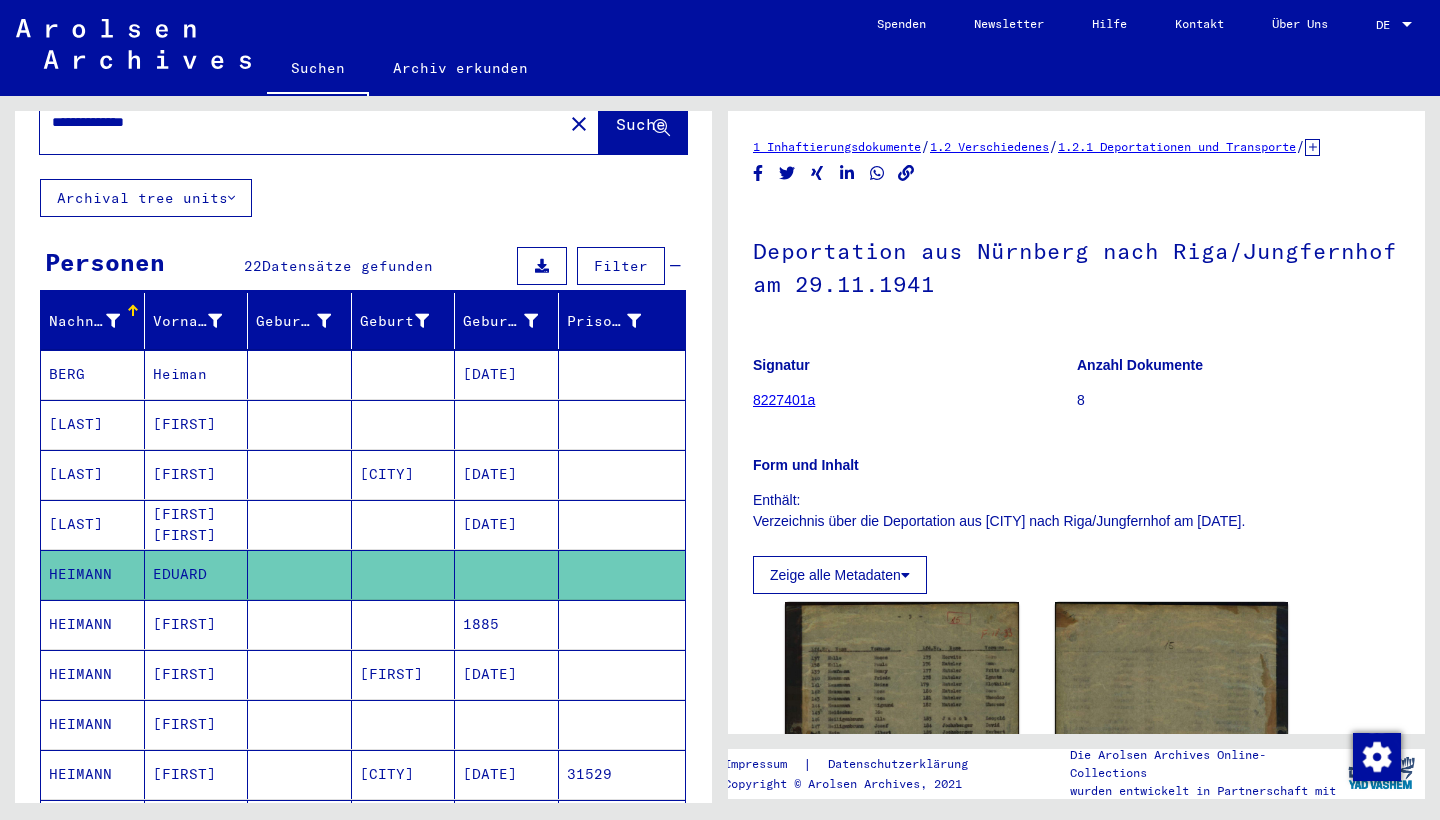 click at bounding box center (404, 674) 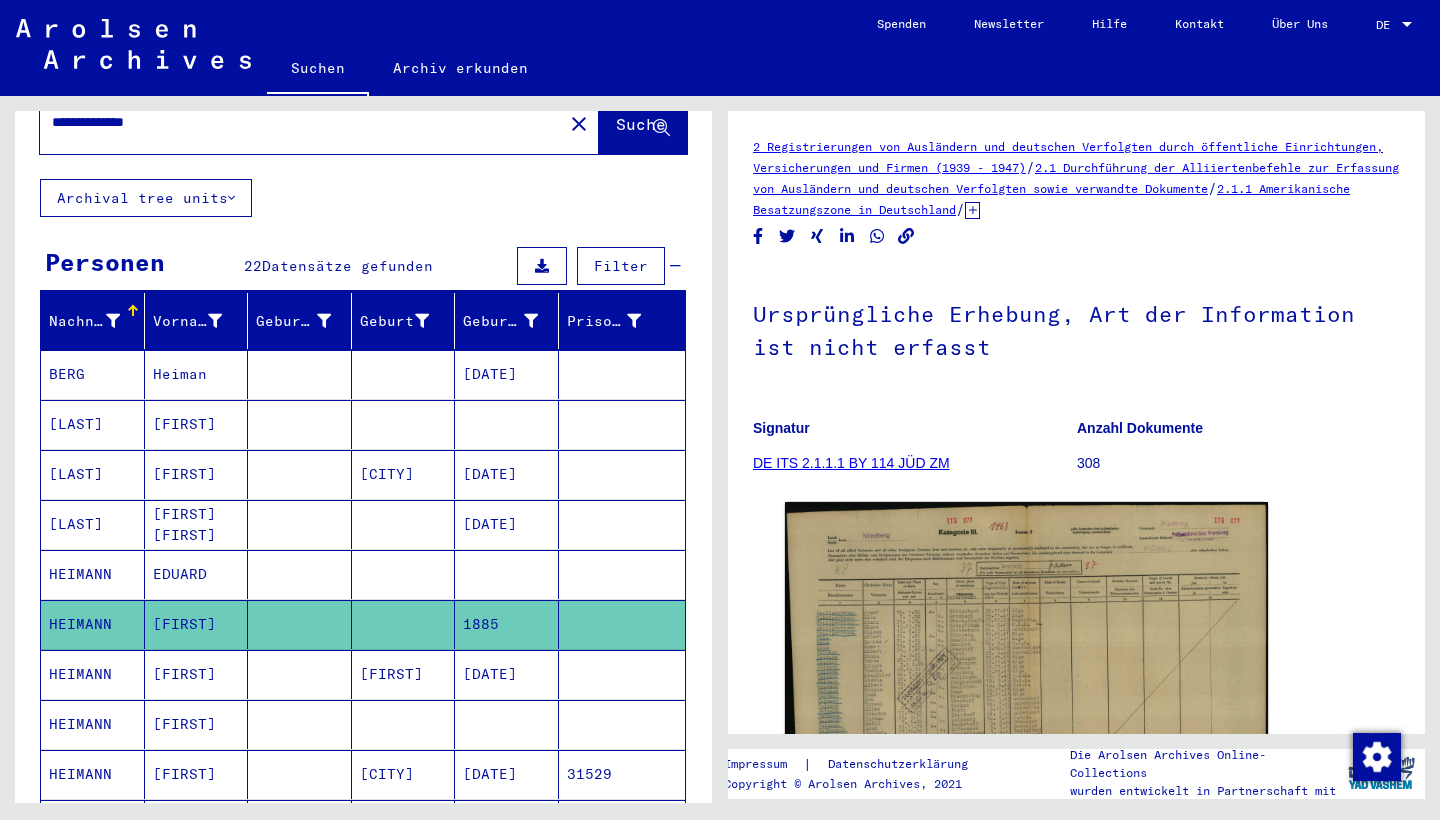 scroll, scrollTop: 0, scrollLeft: 0, axis: both 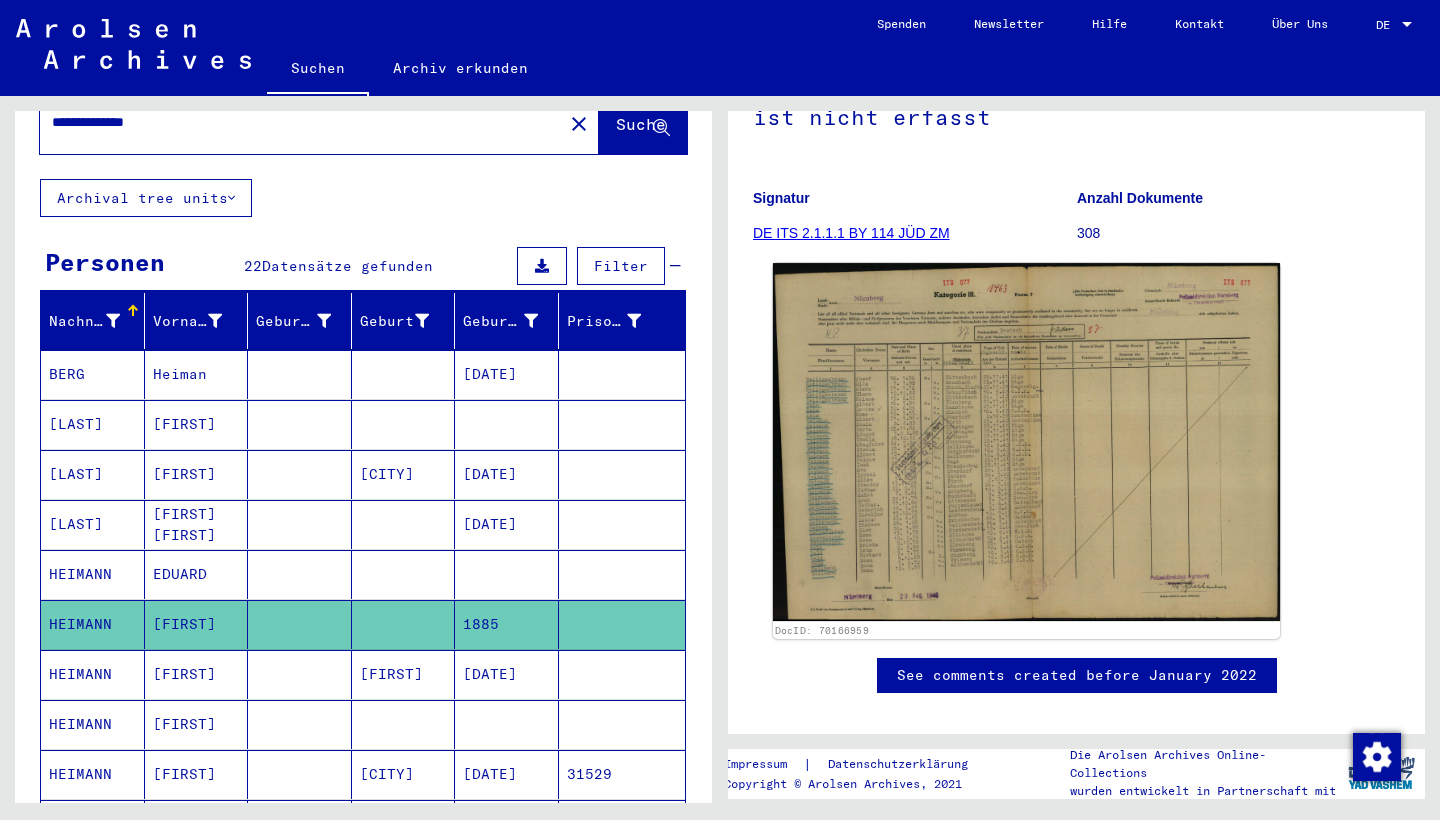 click 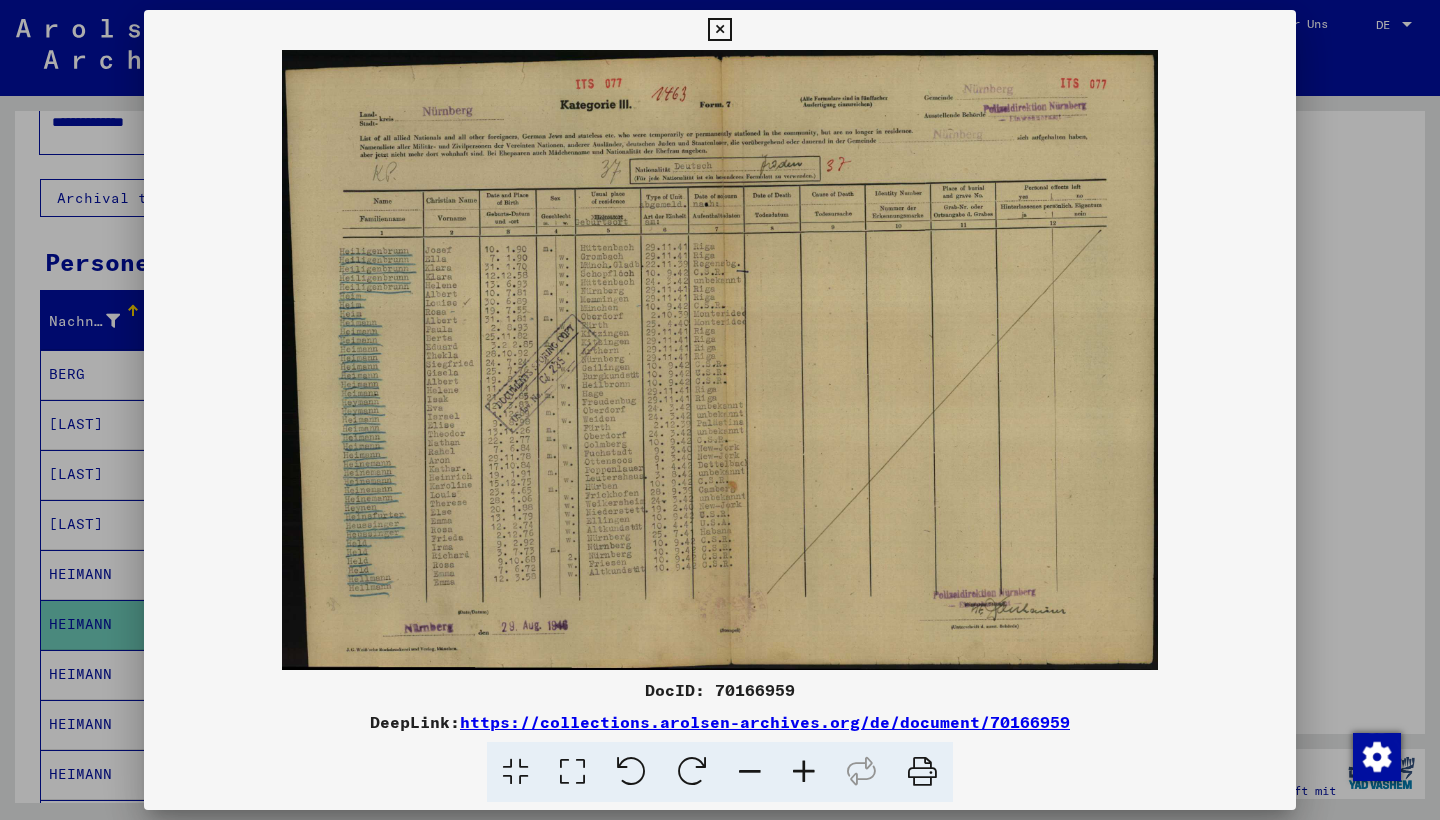 click at bounding box center [719, 30] 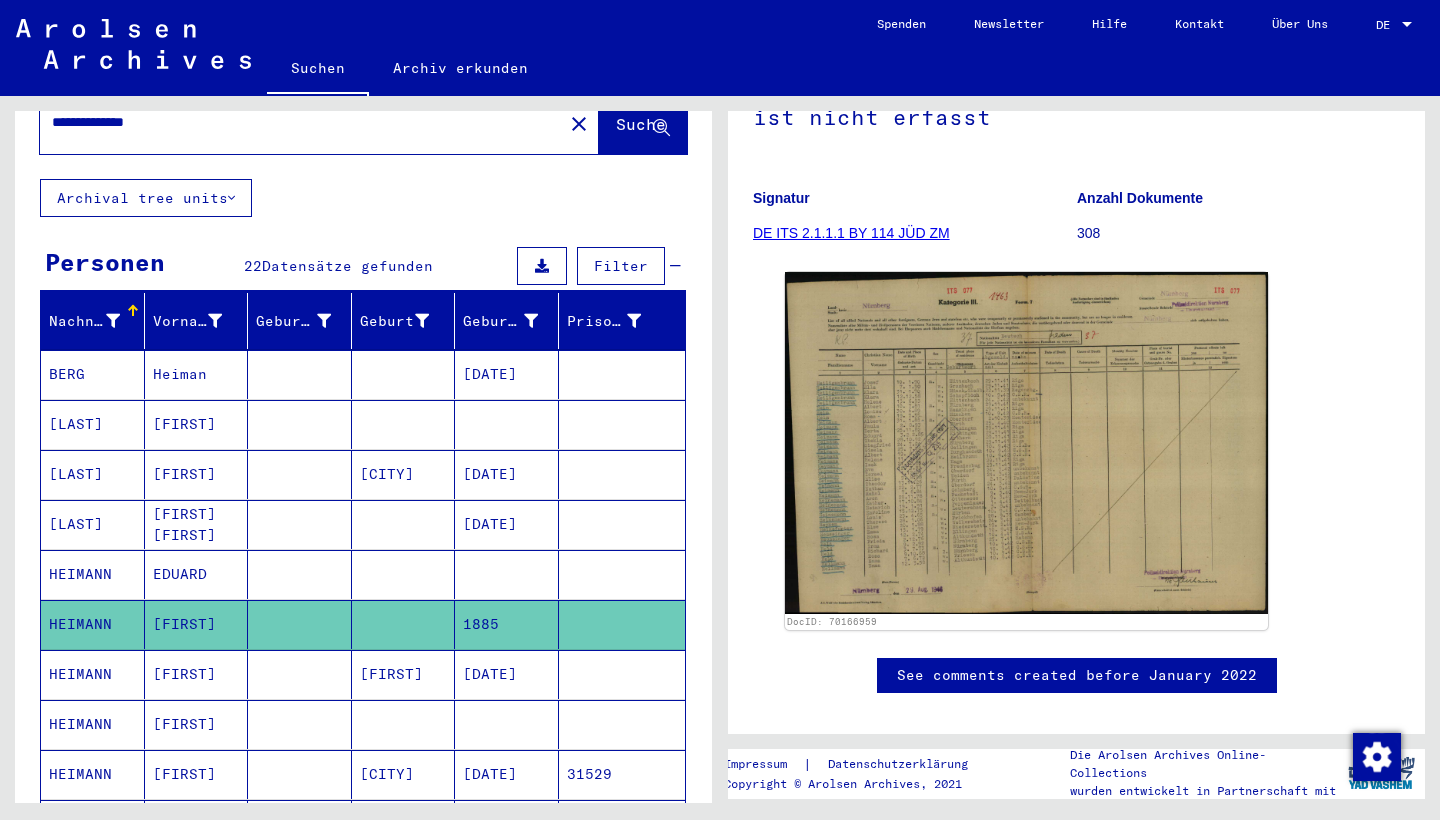 click on "[FIRST]" at bounding box center (197, 774) 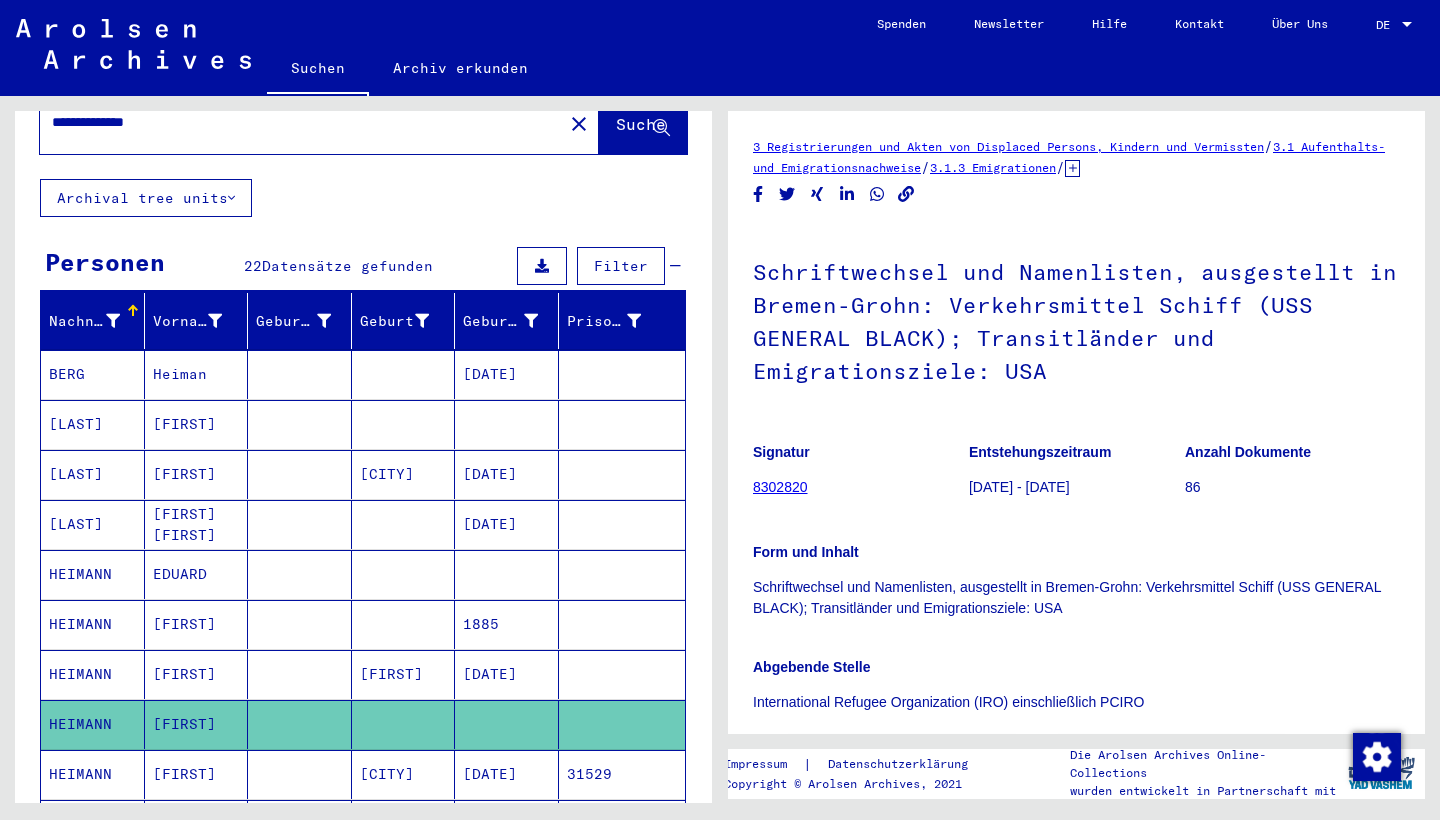 scroll, scrollTop: 0, scrollLeft: 0, axis: both 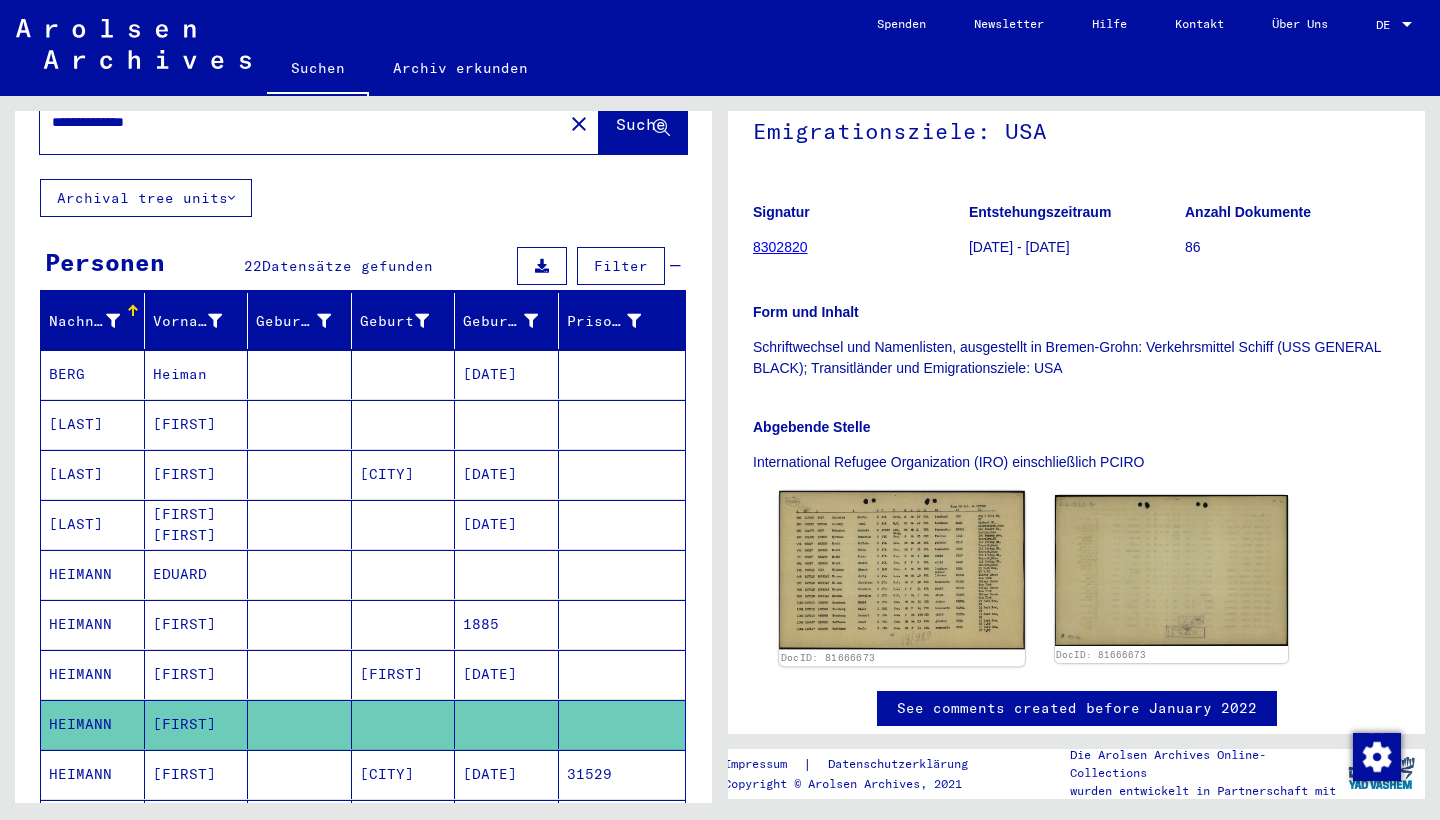 click 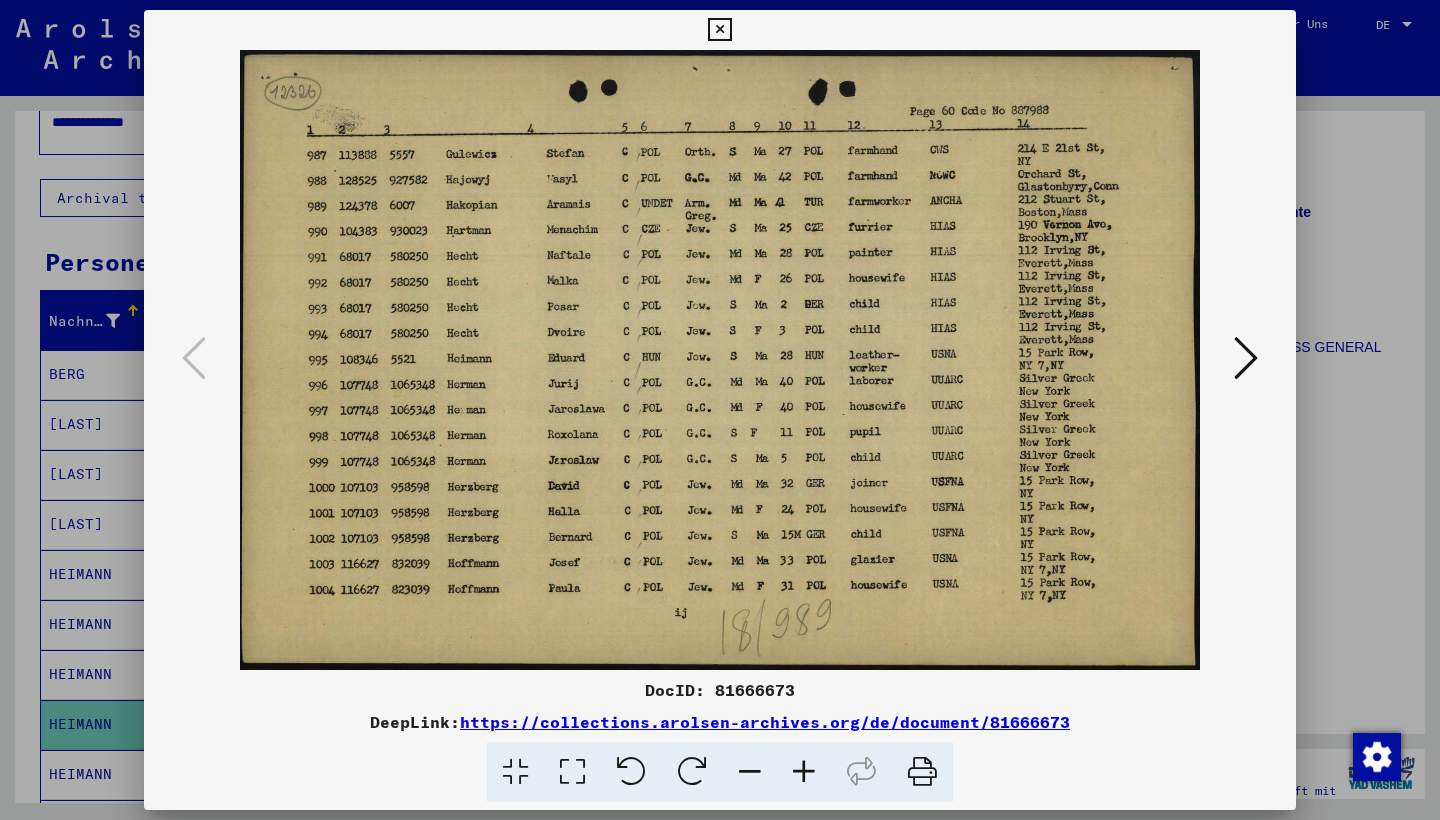click at bounding box center (720, 410) 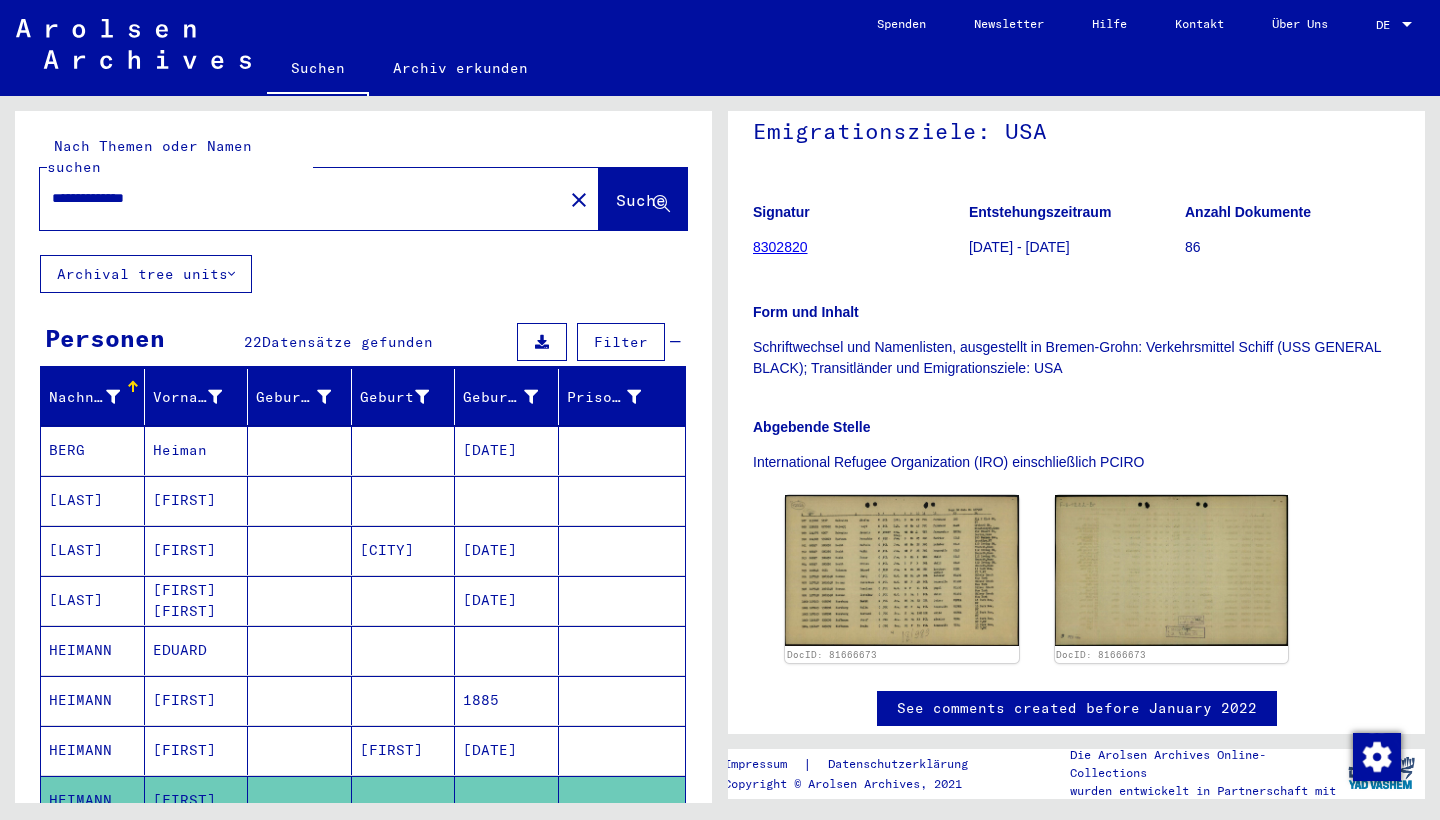 scroll, scrollTop: 0, scrollLeft: 0, axis: both 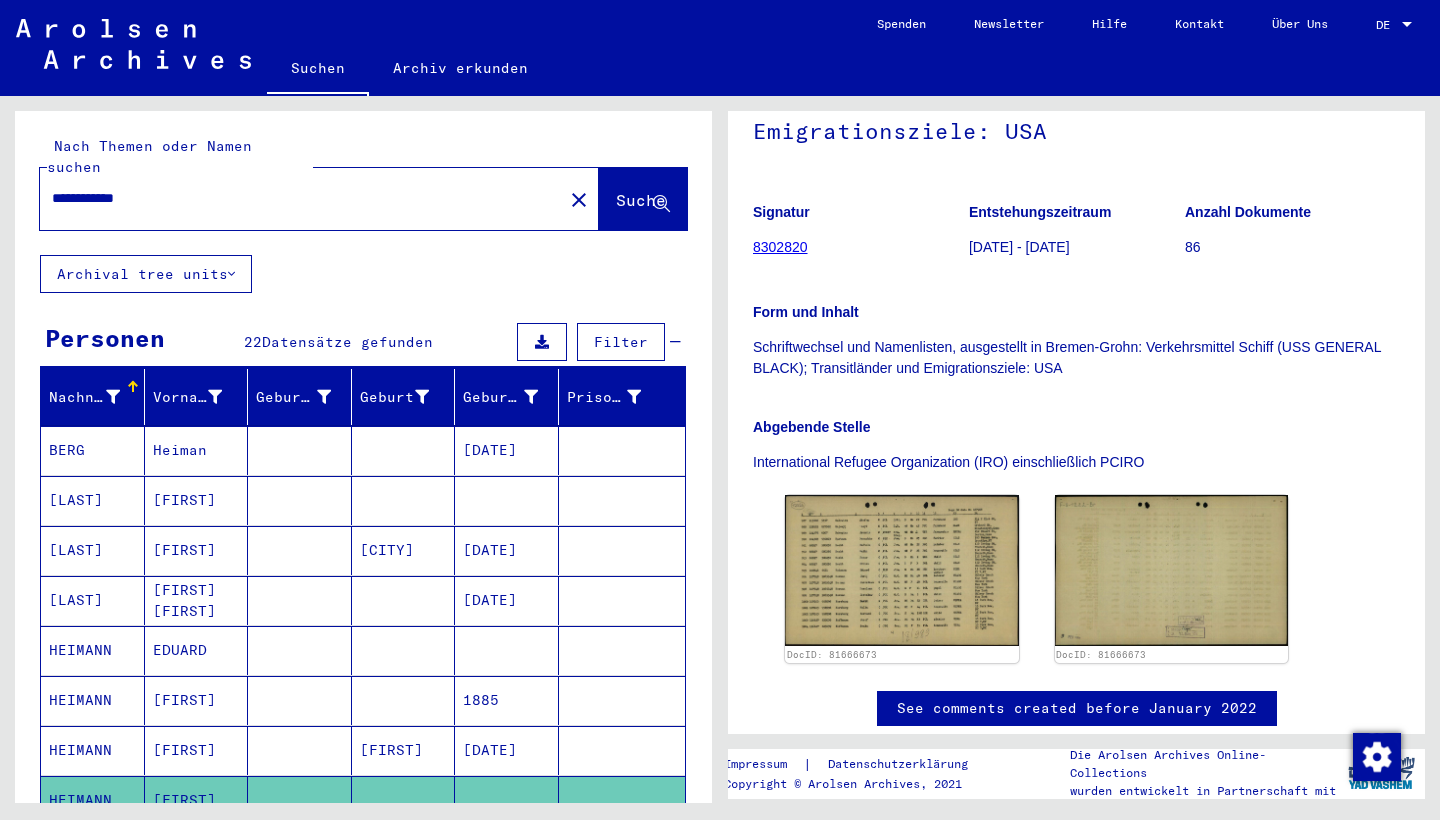 click on "**********" at bounding box center [301, 198] 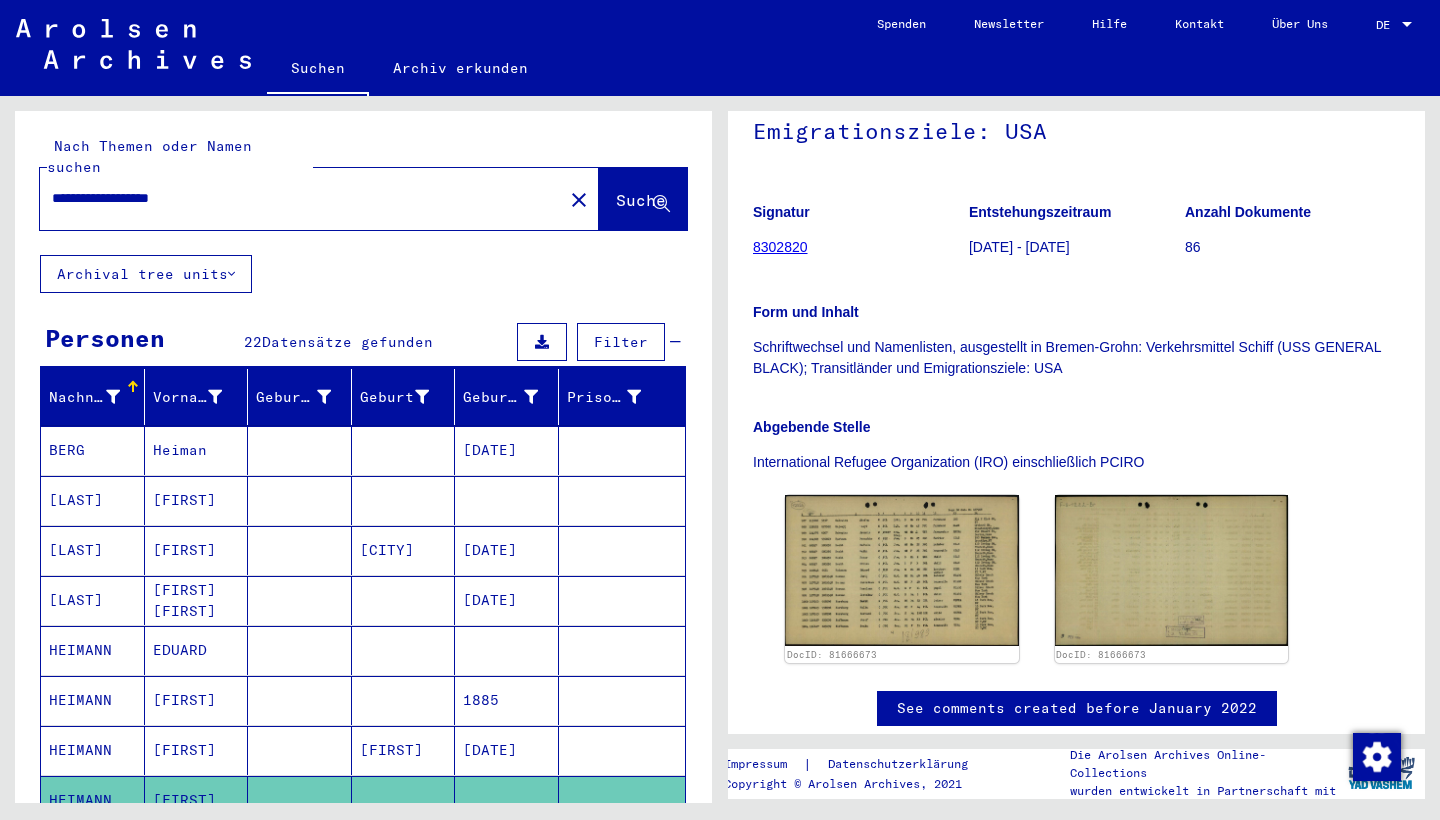 type on "**********" 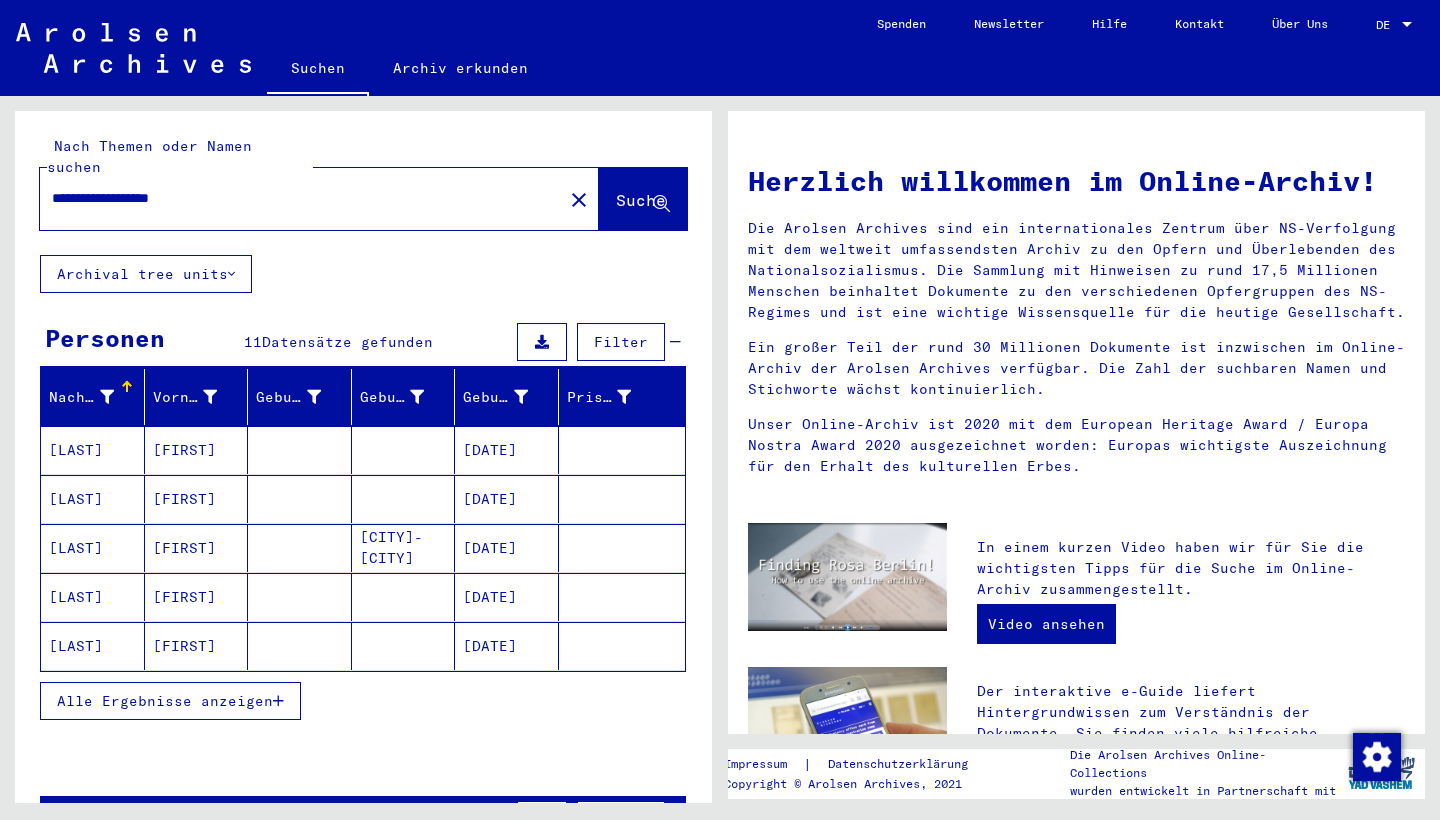 click on "[FIRST]" at bounding box center [197, 499] 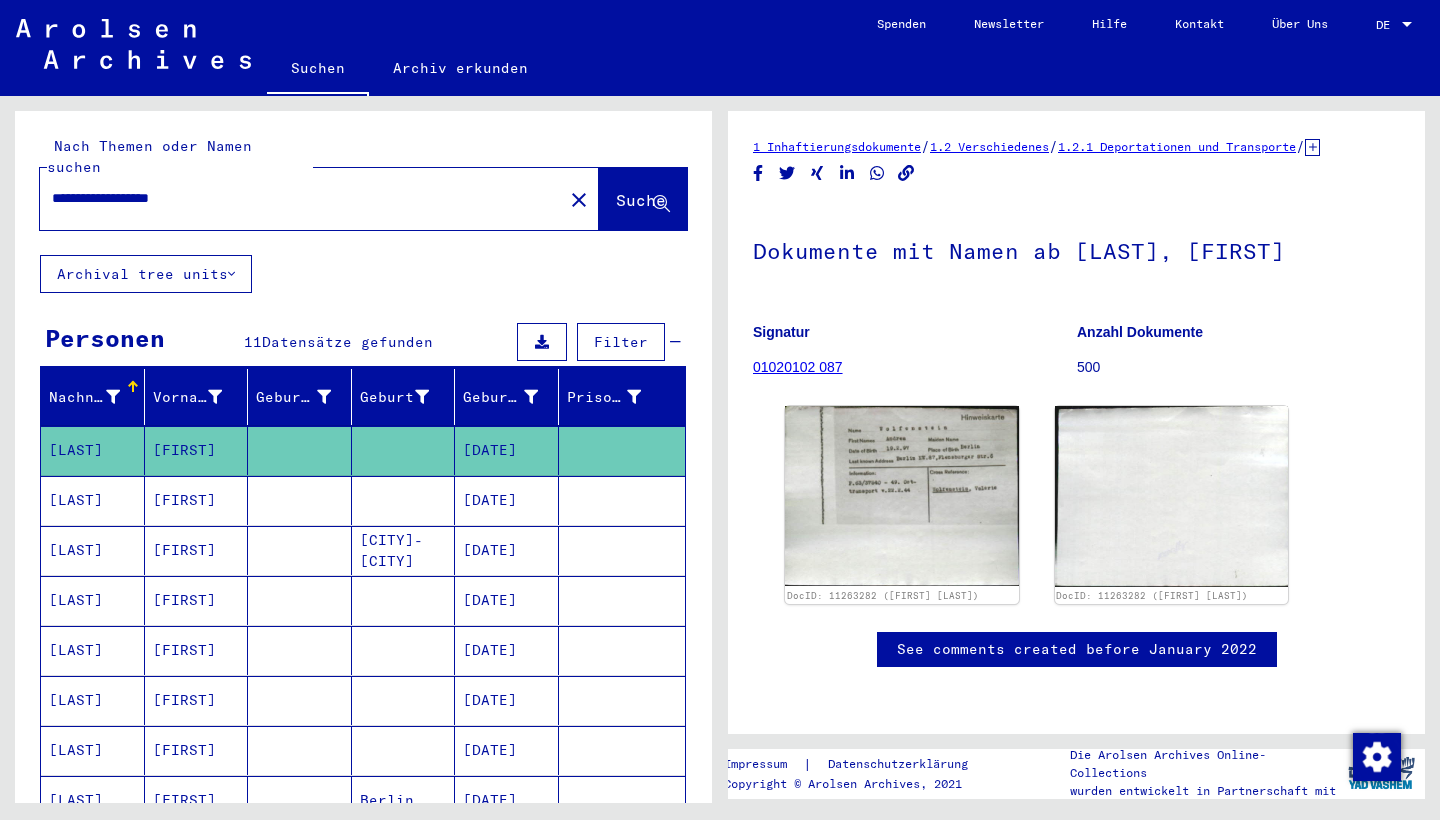 scroll, scrollTop: 0, scrollLeft: 0, axis: both 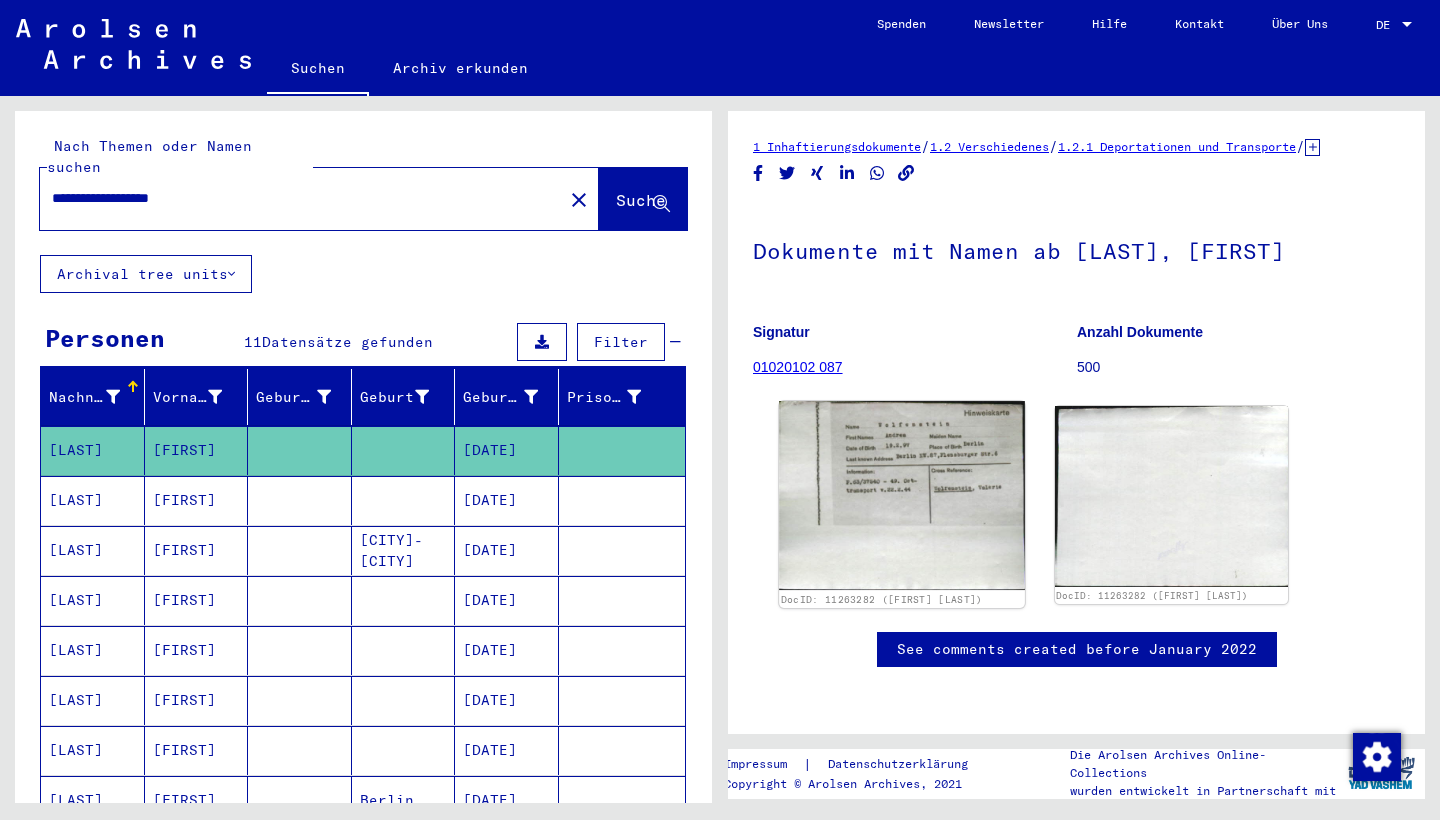 click 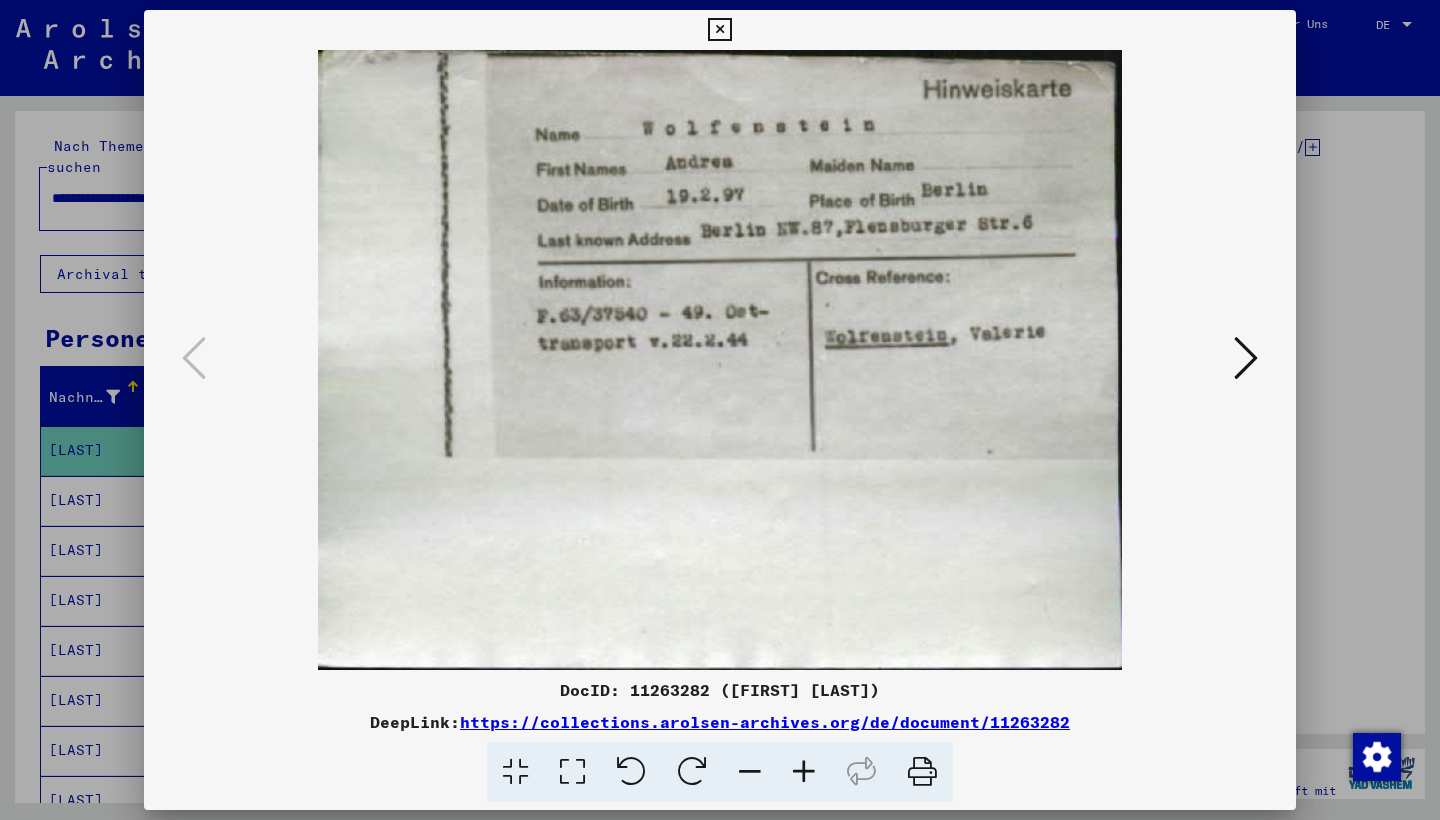 click at bounding box center [1246, 358] 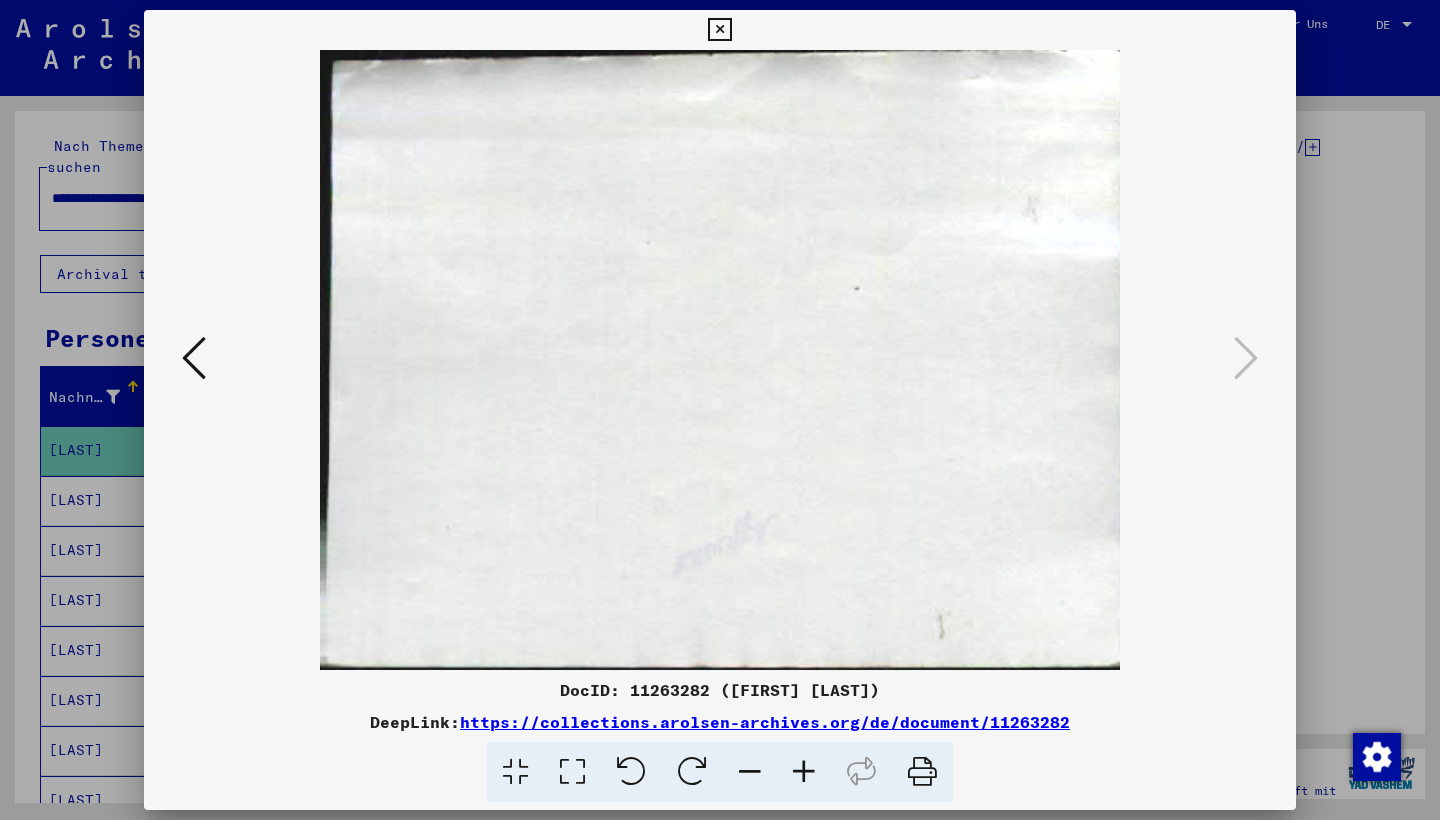 click at bounding box center [719, 30] 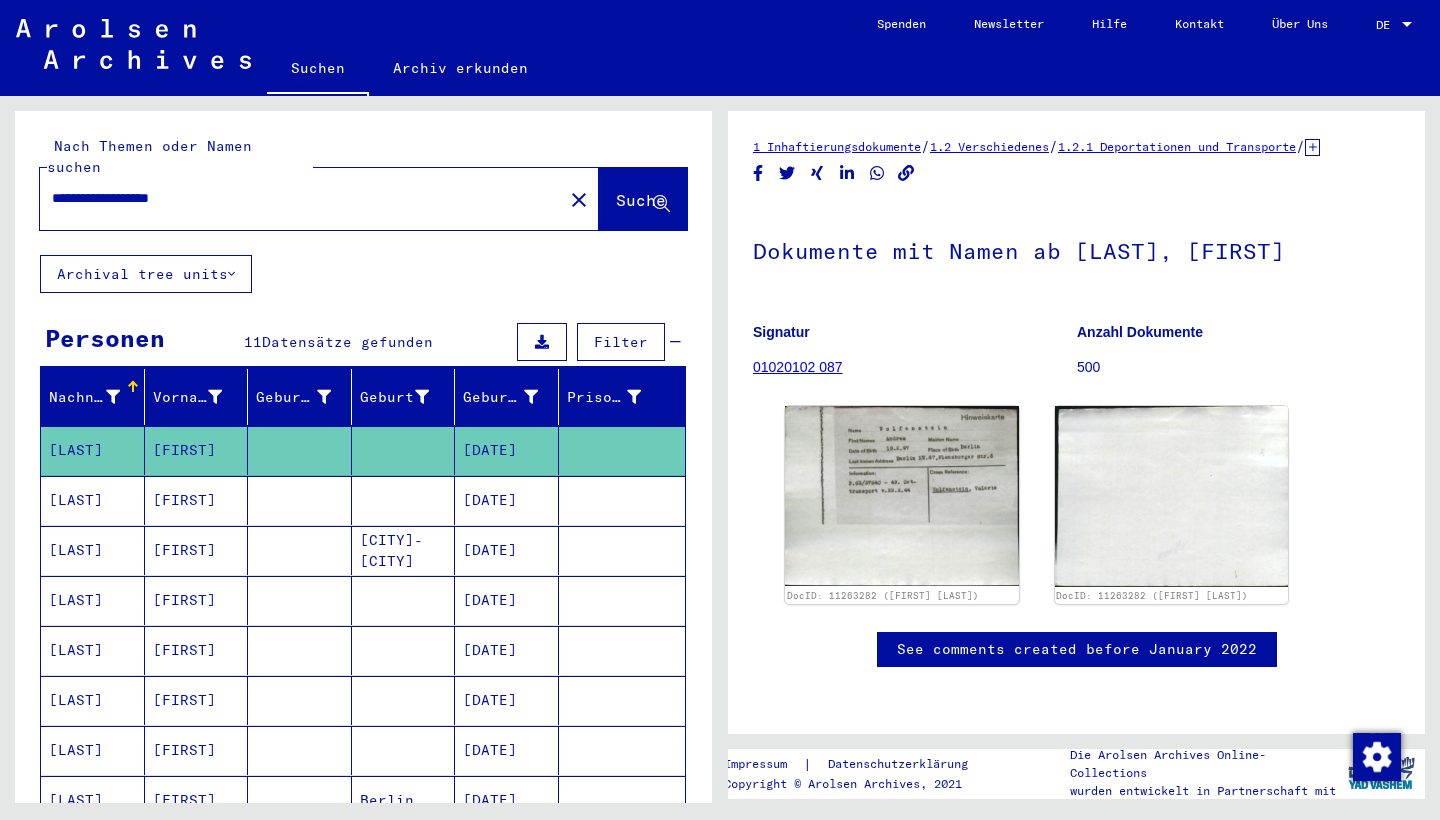 click at bounding box center (404, 550) 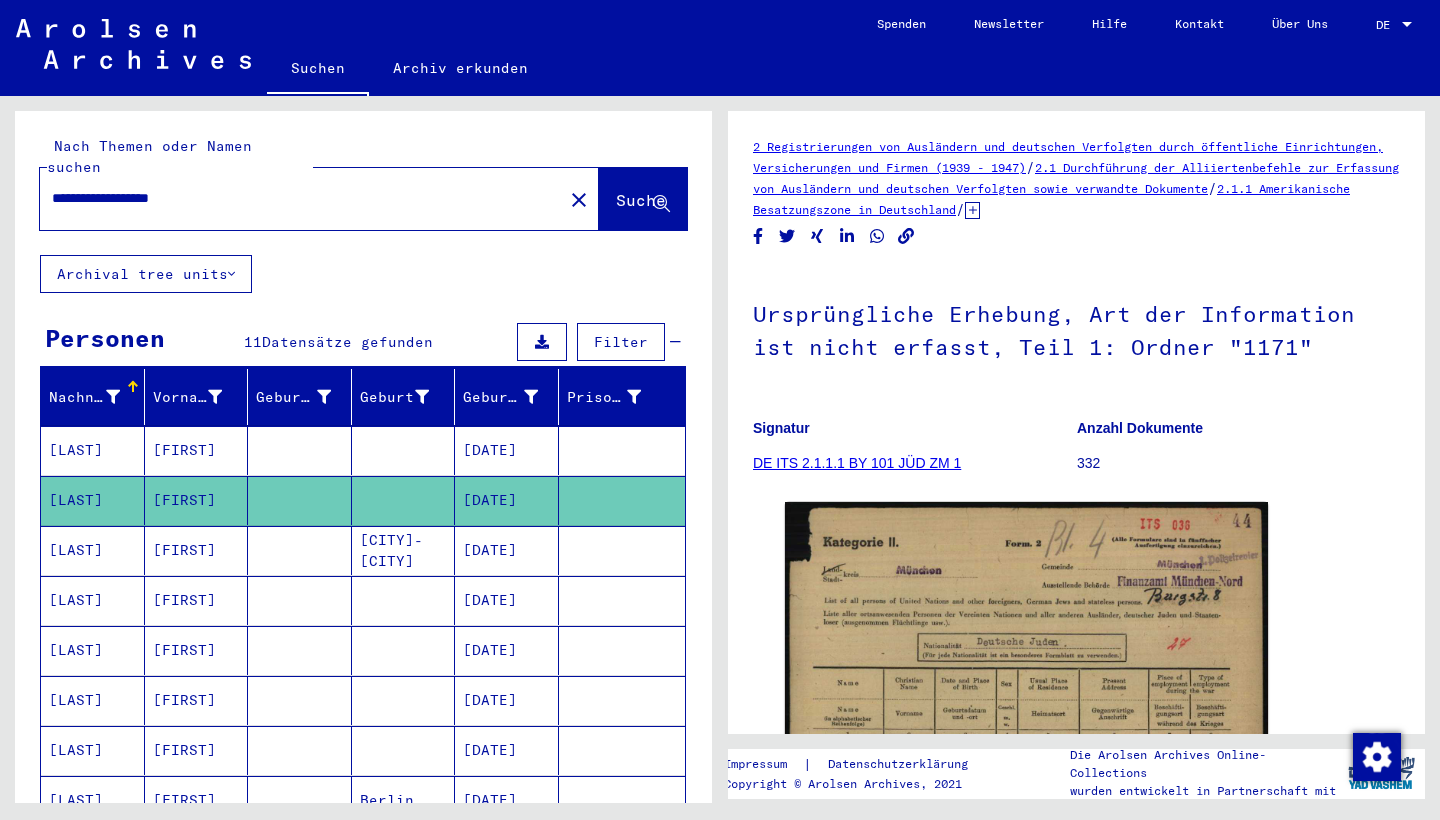 scroll, scrollTop: 0, scrollLeft: 0, axis: both 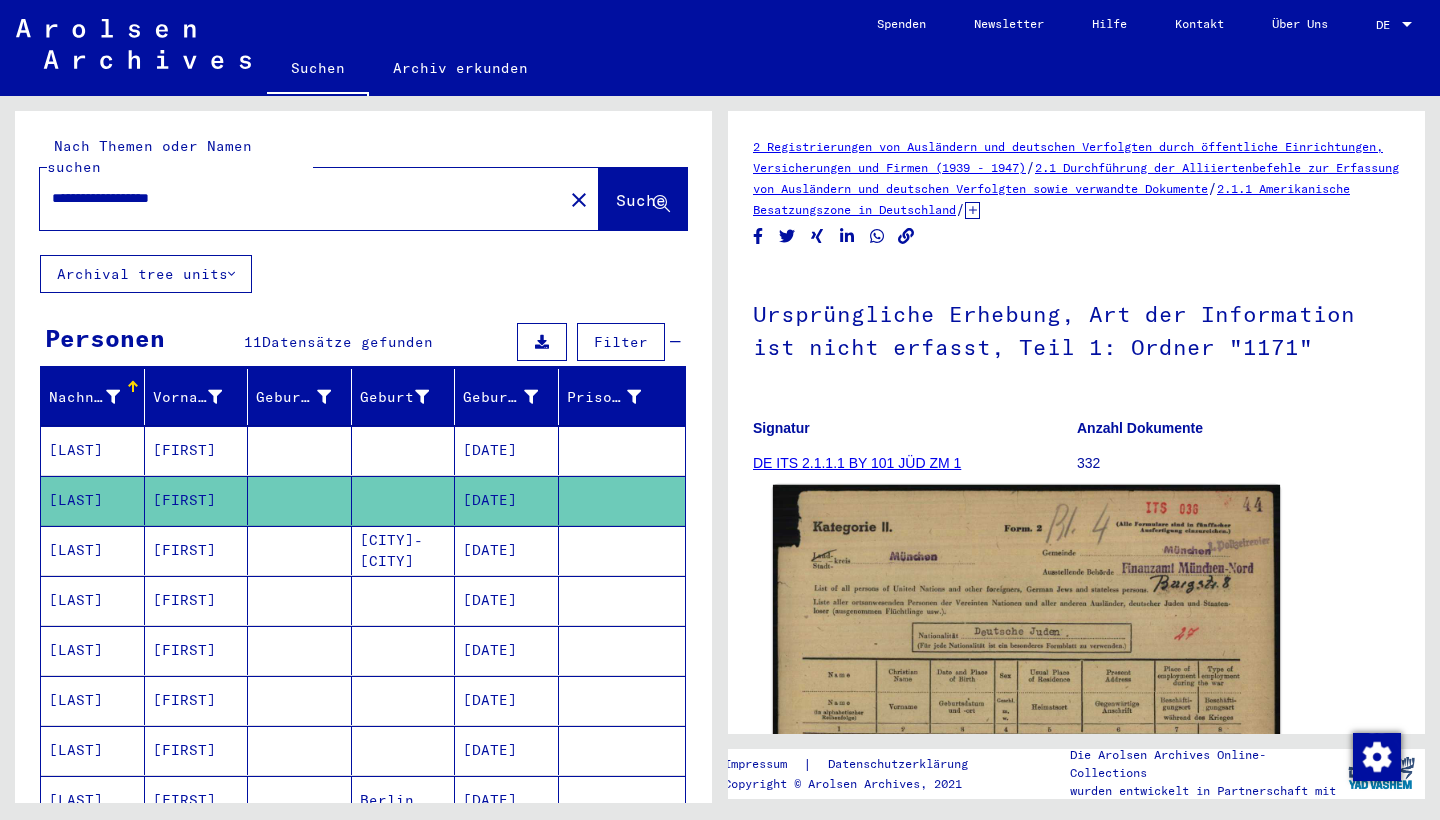 click 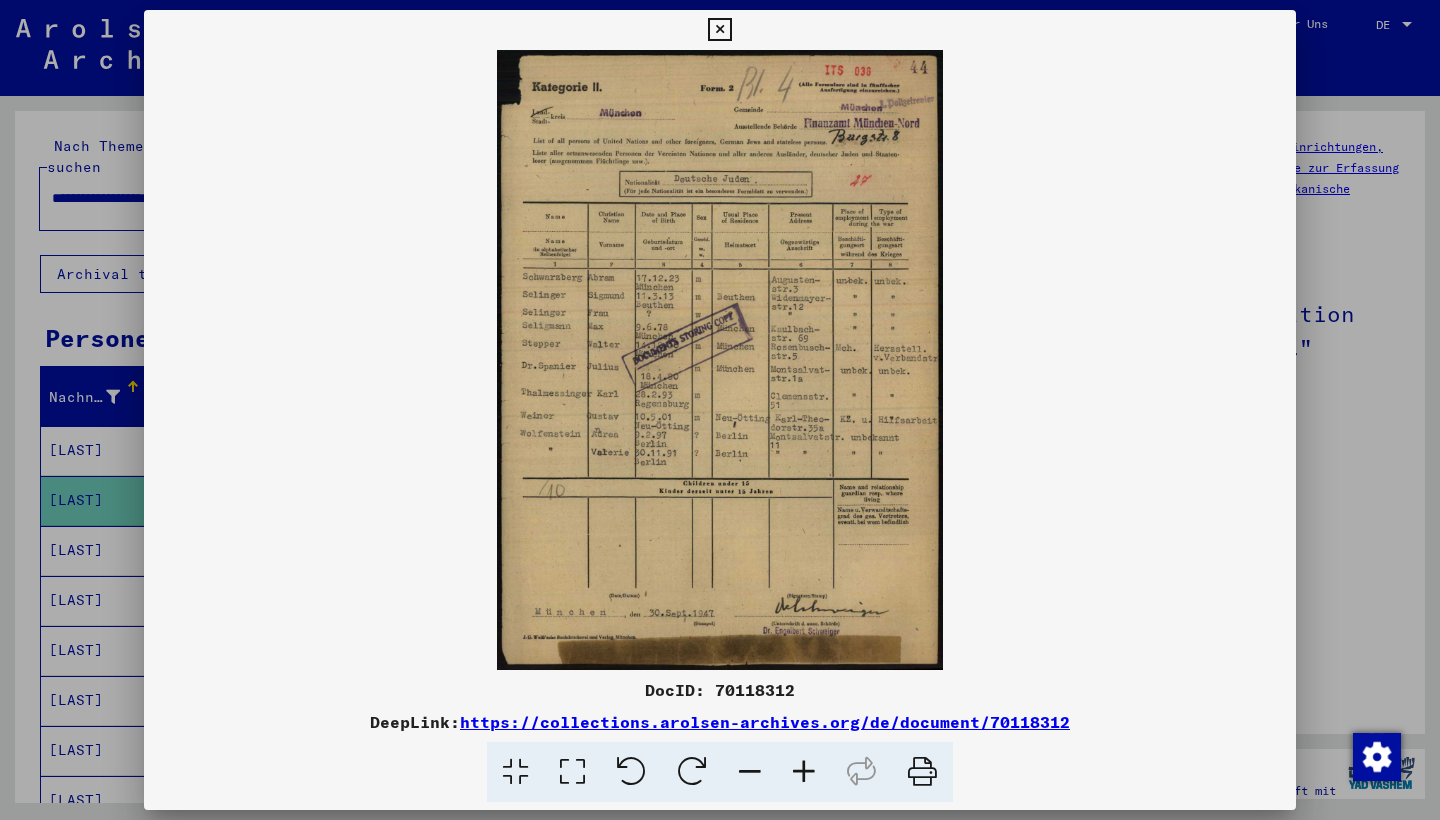 click at bounding box center [719, 30] 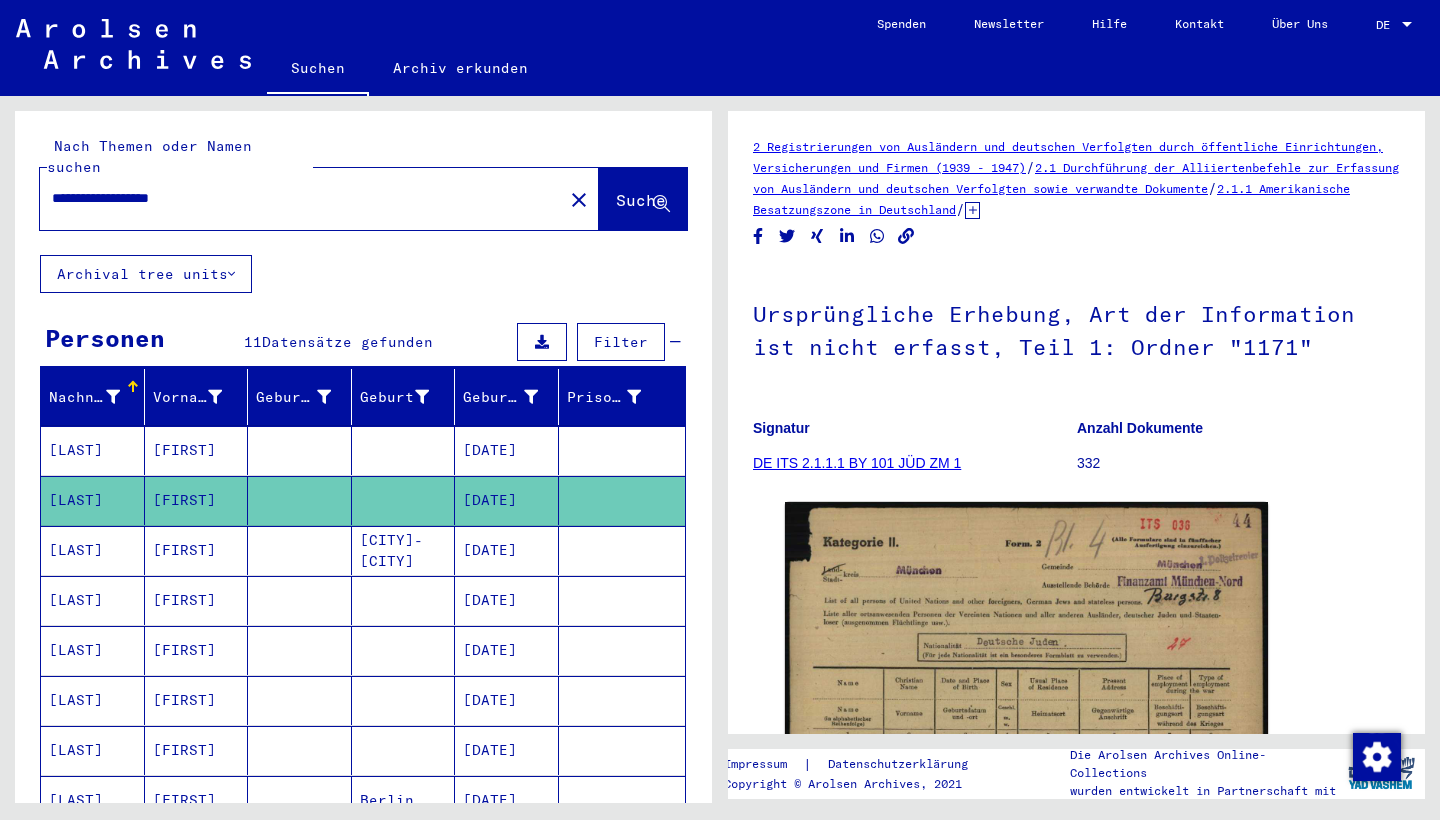 click on "[FIRST]" at bounding box center (197, 600) 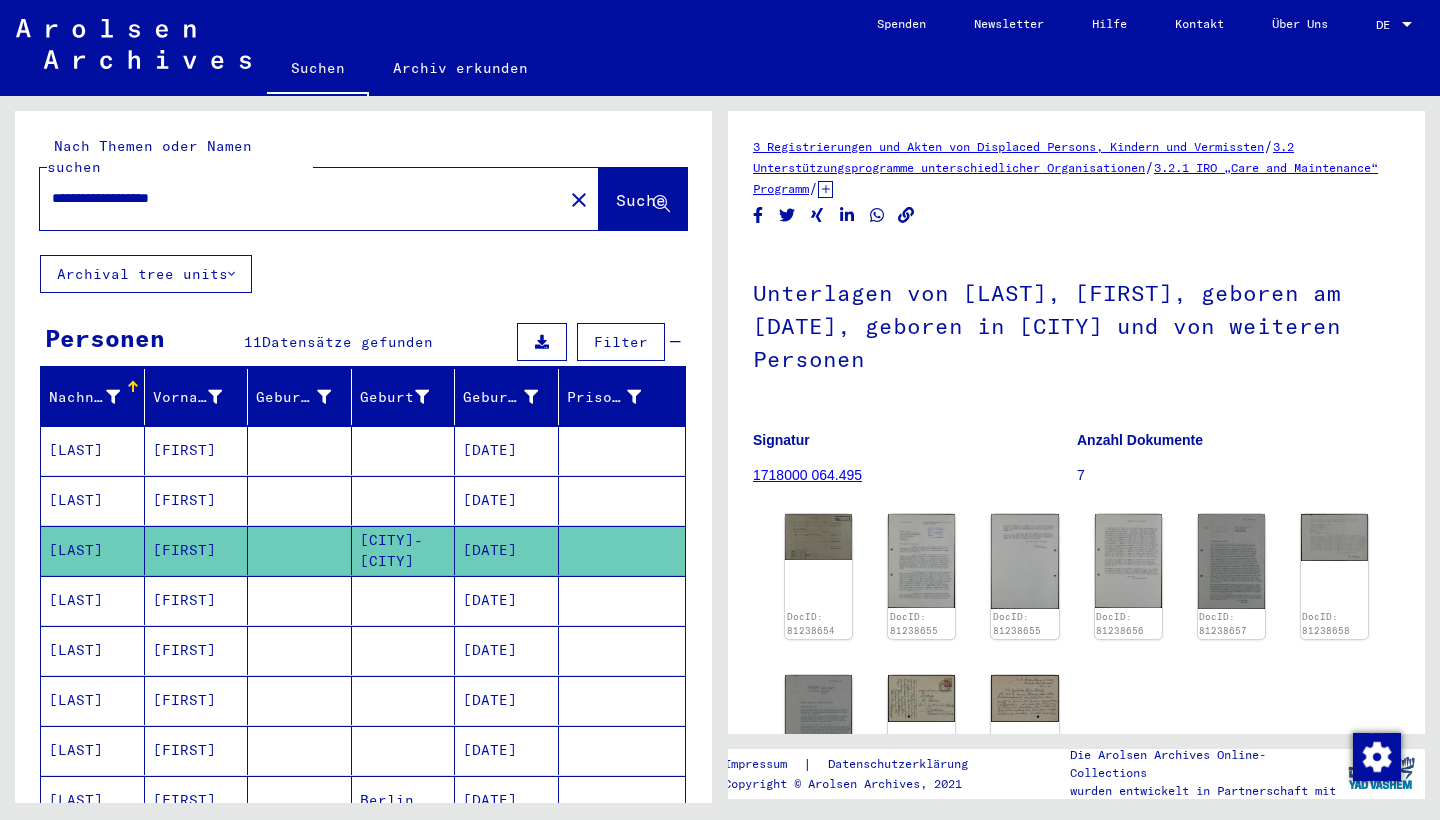 scroll, scrollTop: 0, scrollLeft: 0, axis: both 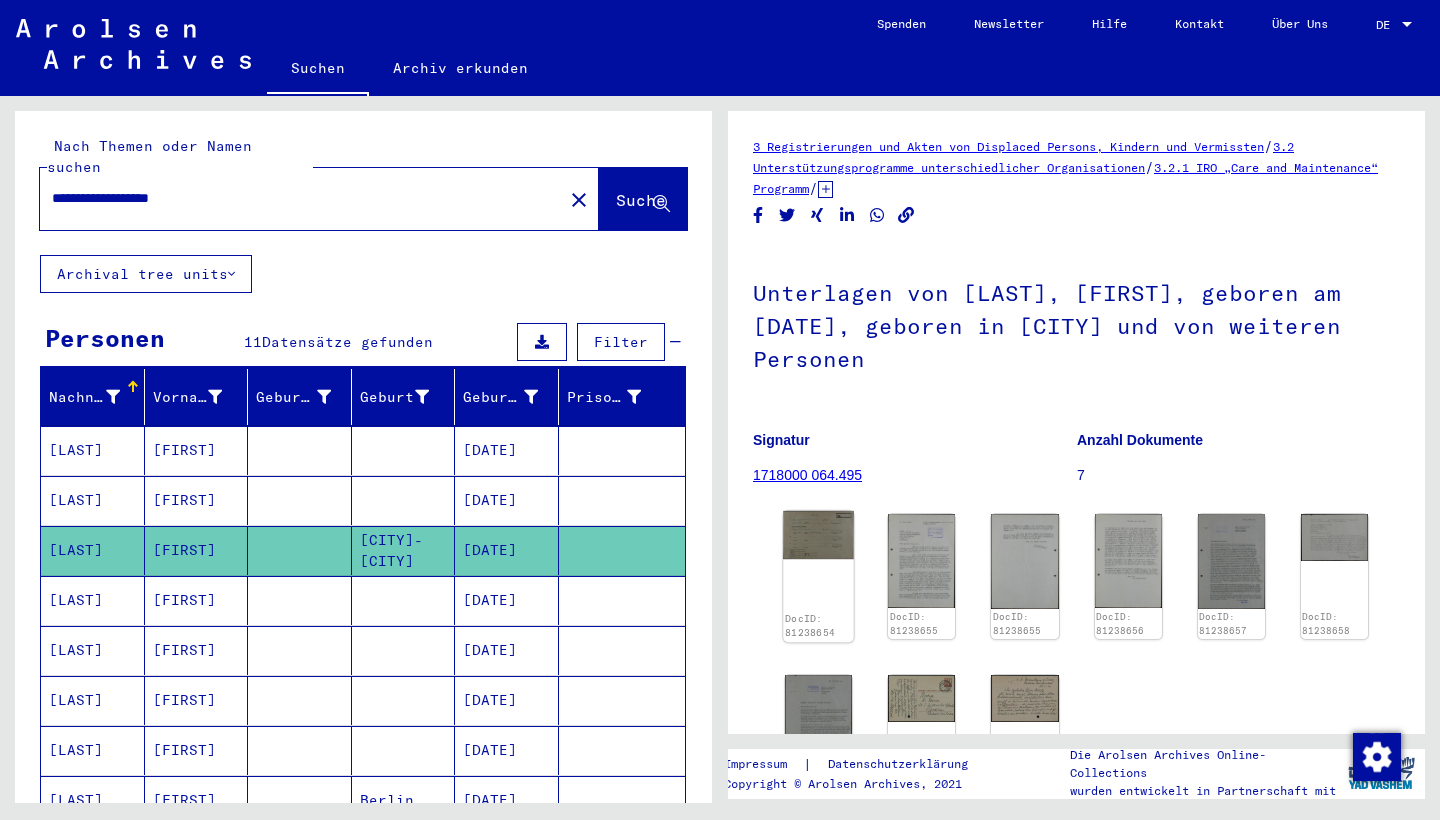 click 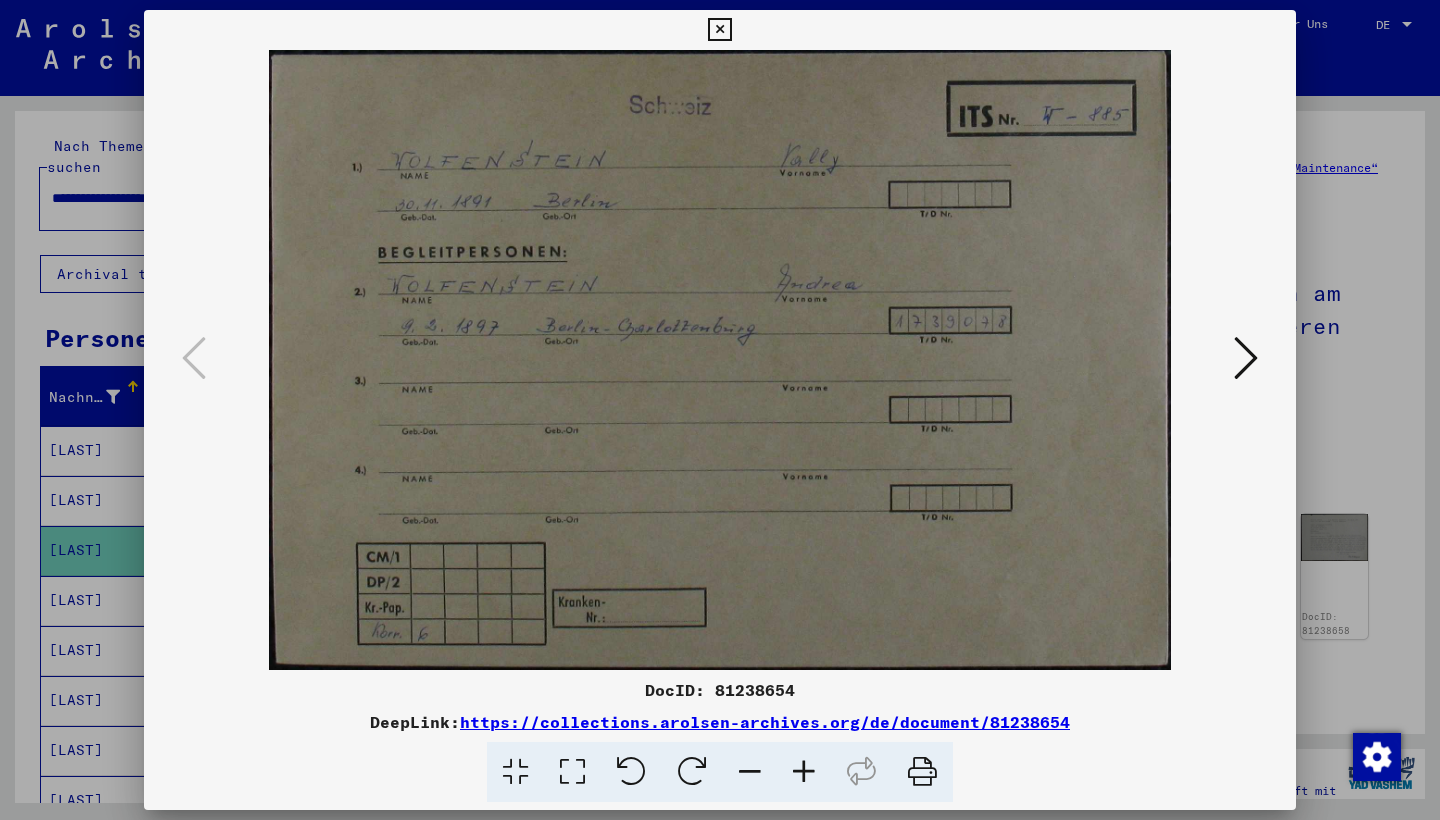 click at bounding box center (1246, 358) 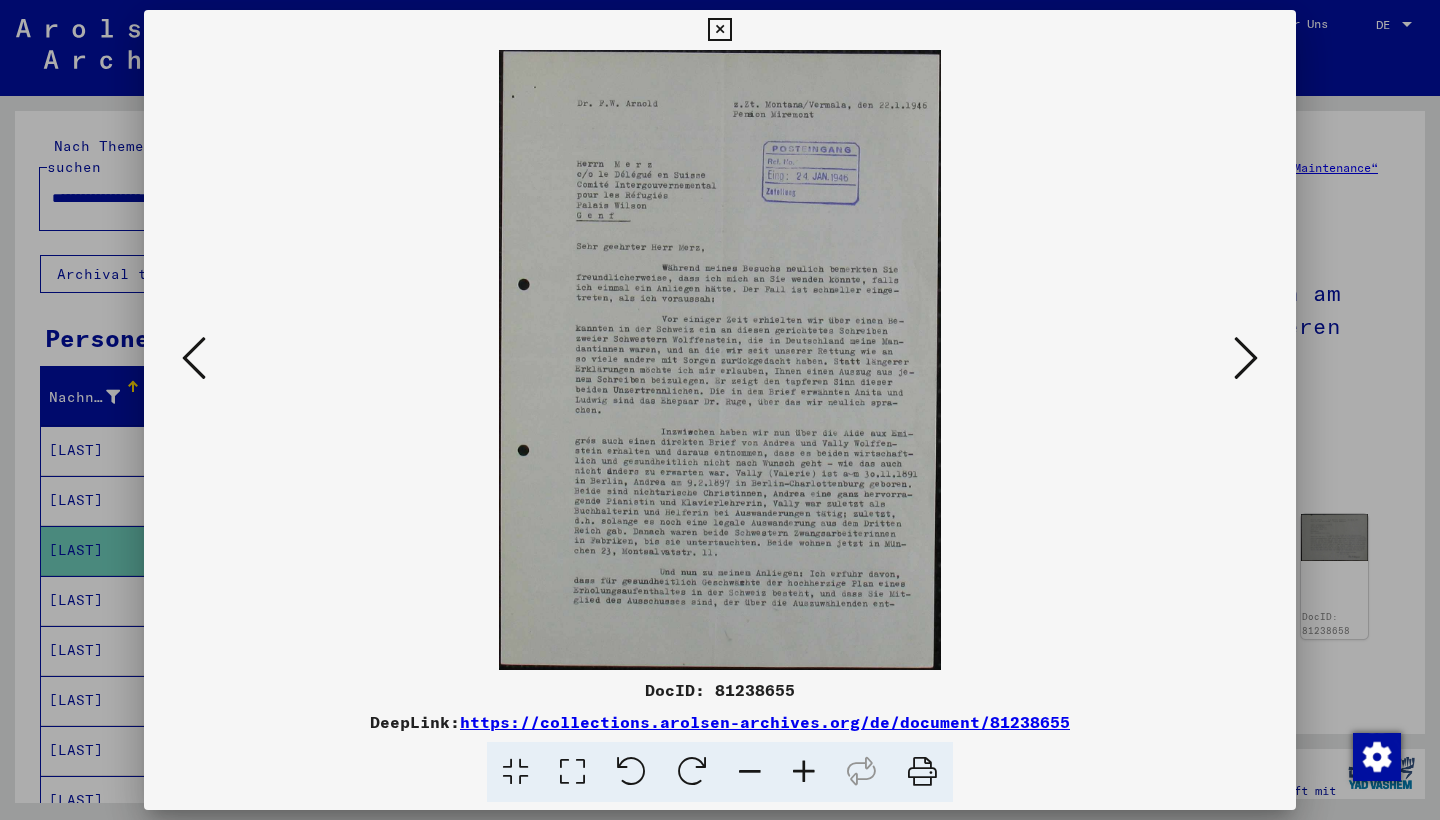 click at bounding box center (1246, 358) 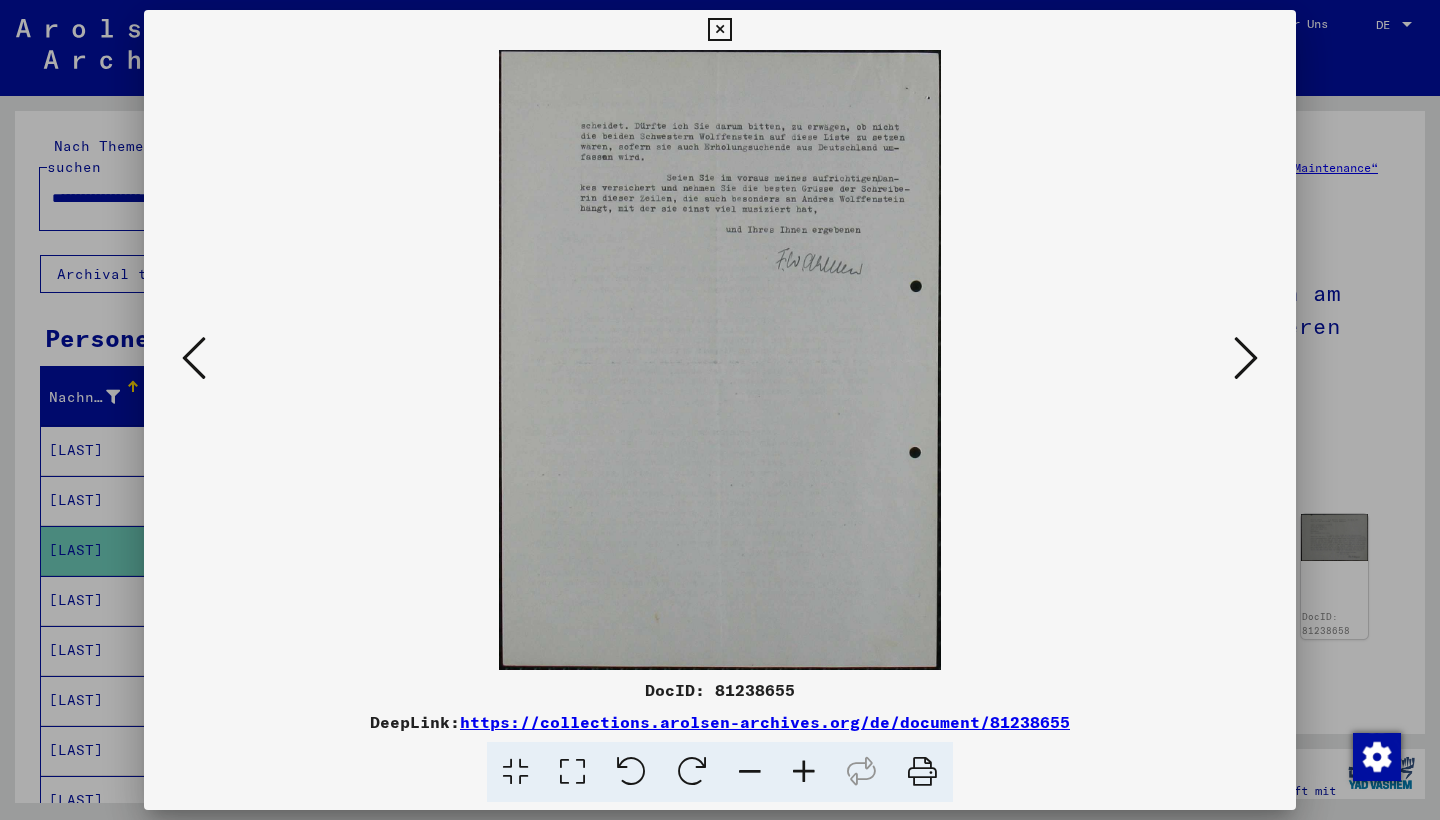 click at bounding box center (194, 358) 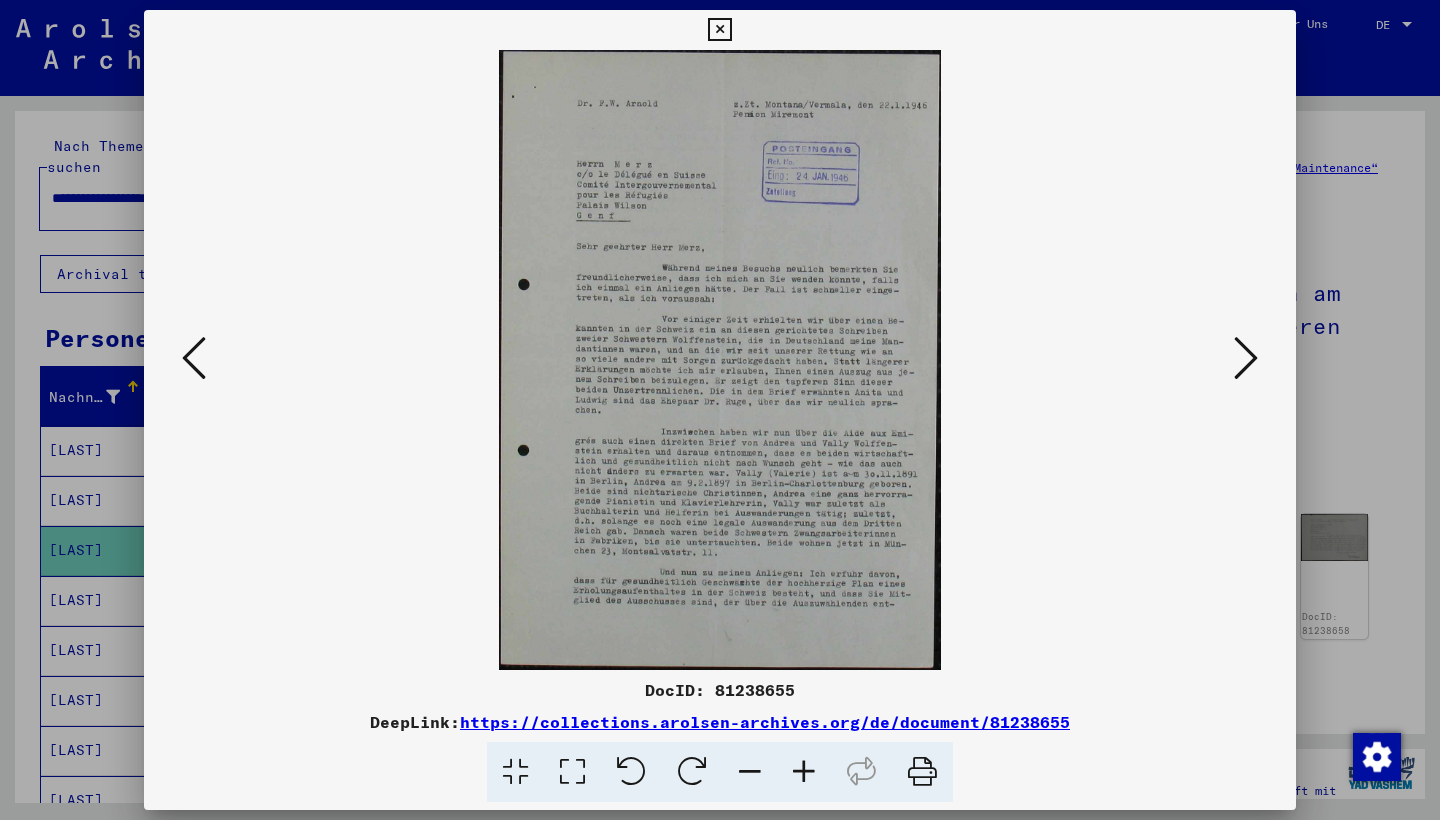 click at bounding box center (1246, 358) 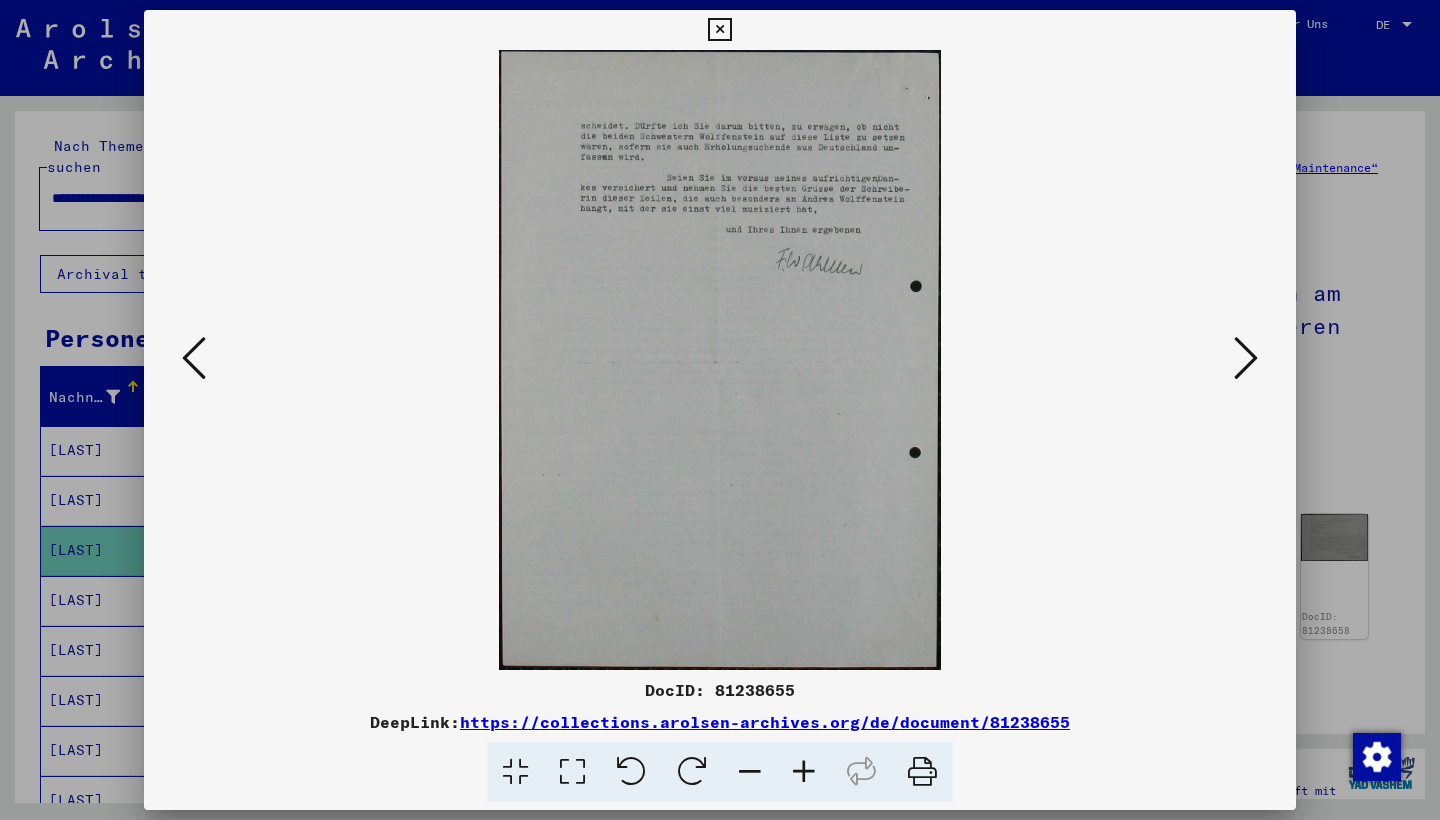 click at bounding box center [1246, 358] 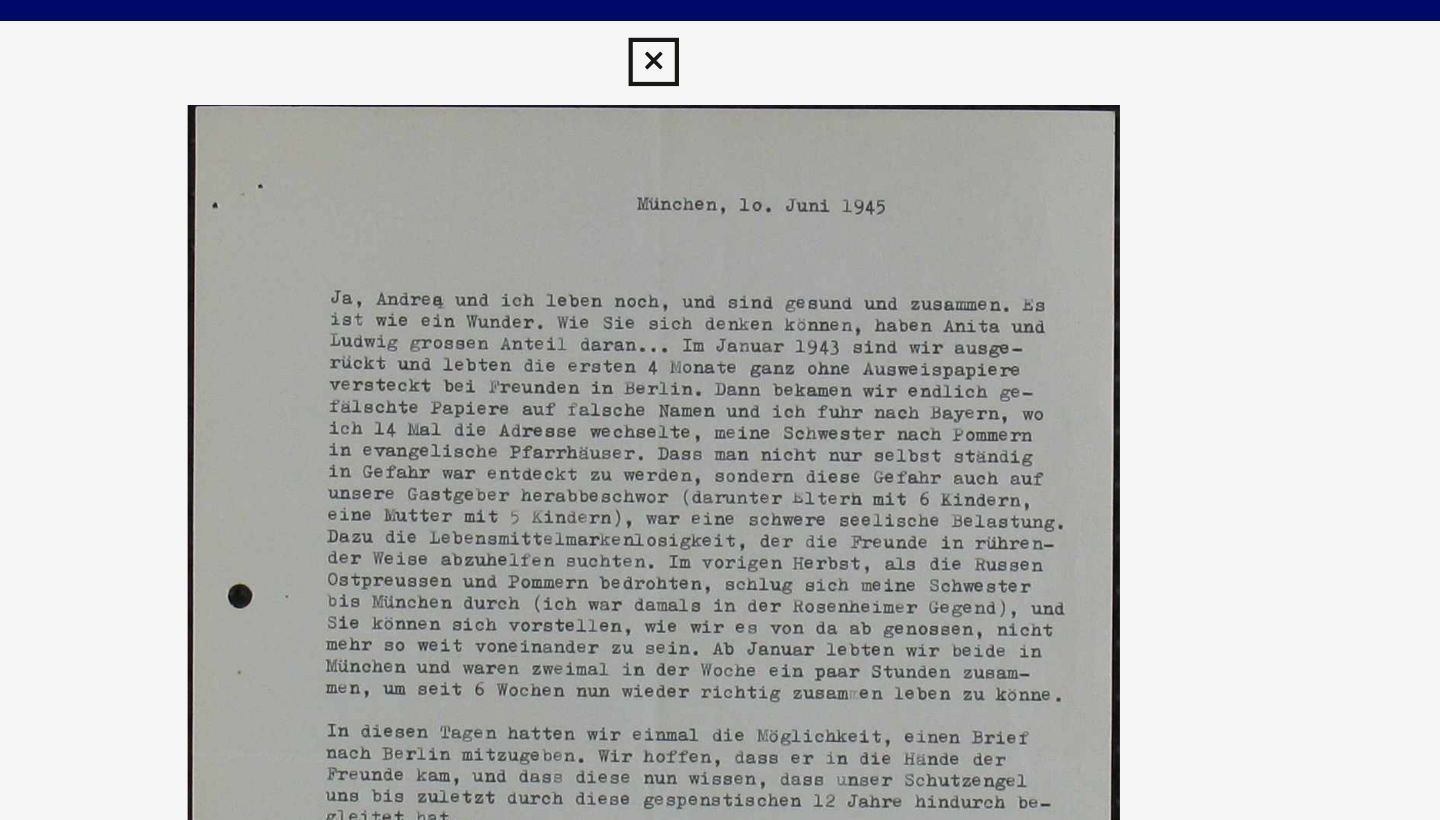 scroll, scrollTop: 0, scrollLeft: 0, axis: both 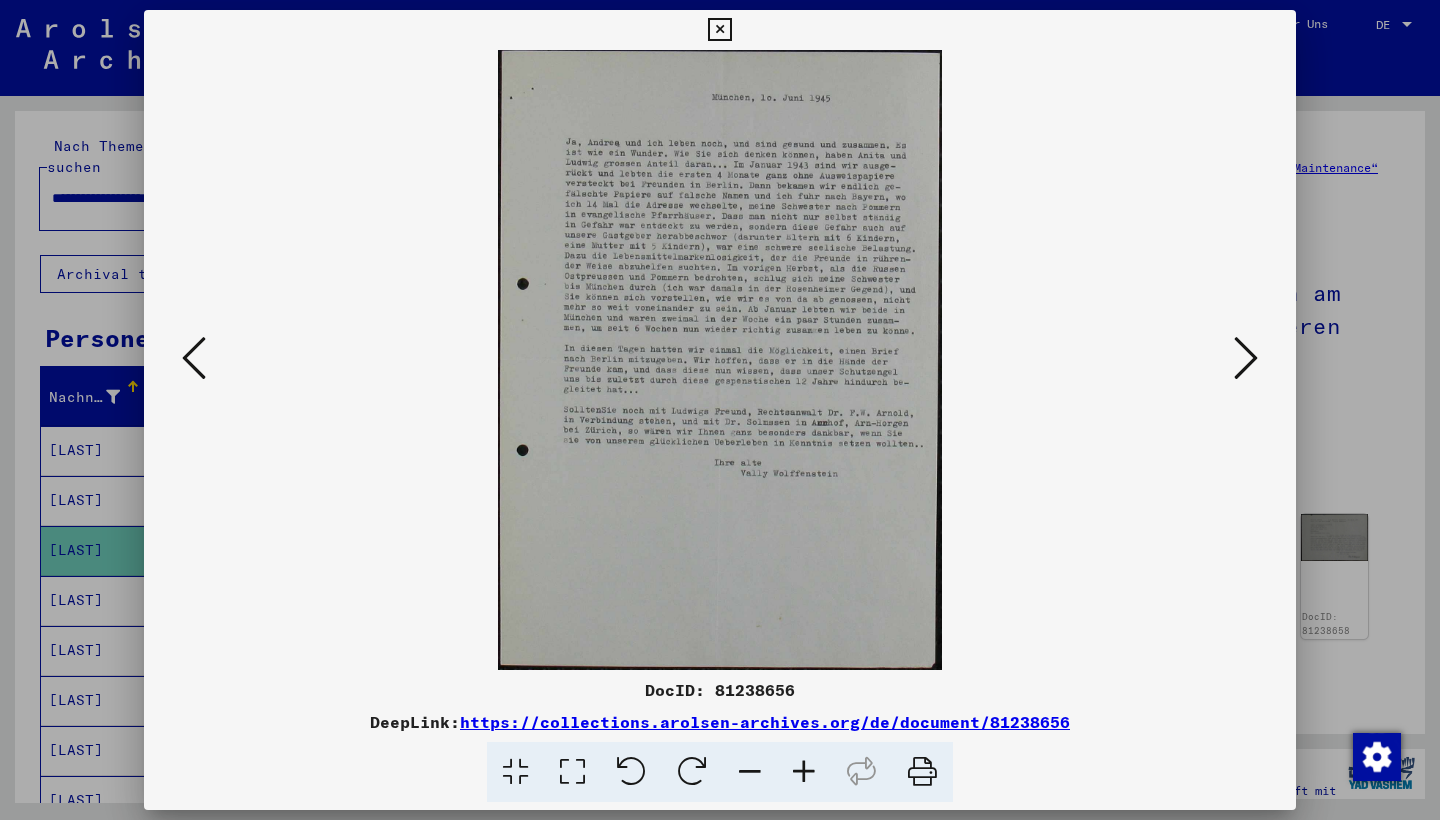 click at bounding box center (1246, 358) 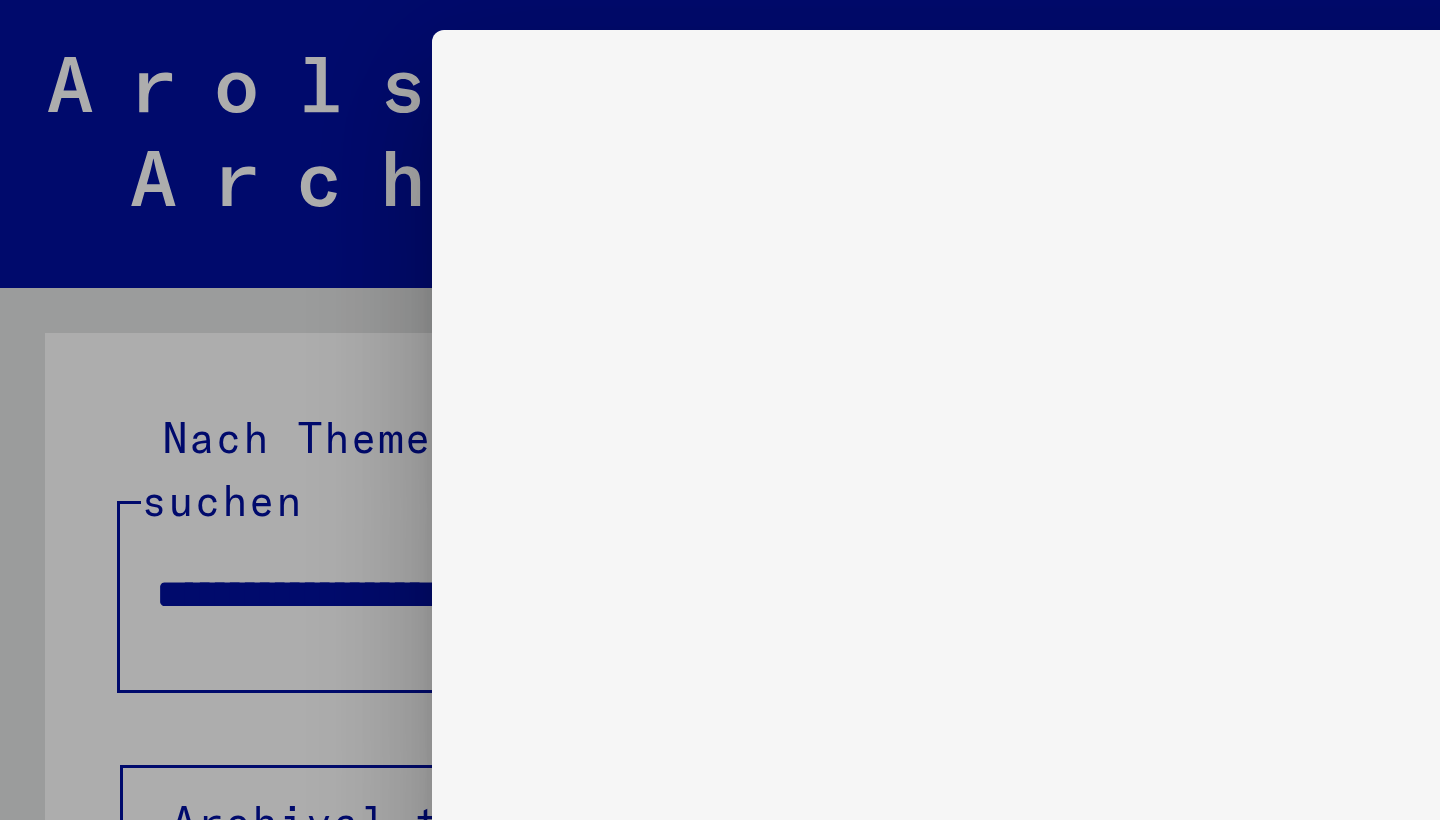 scroll, scrollTop: 0, scrollLeft: 0, axis: both 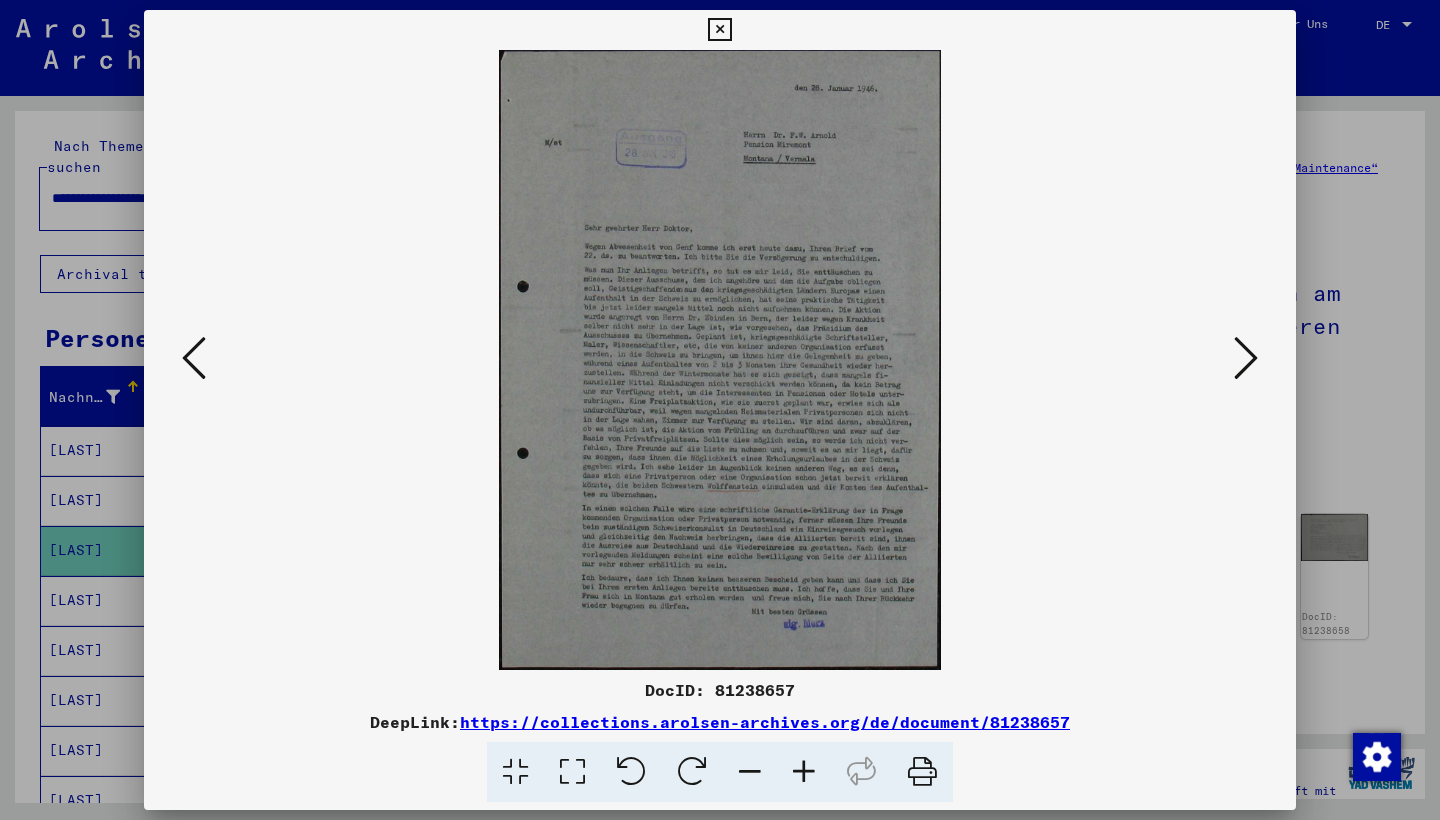 click at bounding box center (1246, 358) 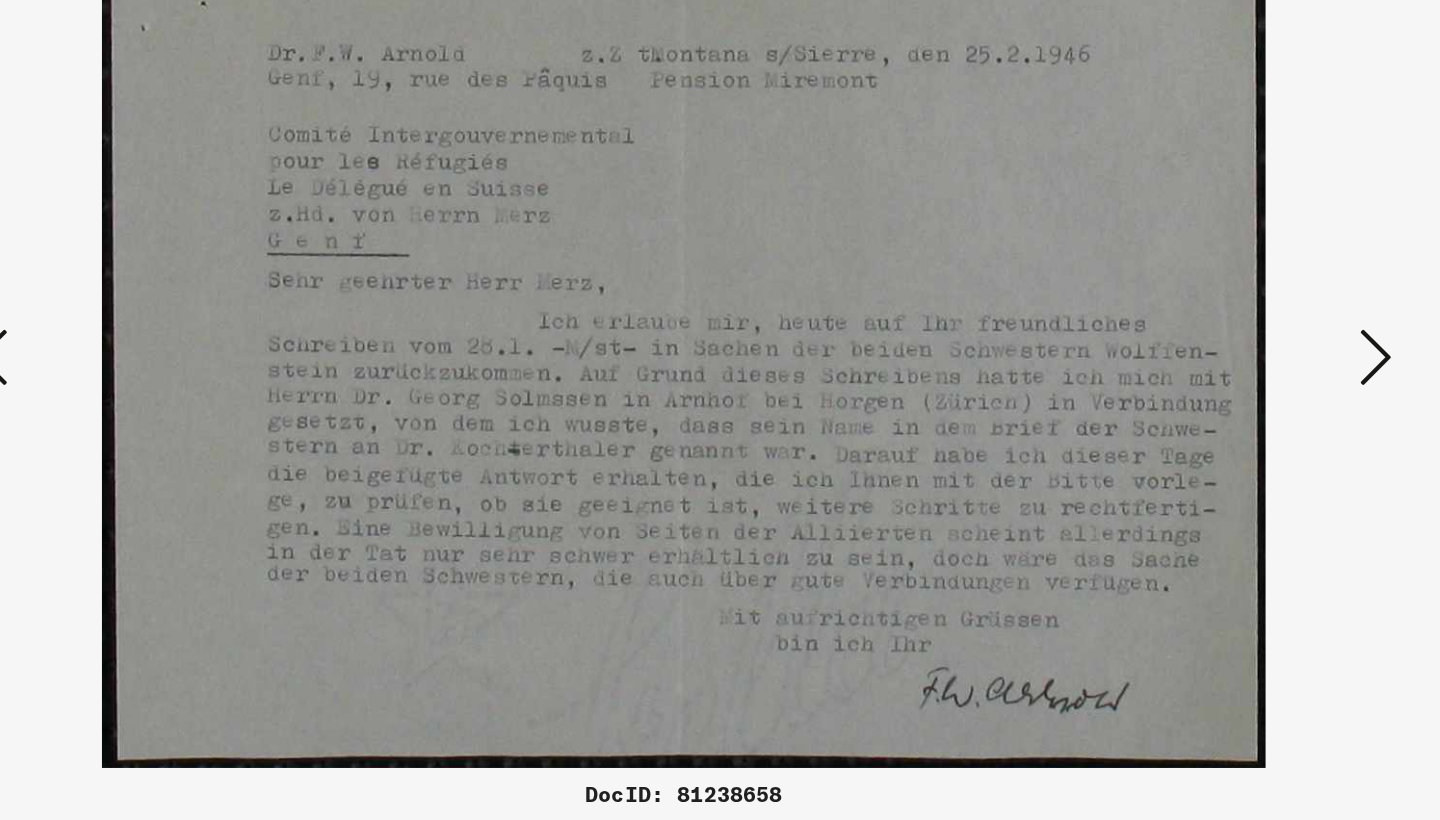drag, startPoint x: 294, startPoint y: 318, endPoint x: 567, endPoint y: 309, distance: 273.14832 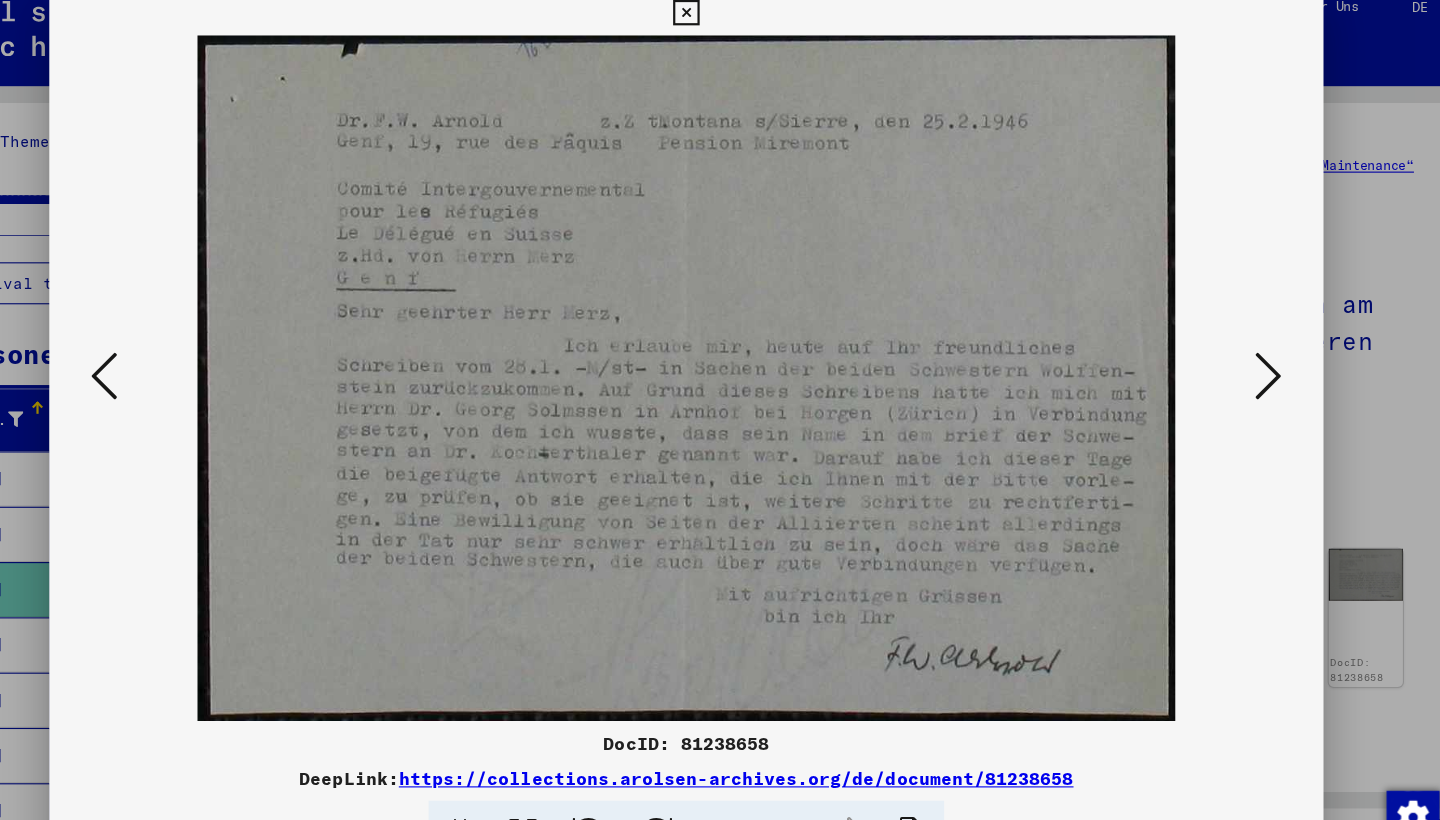 click at bounding box center [720, 360] 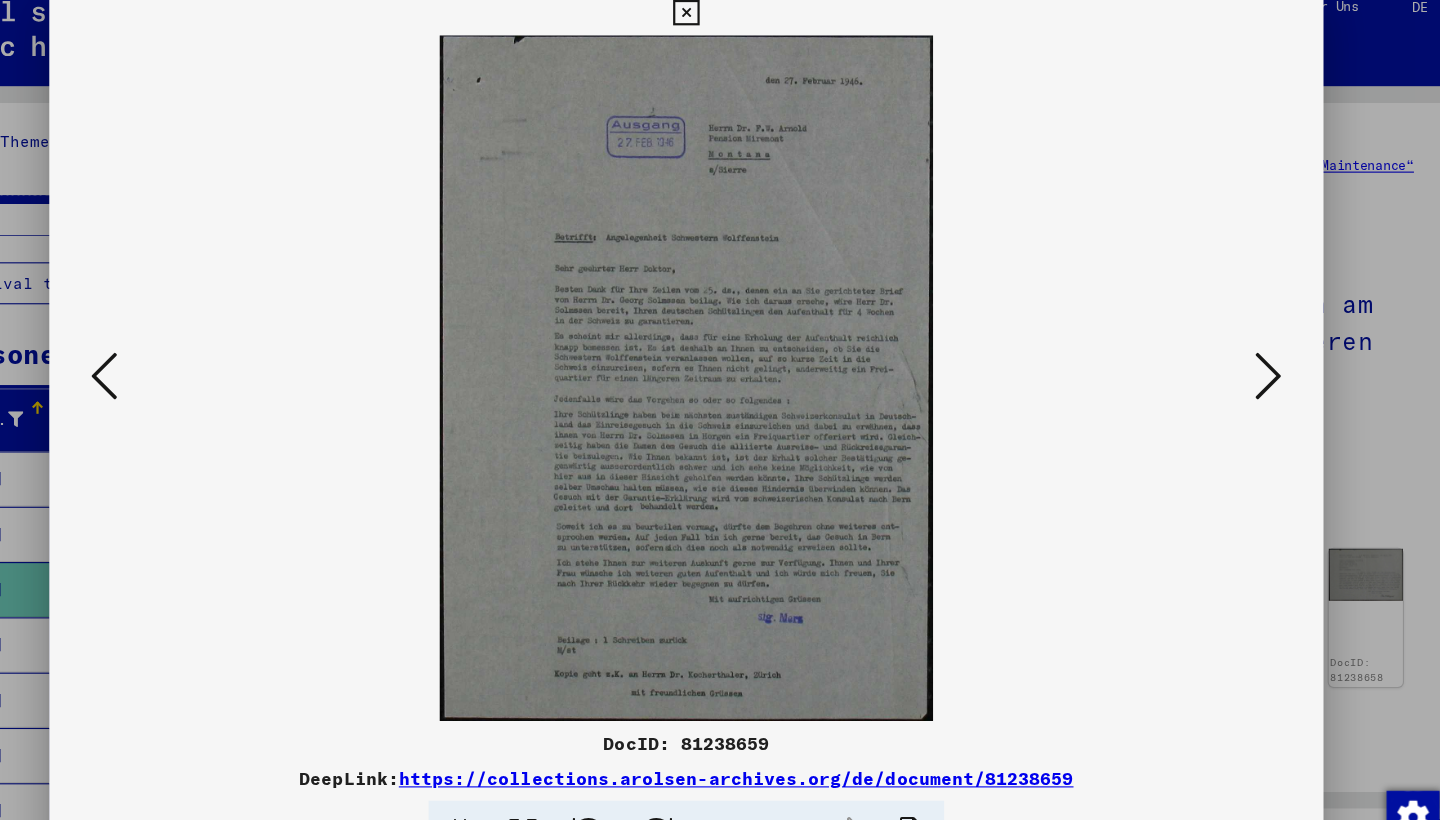click at bounding box center (720, 360) 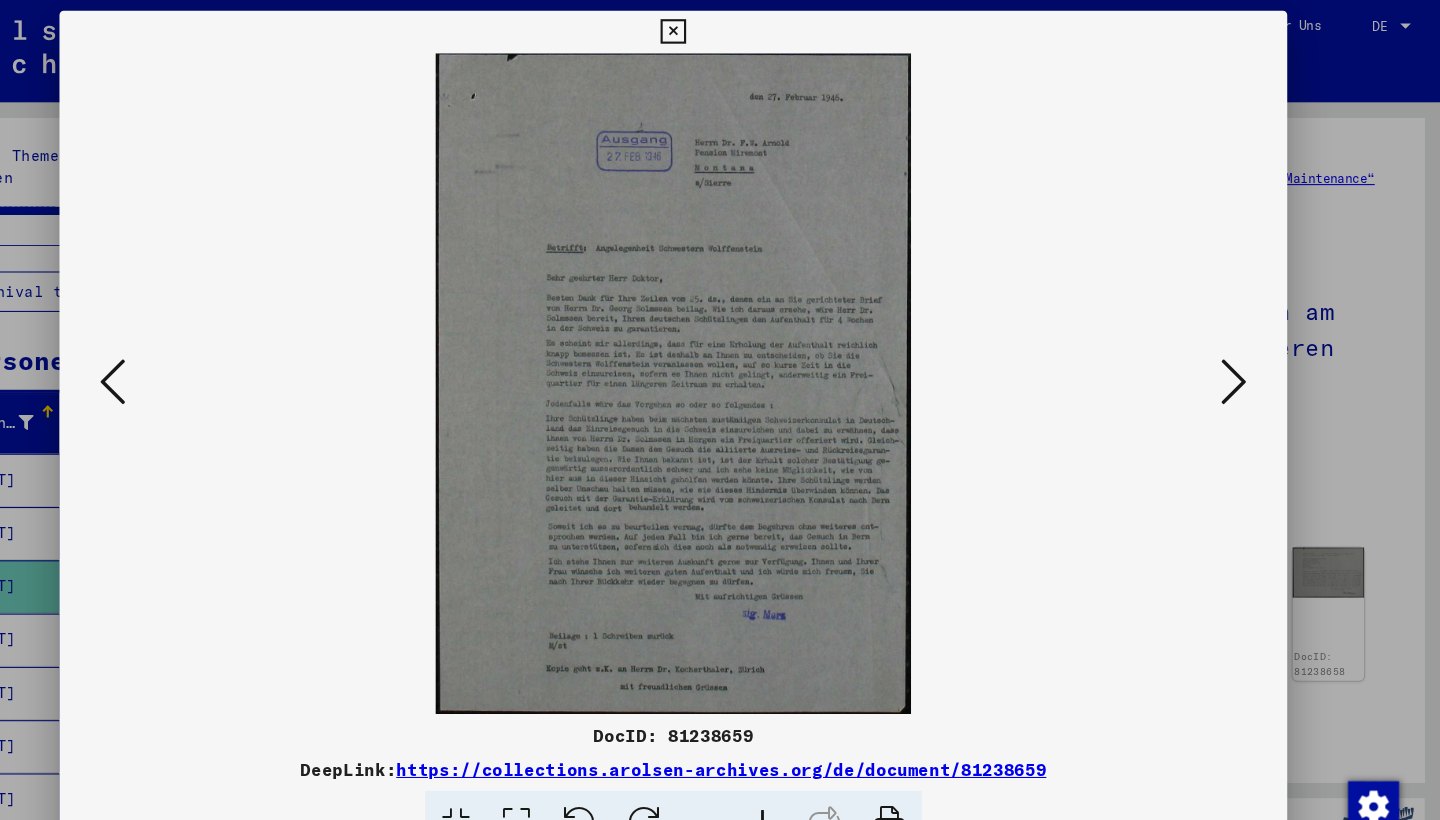 click at bounding box center (1246, 358) 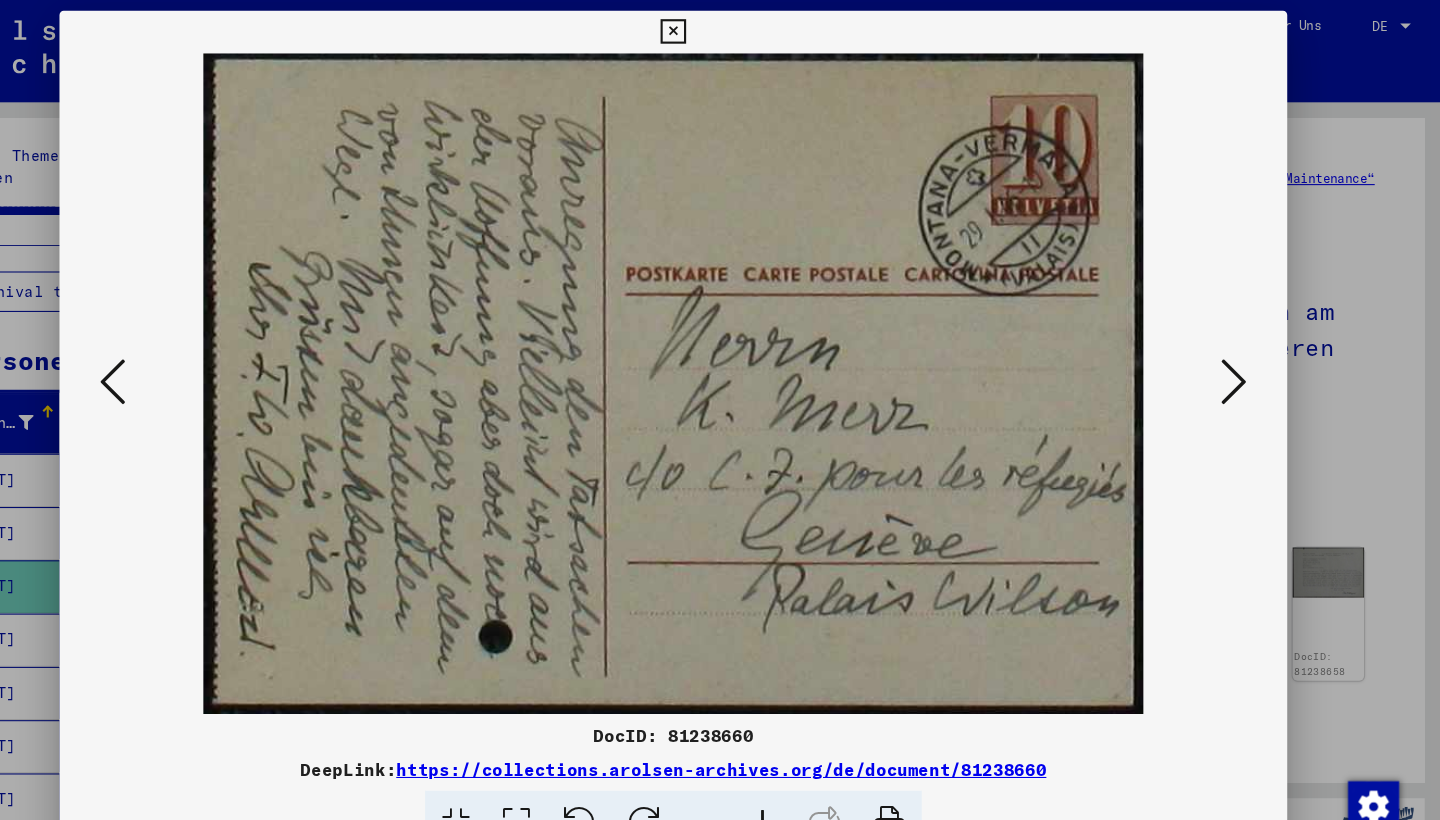 click at bounding box center (1246, 358) 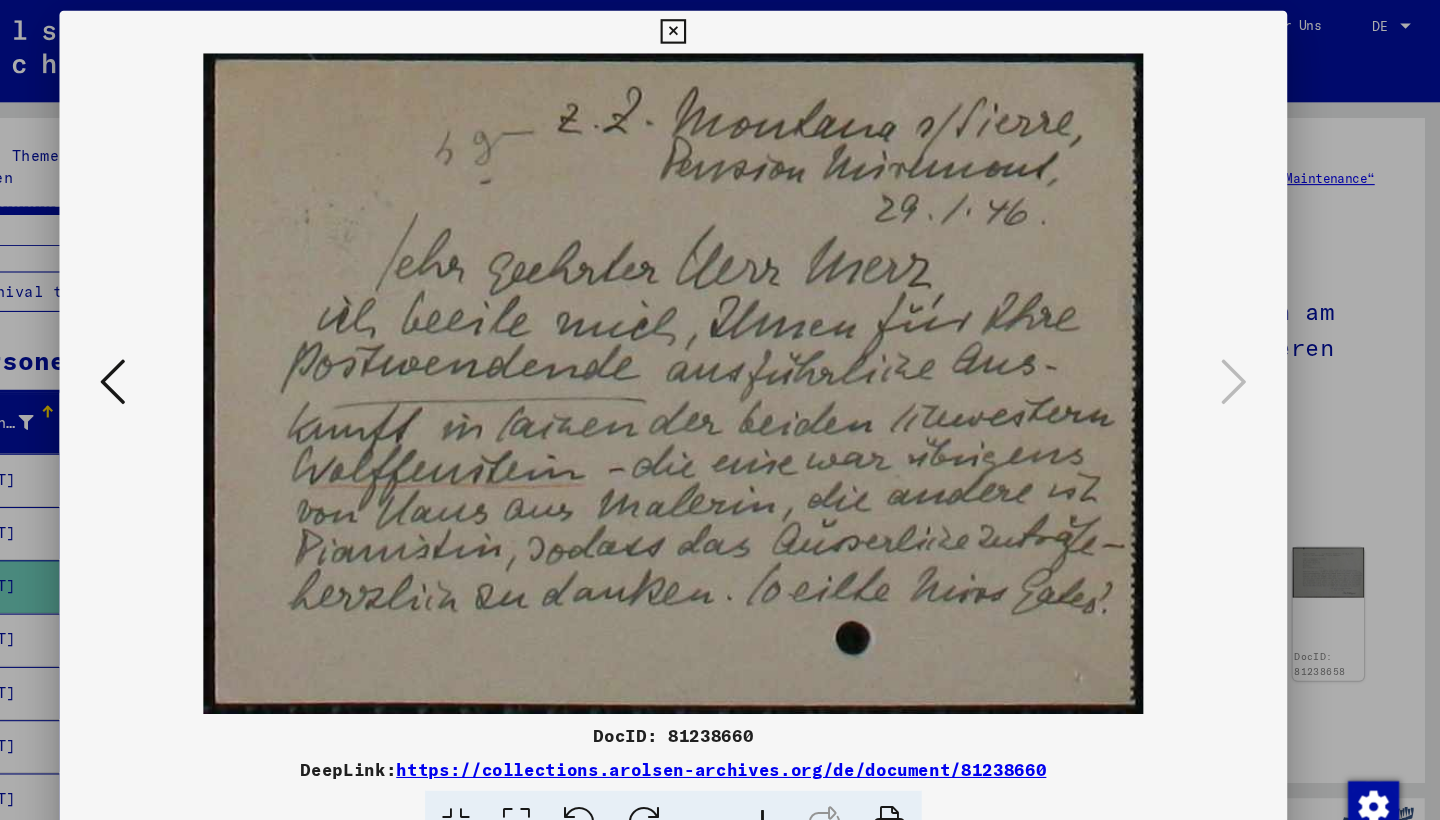 click at bounding box center [194, 359] 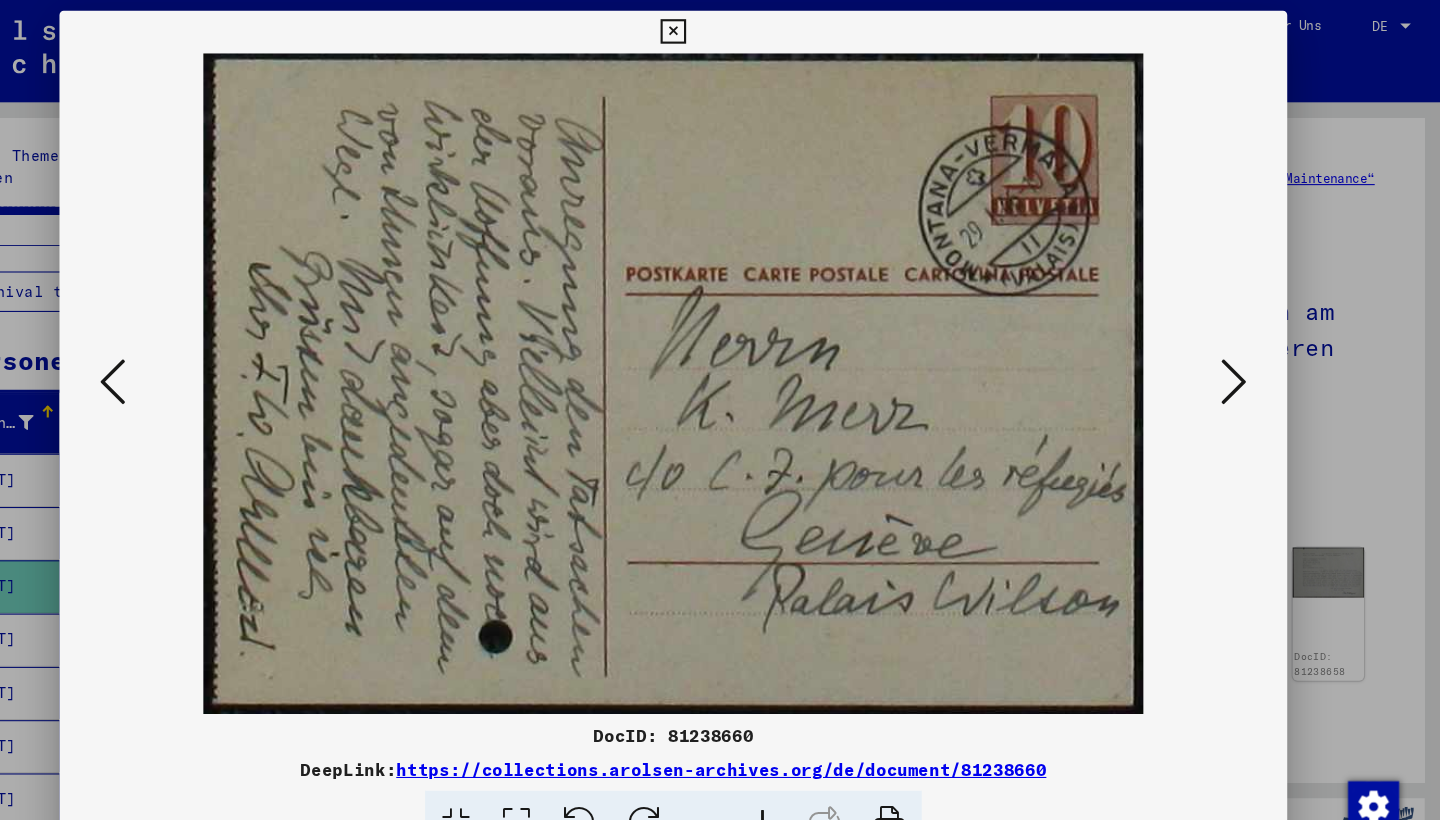 click at bounding box center [720, 360] 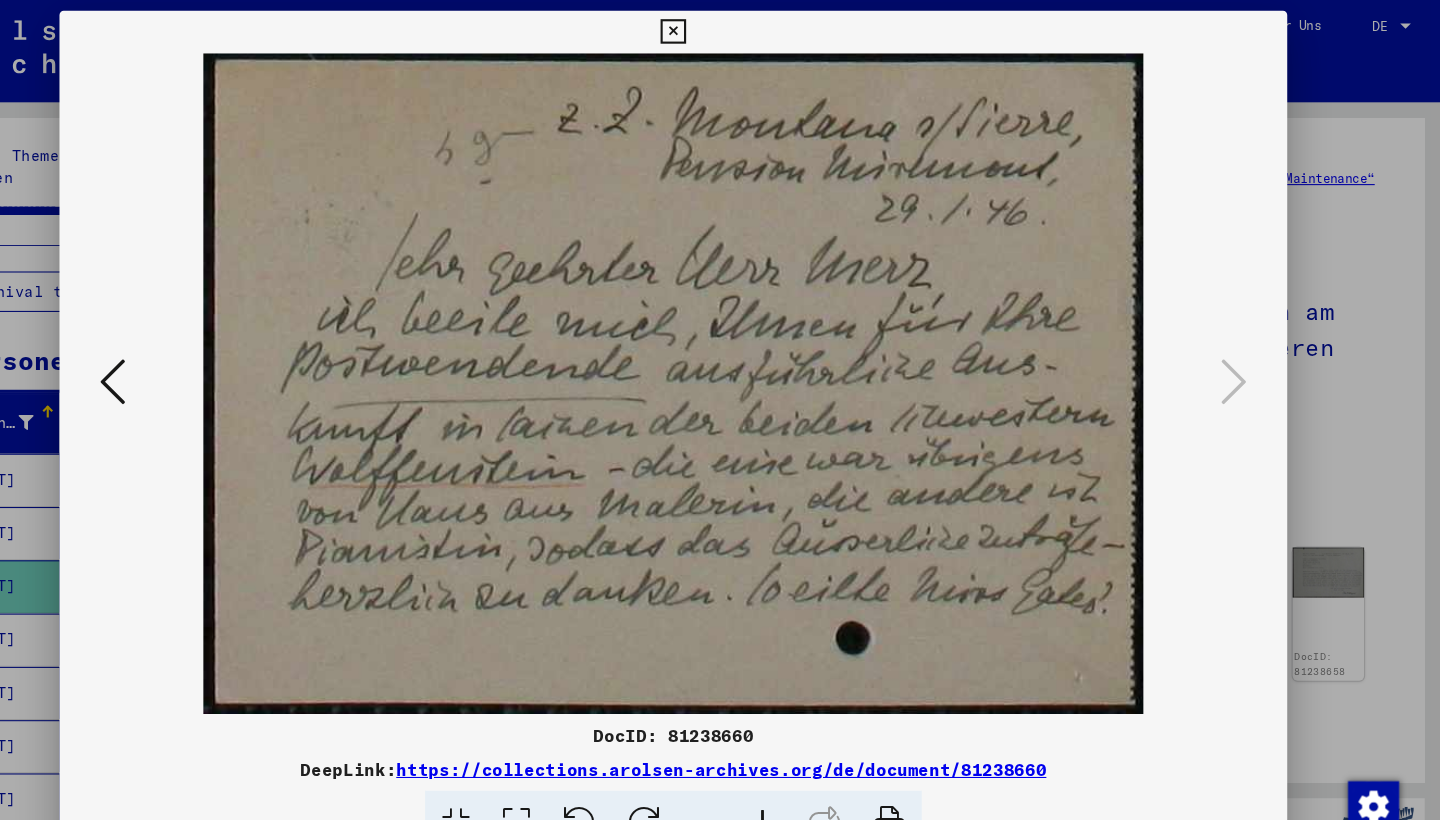 click at bounding box center (719, 30) 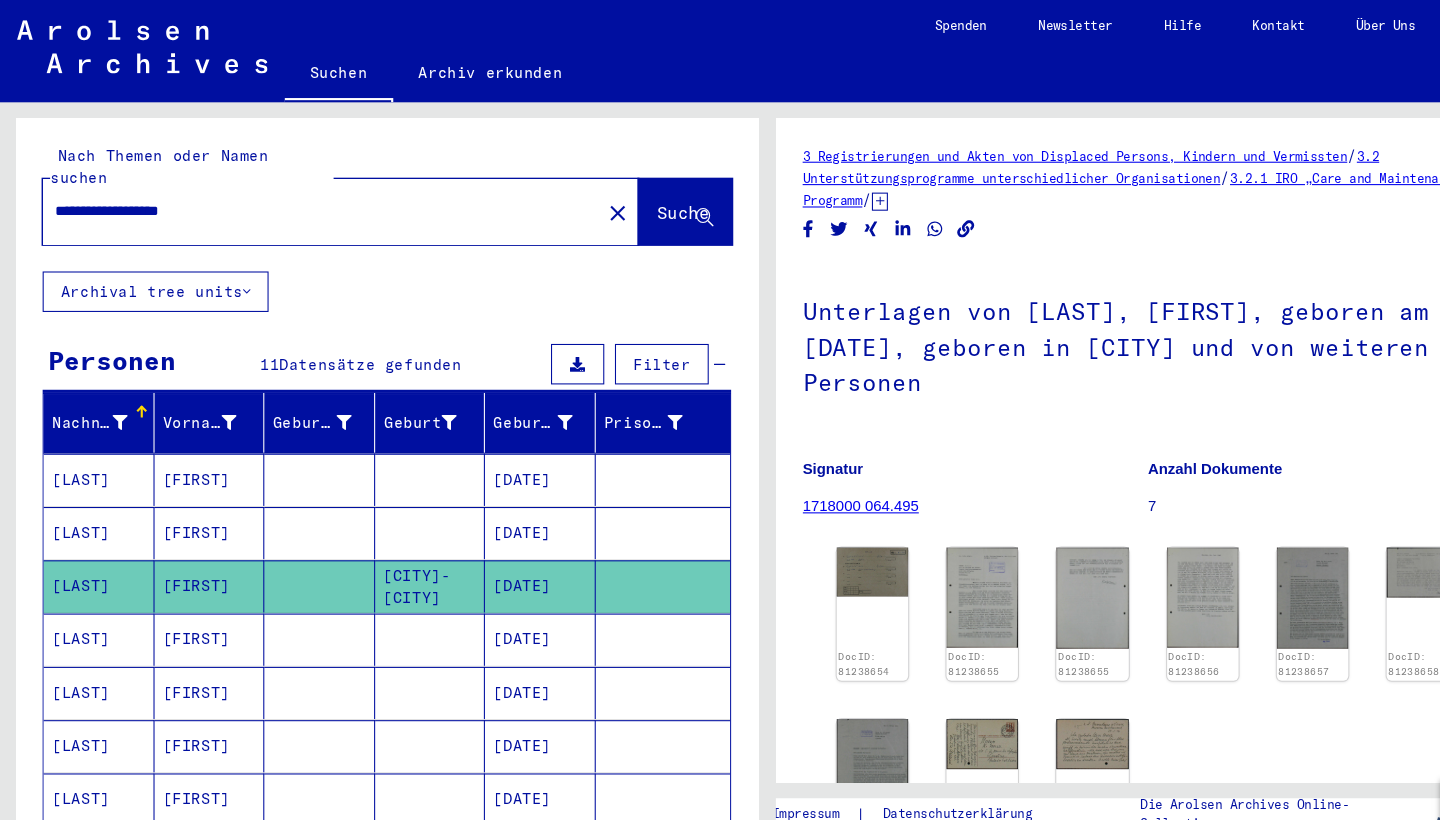 click on "[LAST]" at bounding box center [93, 650] 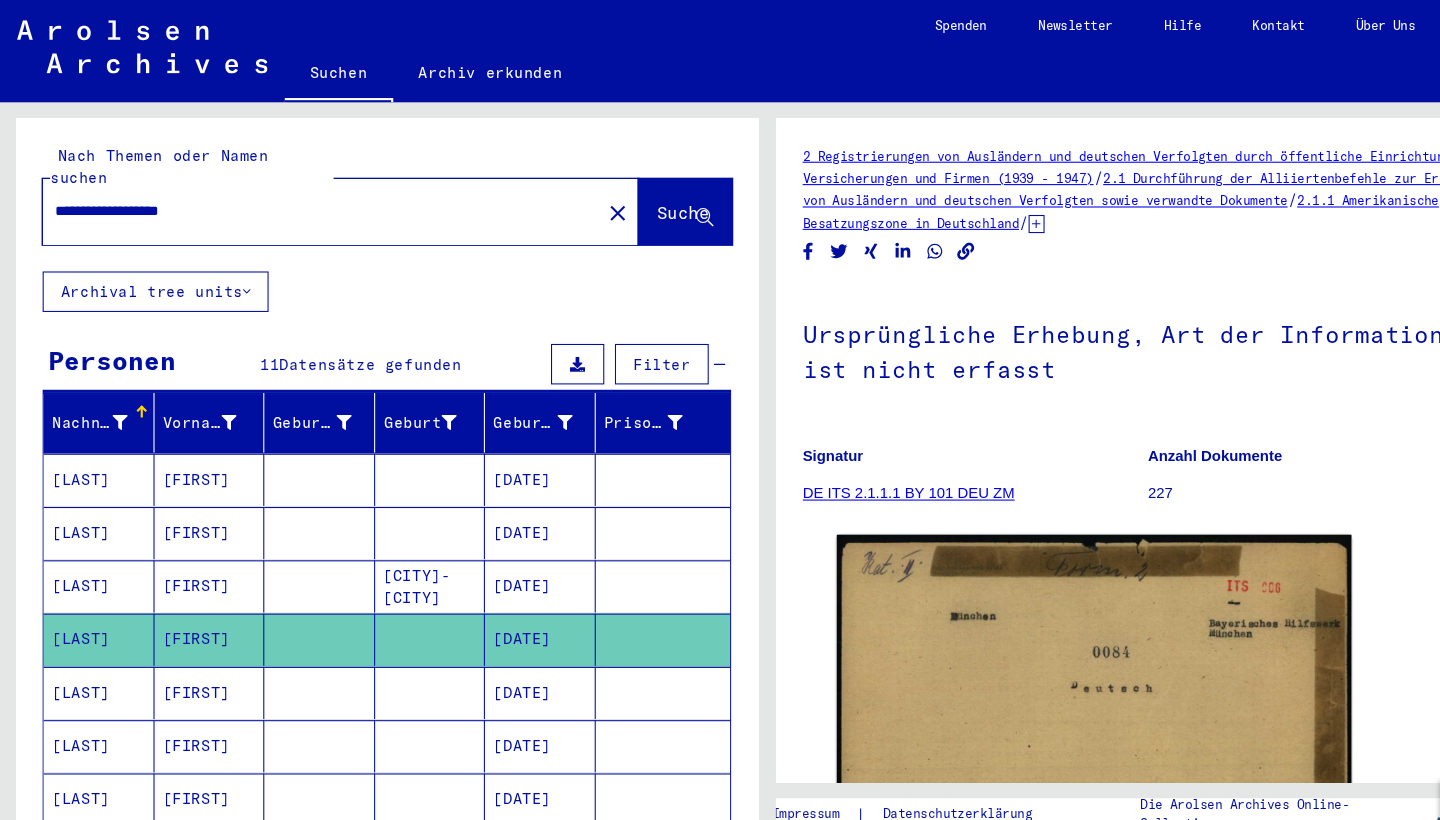 scroll, scrollTop: 0, scrollLeft: 0, axis: both 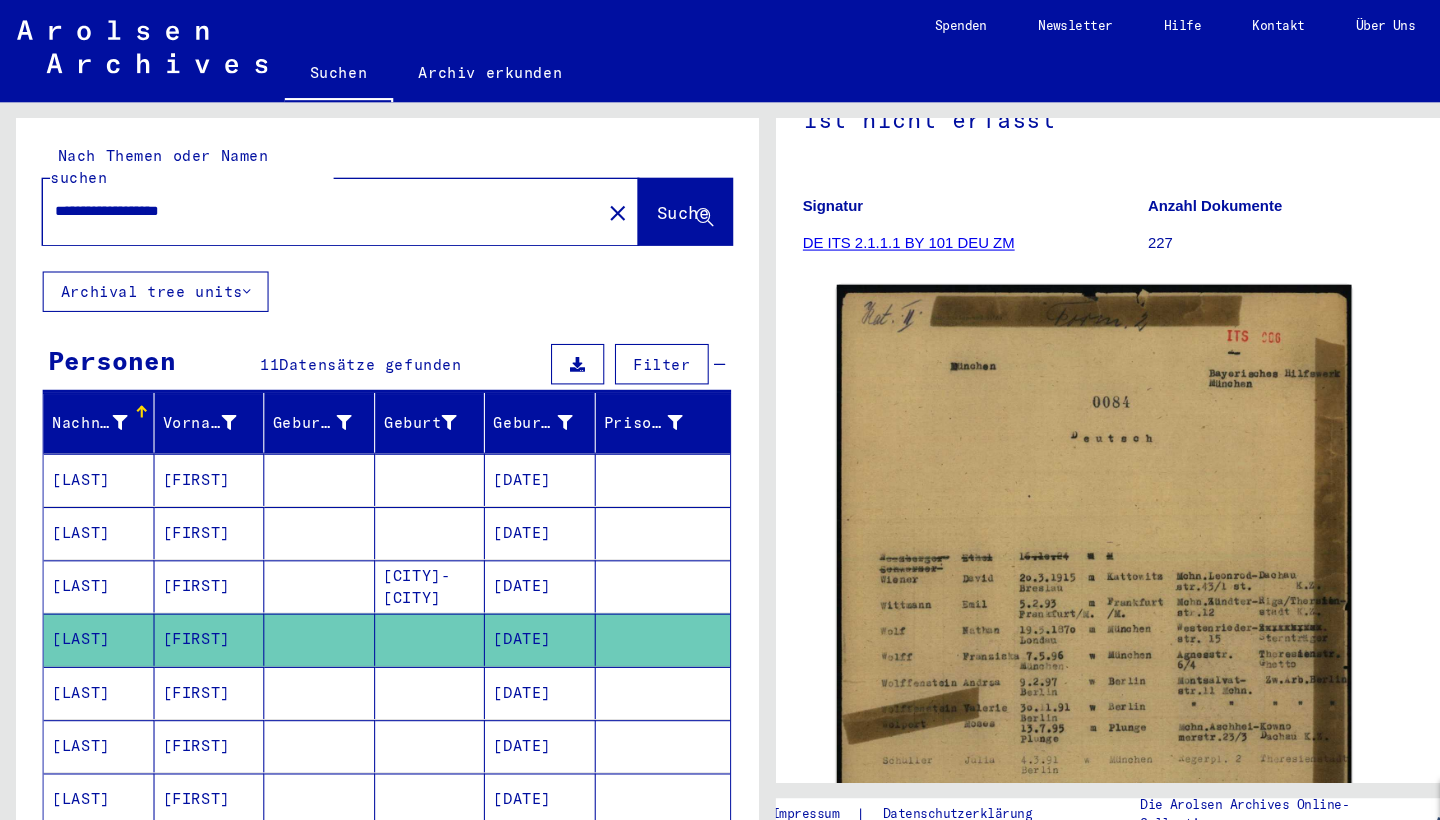 click on "[LAST]" at bounding box center (93, 700) 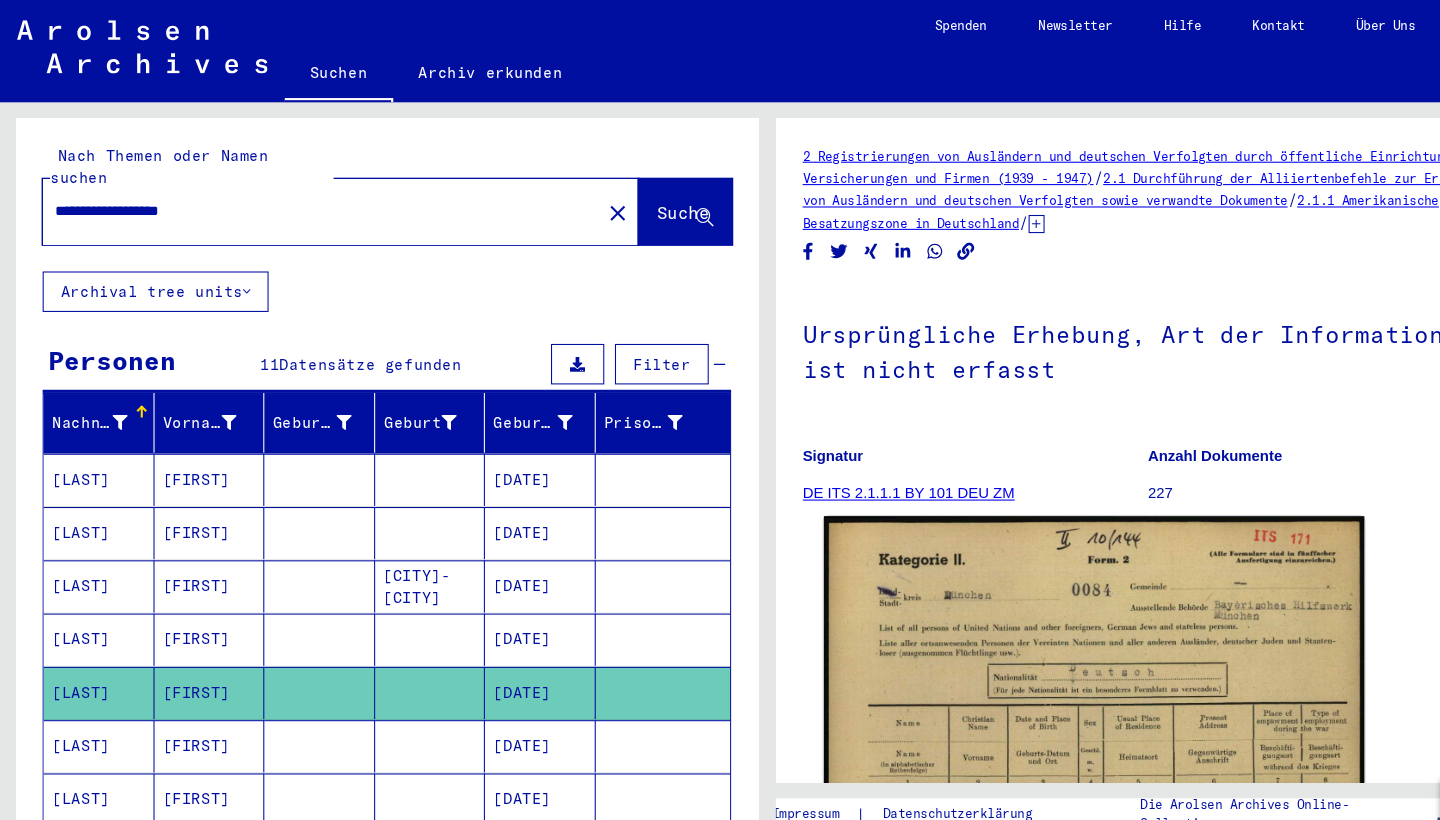 scroll, scrollTop: 0, scrollLeft: 0, axis: both 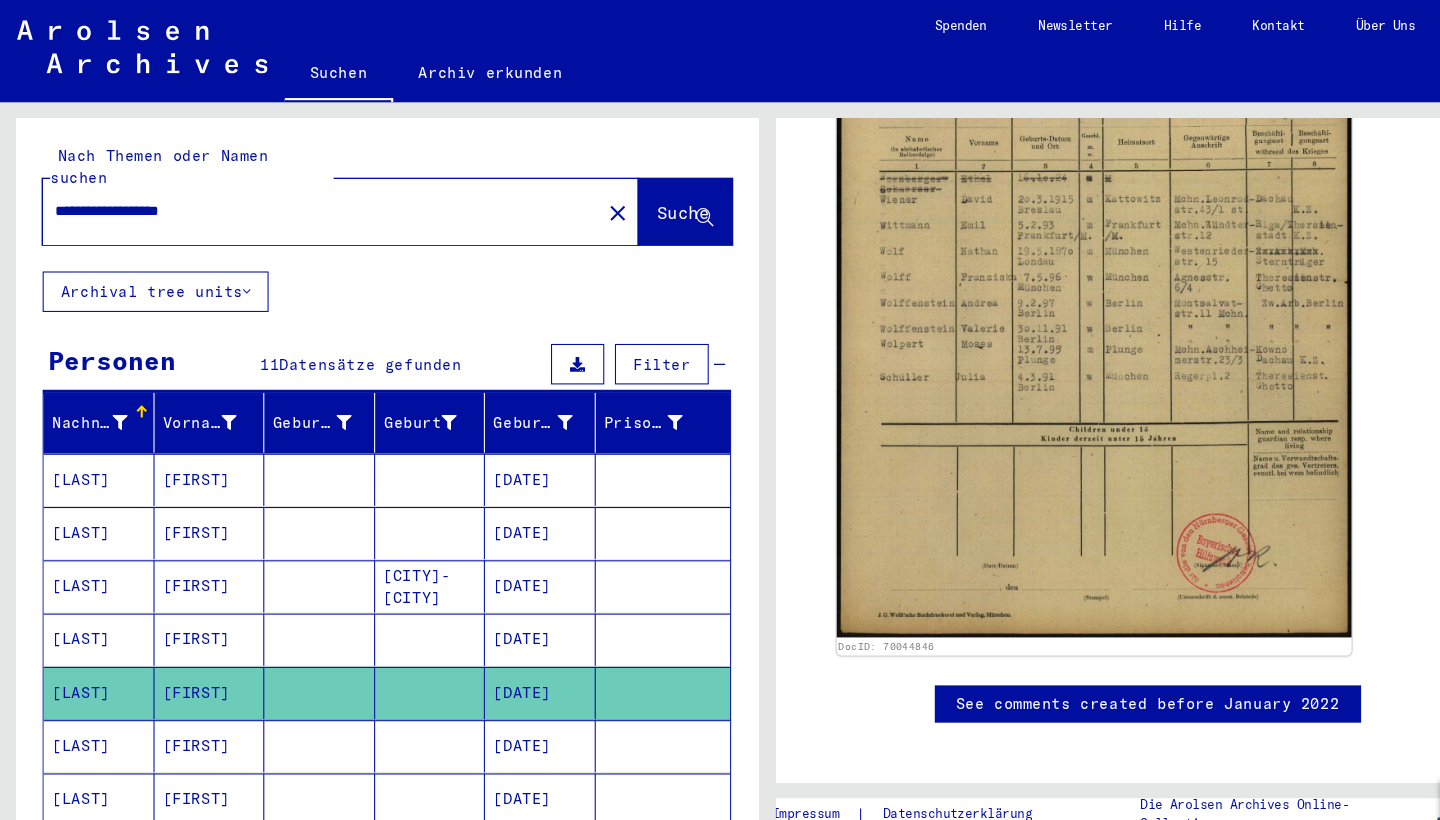 click on "[LAST]" at bounding box center (93, 750) 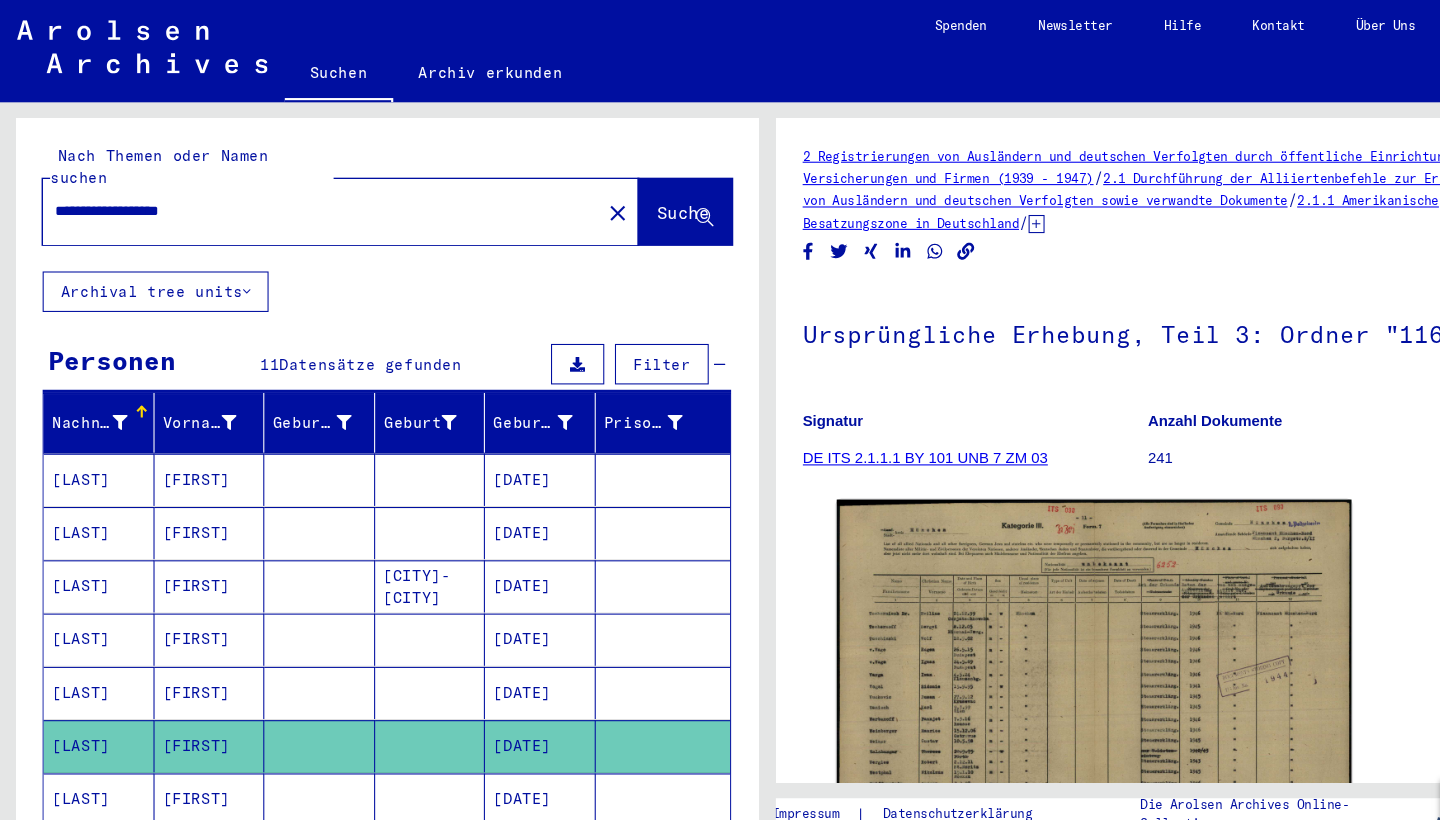 scroll, scrollTop: 0, scrollLeft: 0, axis: both 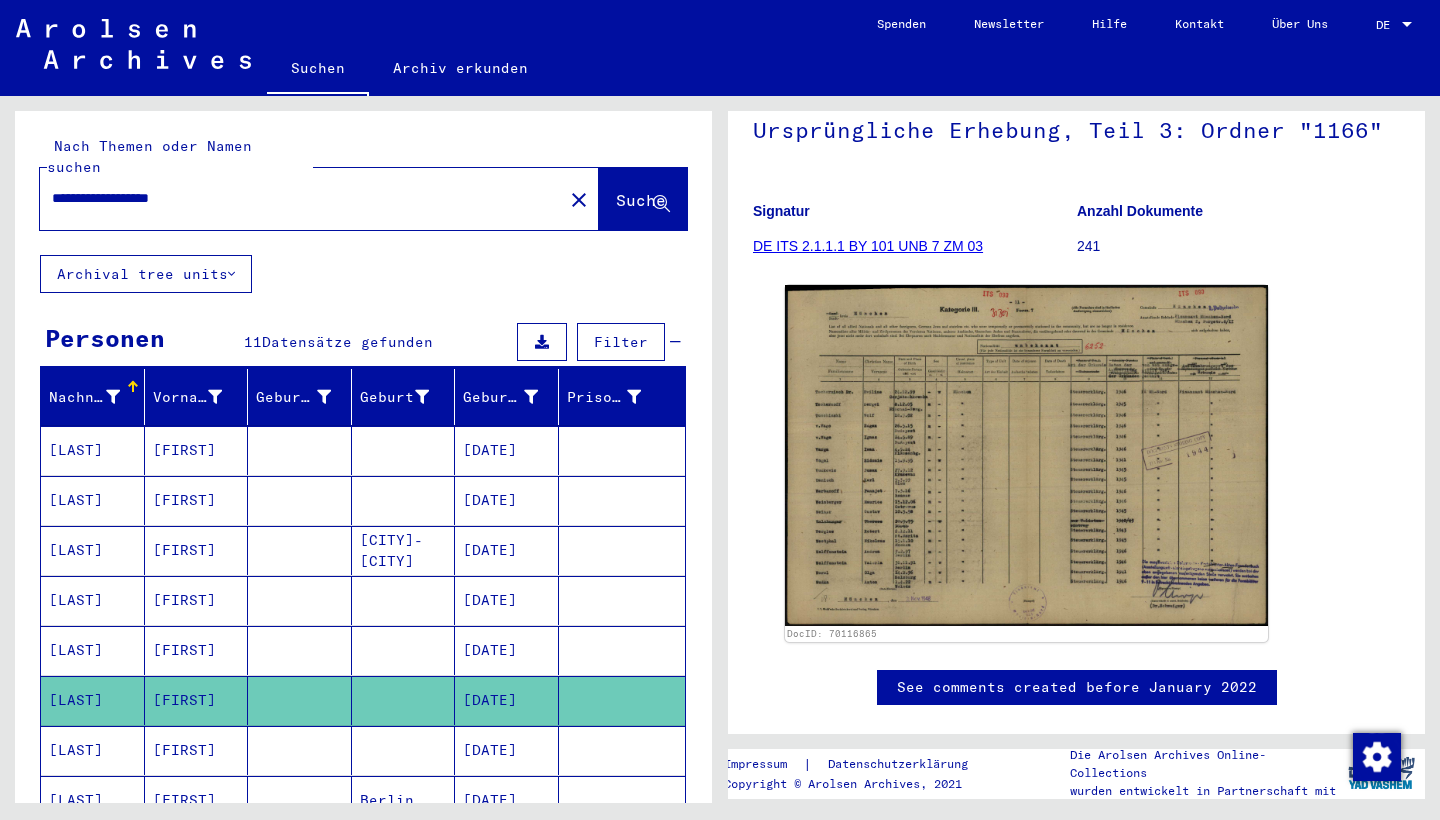 click 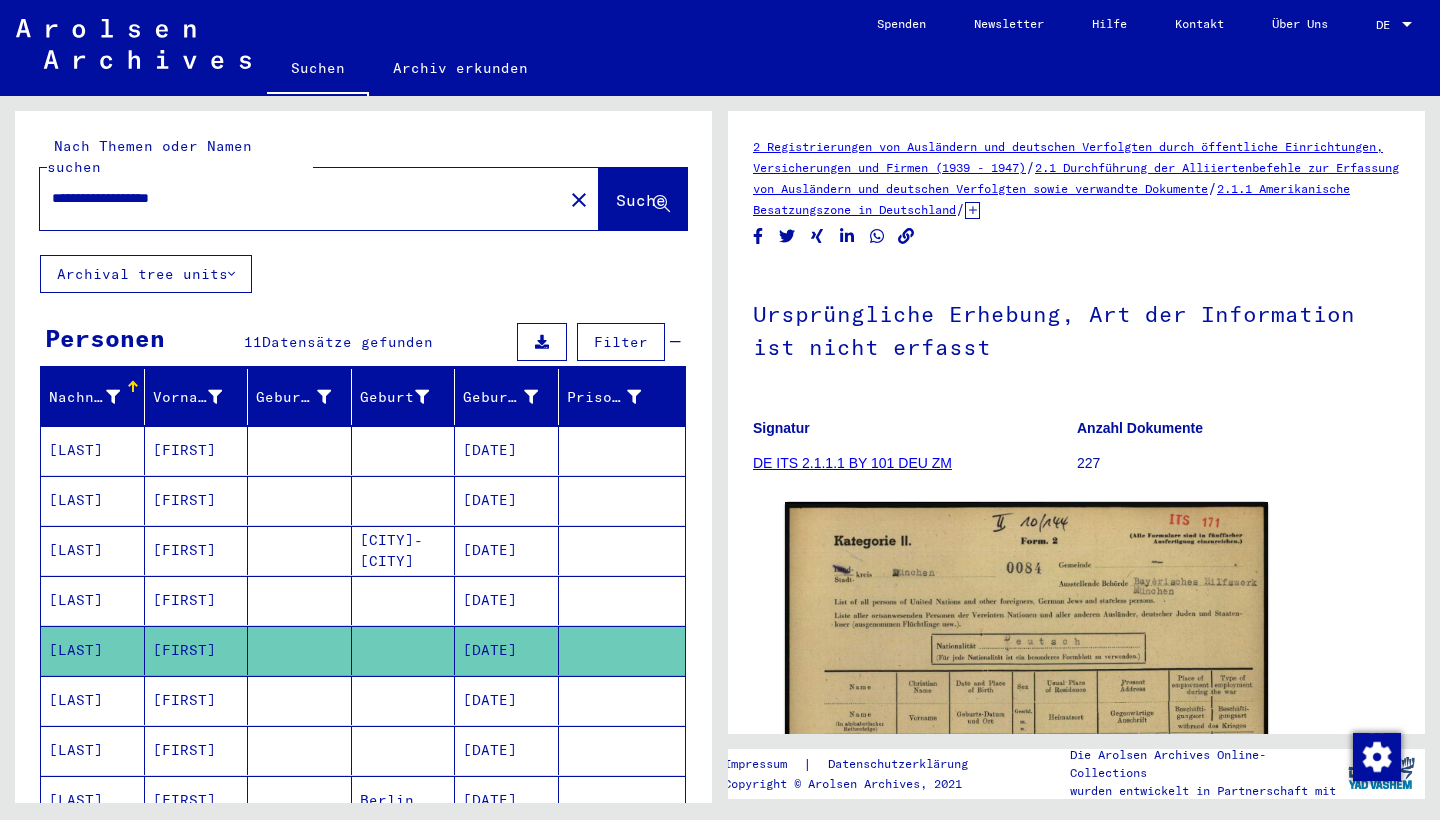 scroll, scrollTop: 0, scrollLeft: 0, axis: both 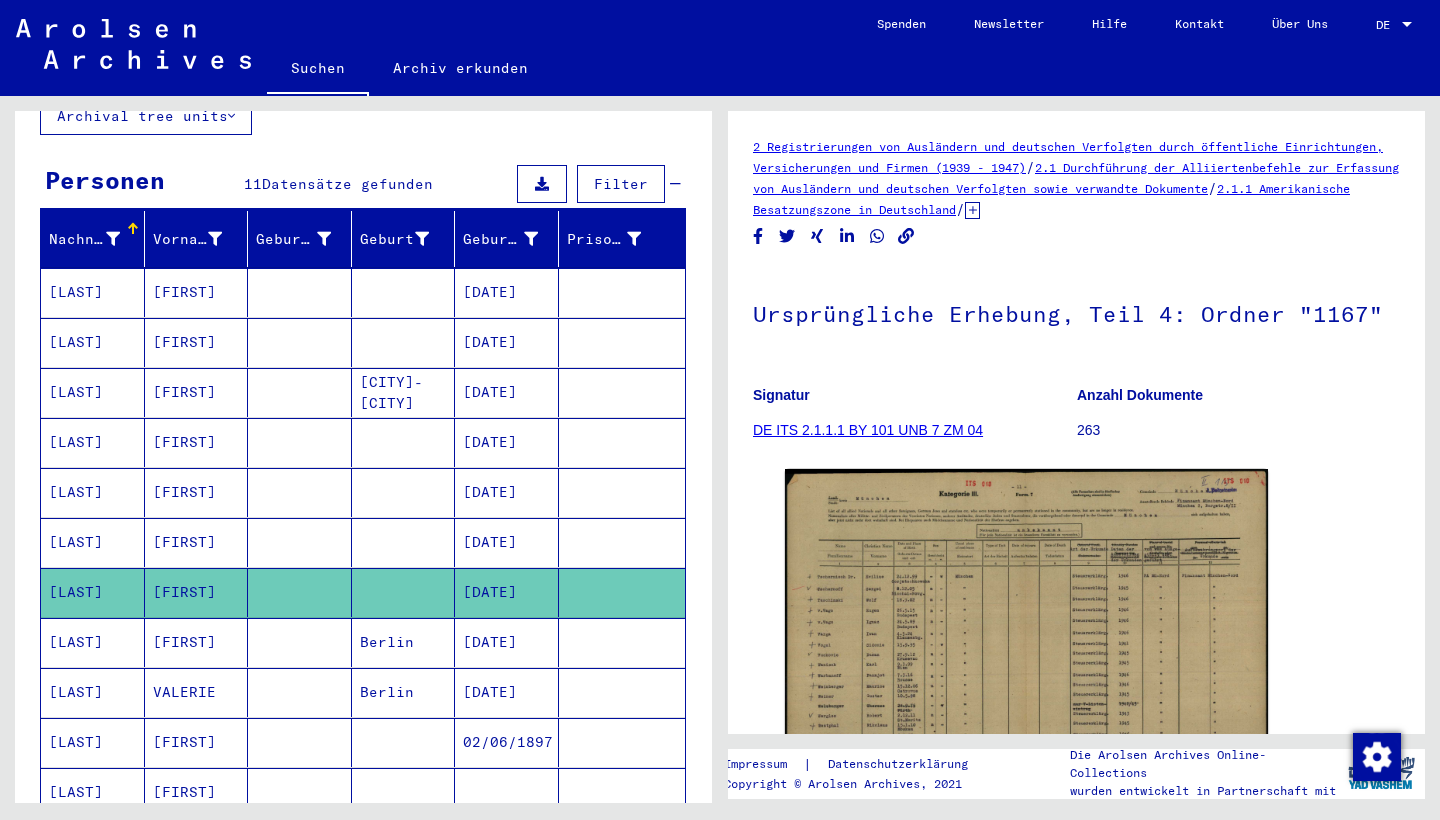 click at bounding box center (300, 692) 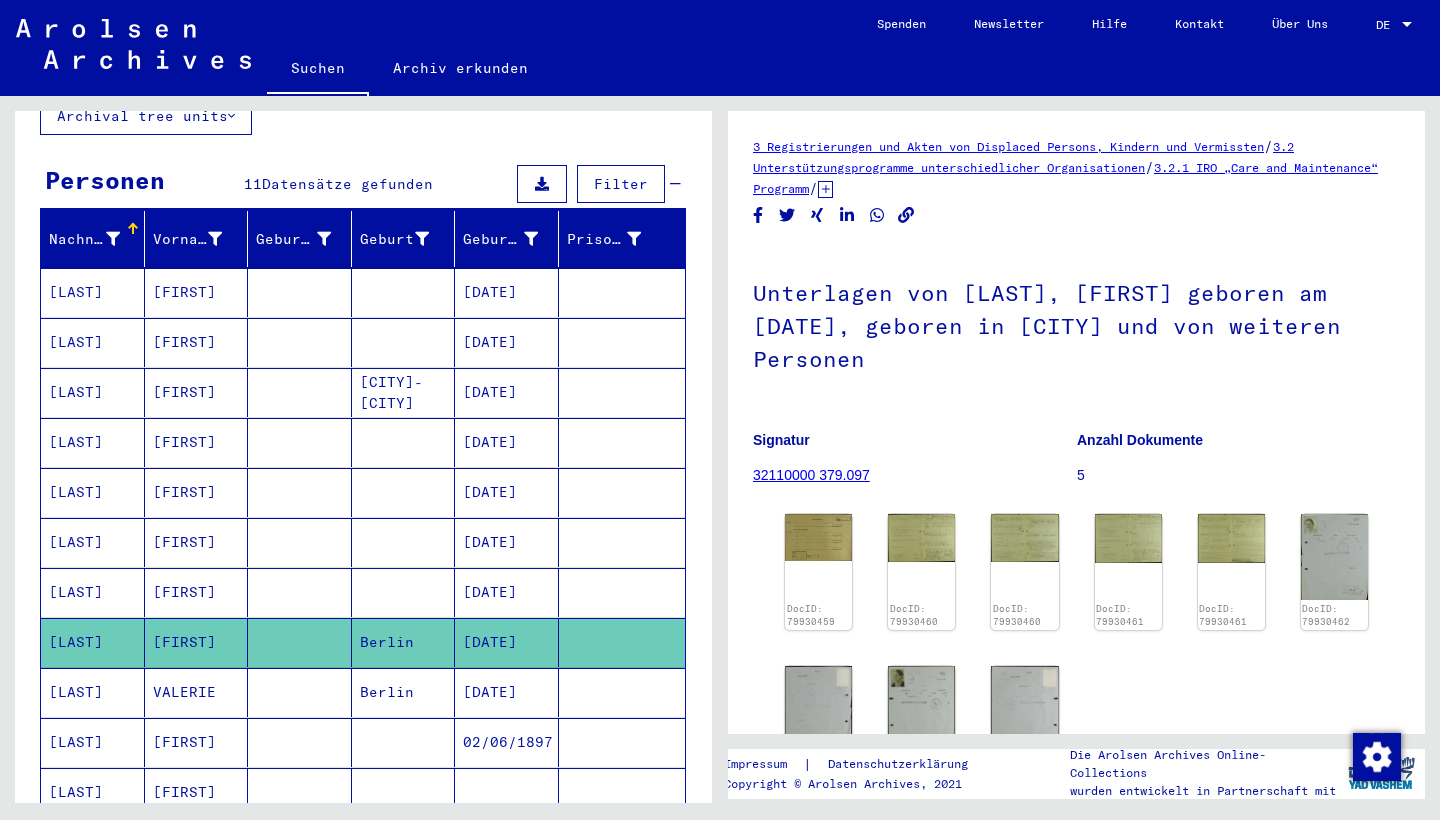 scroll, scrollTop: 0, scrollLeft: 0, axis: both 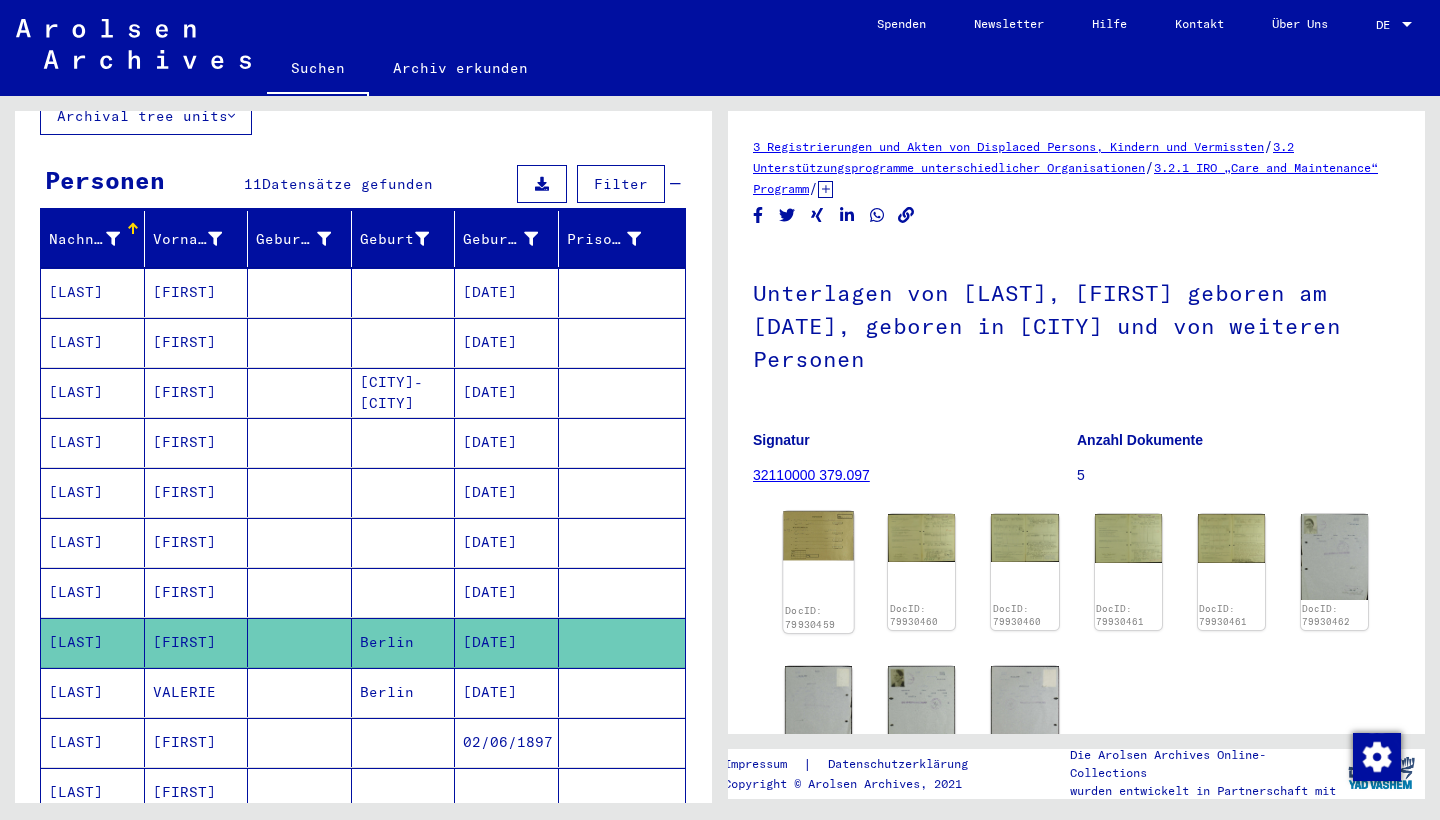 click 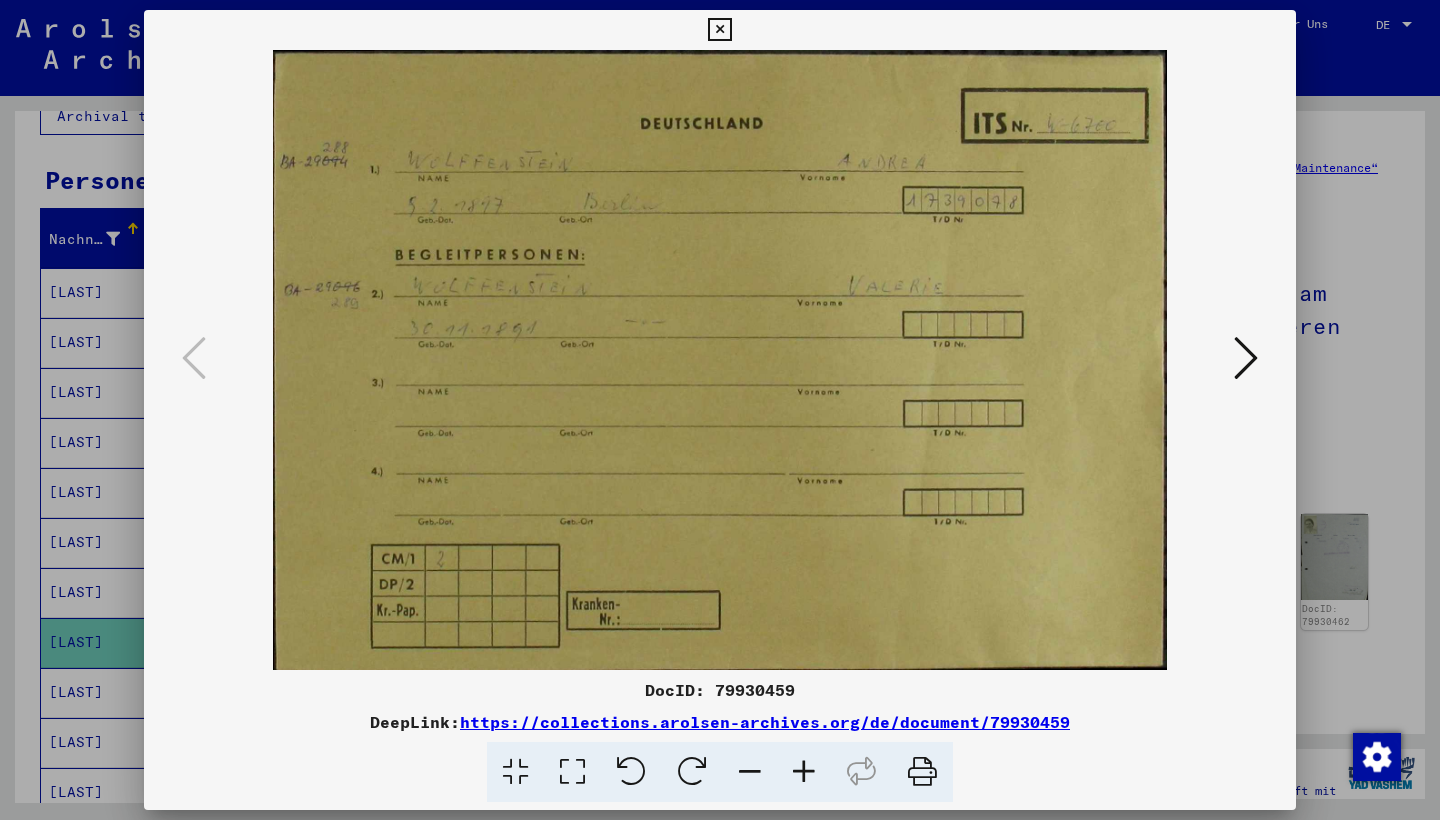click at bounding box center [1246, 358] 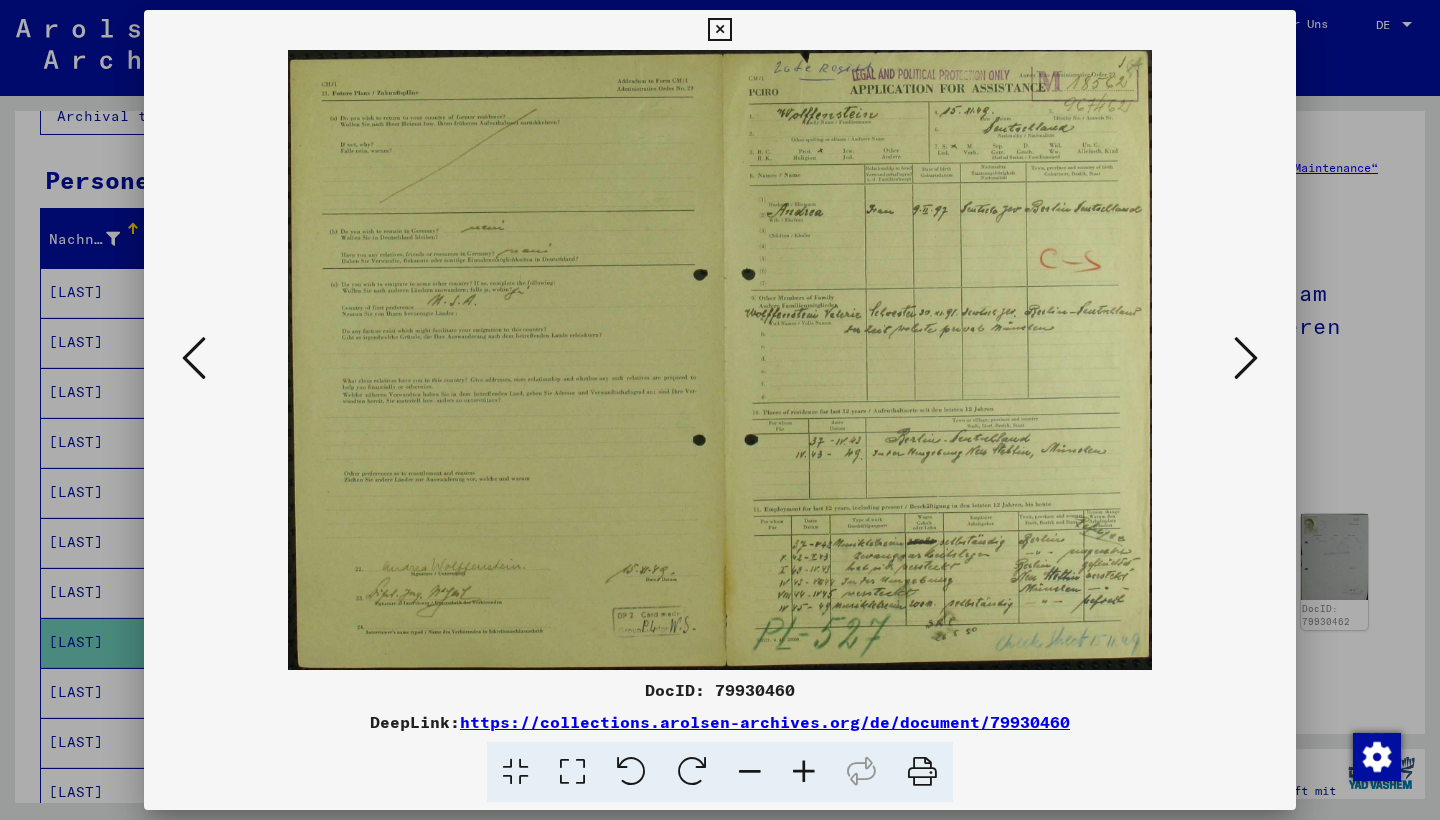 click at bounding box center (1246, 358) 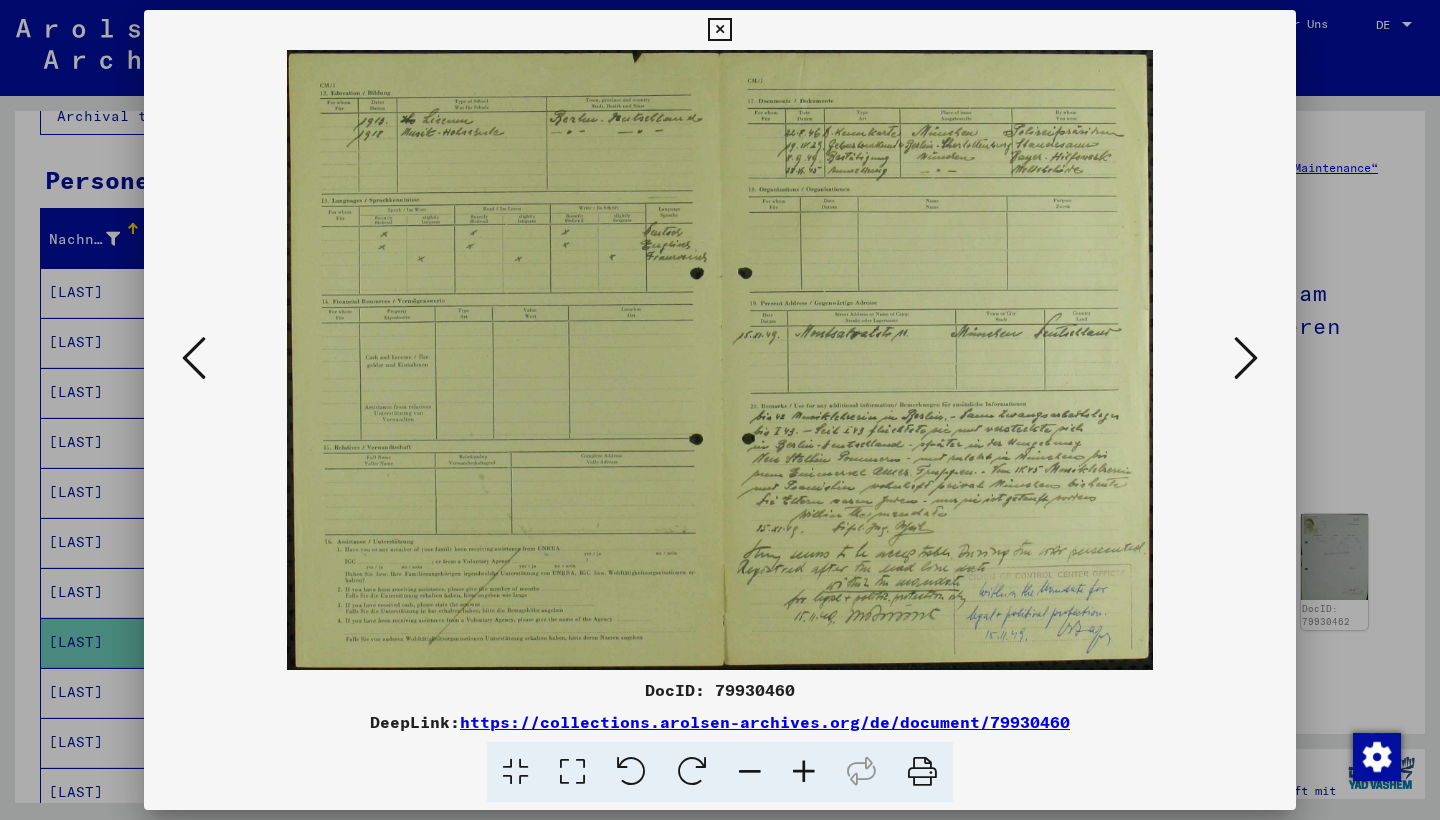 click at bounding box center [1246, 358] 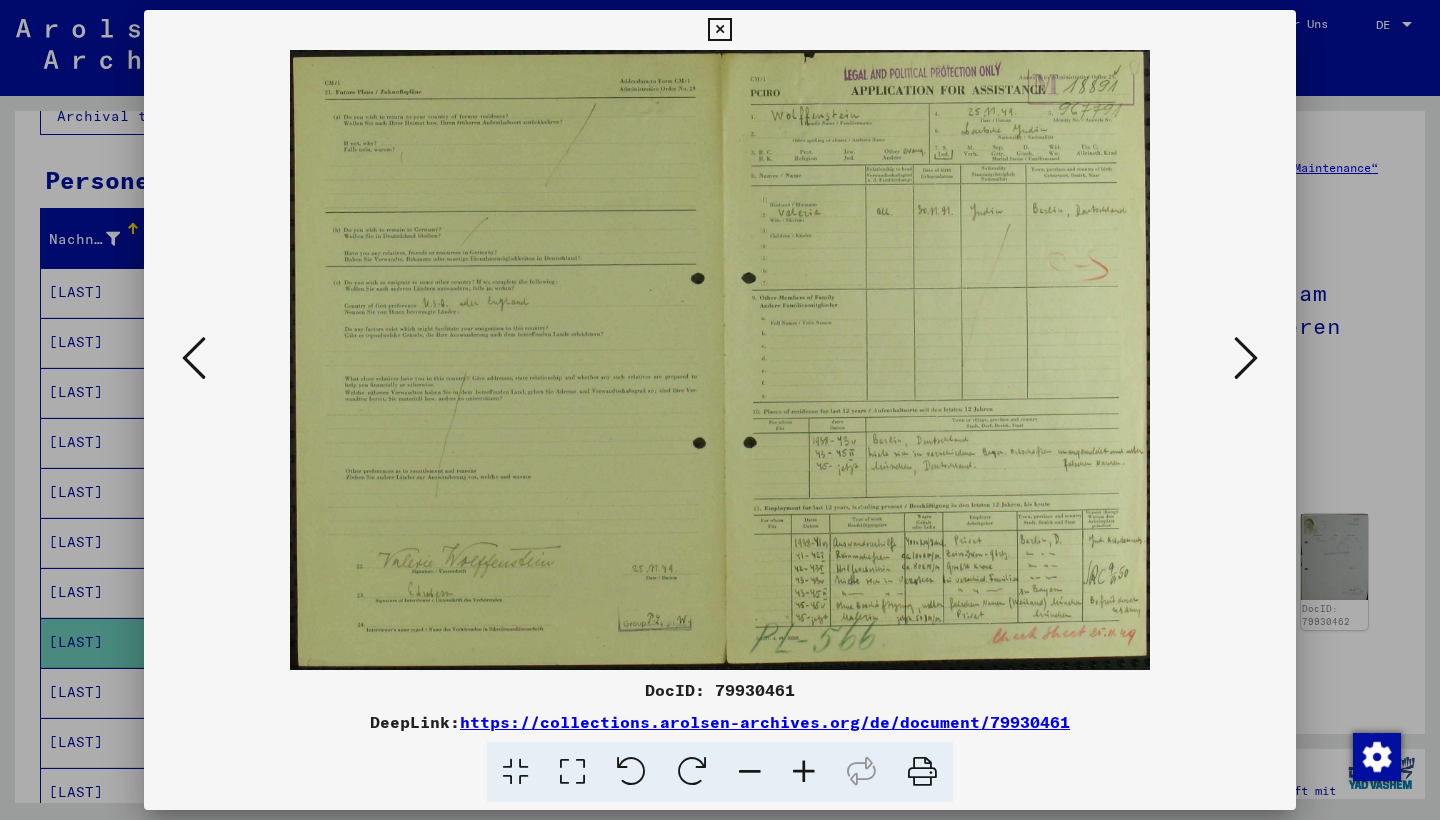 click at bounding box center (1246, 358) 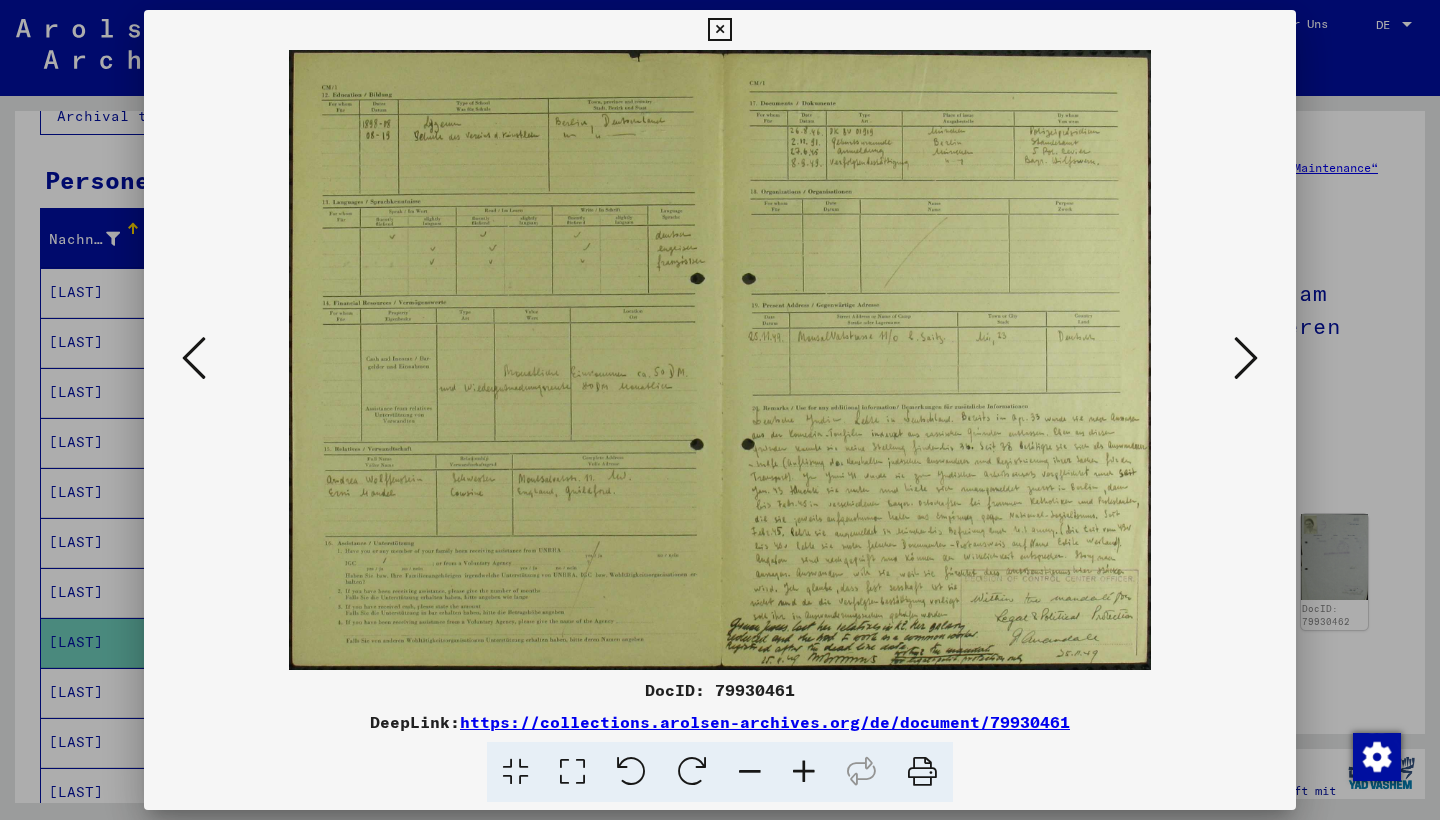 click at bounding box center (1246, 358) 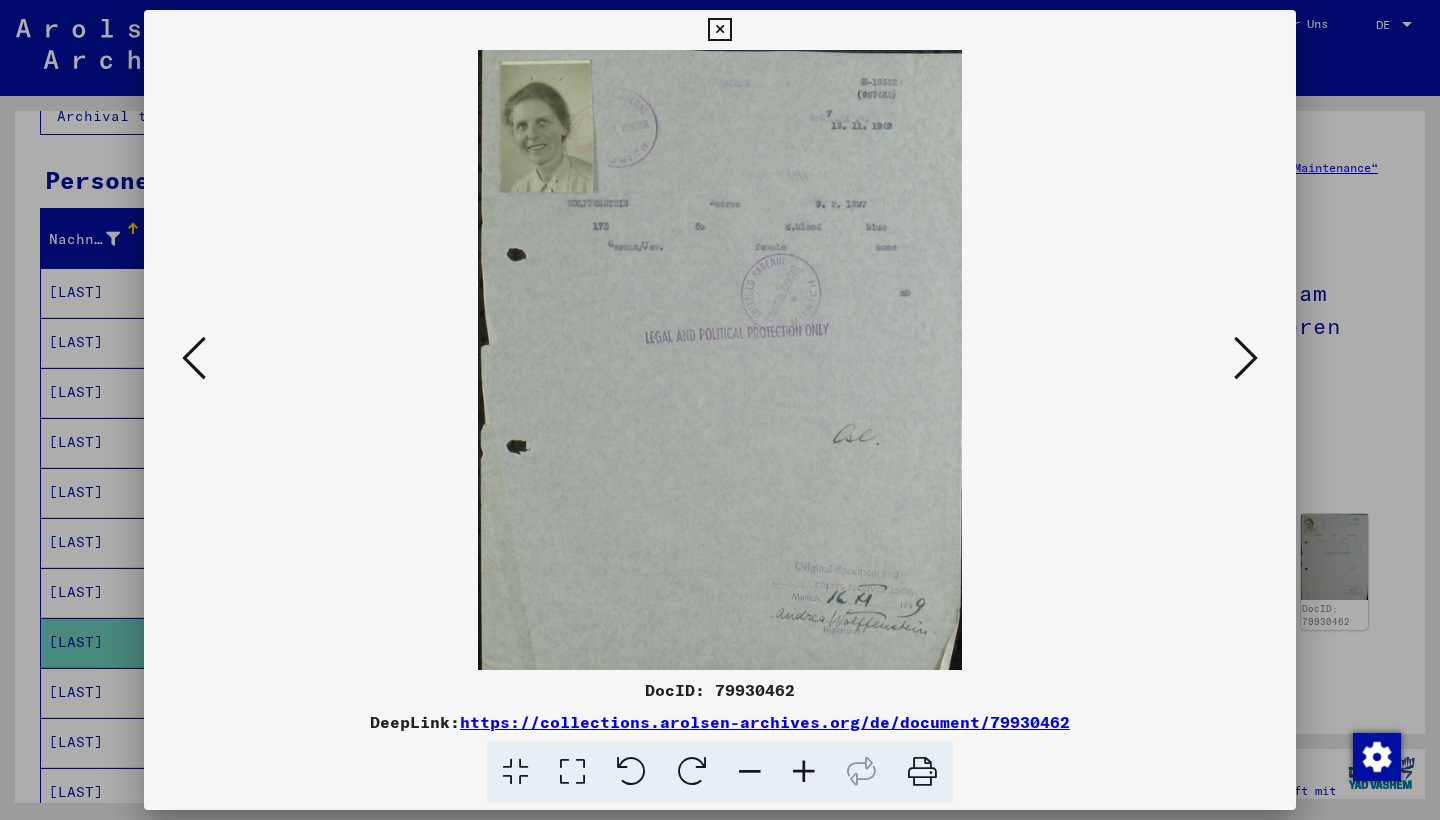 click at bounding box center [1246, 358] 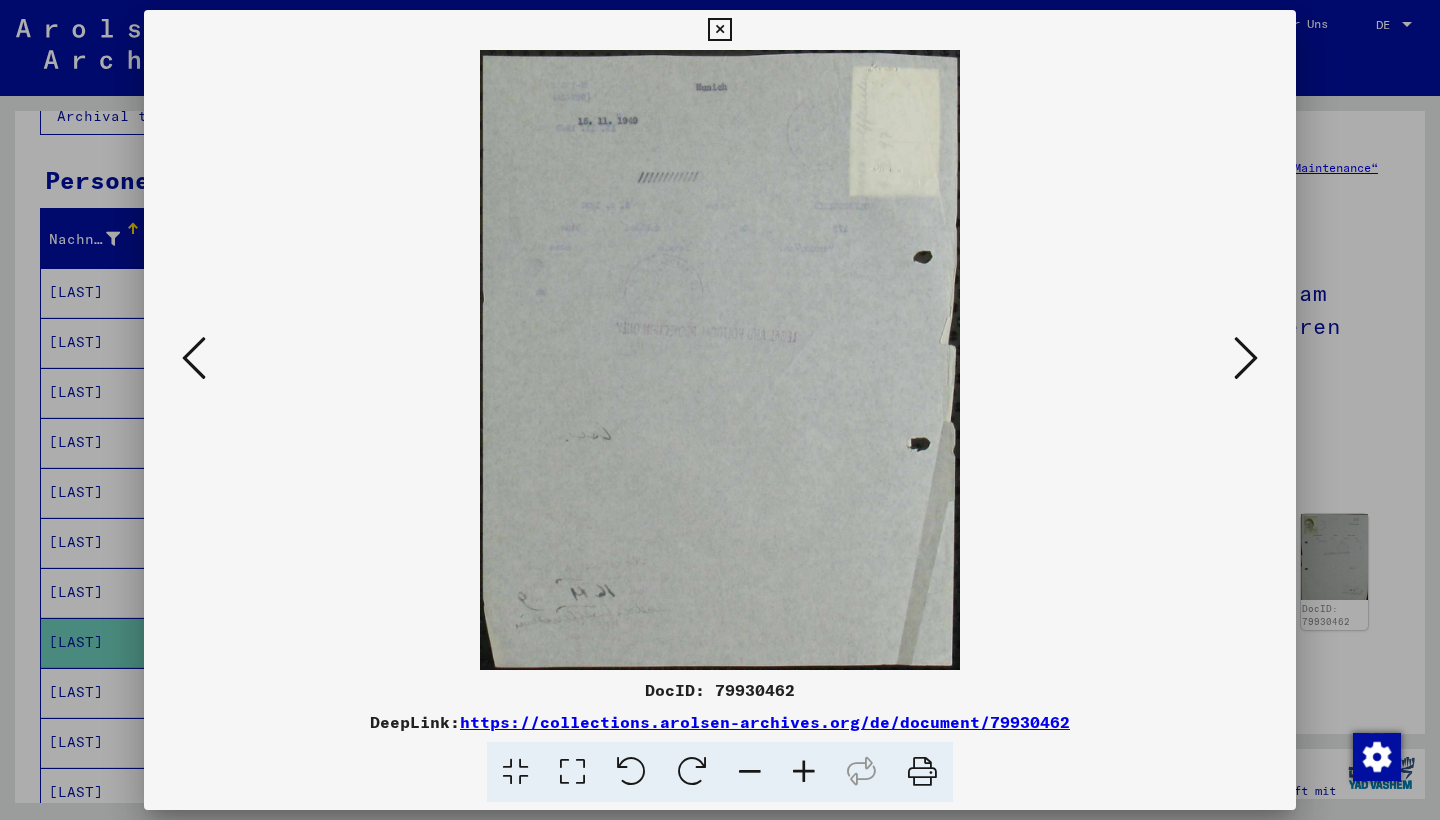 click at bounding box center (1246, 358) 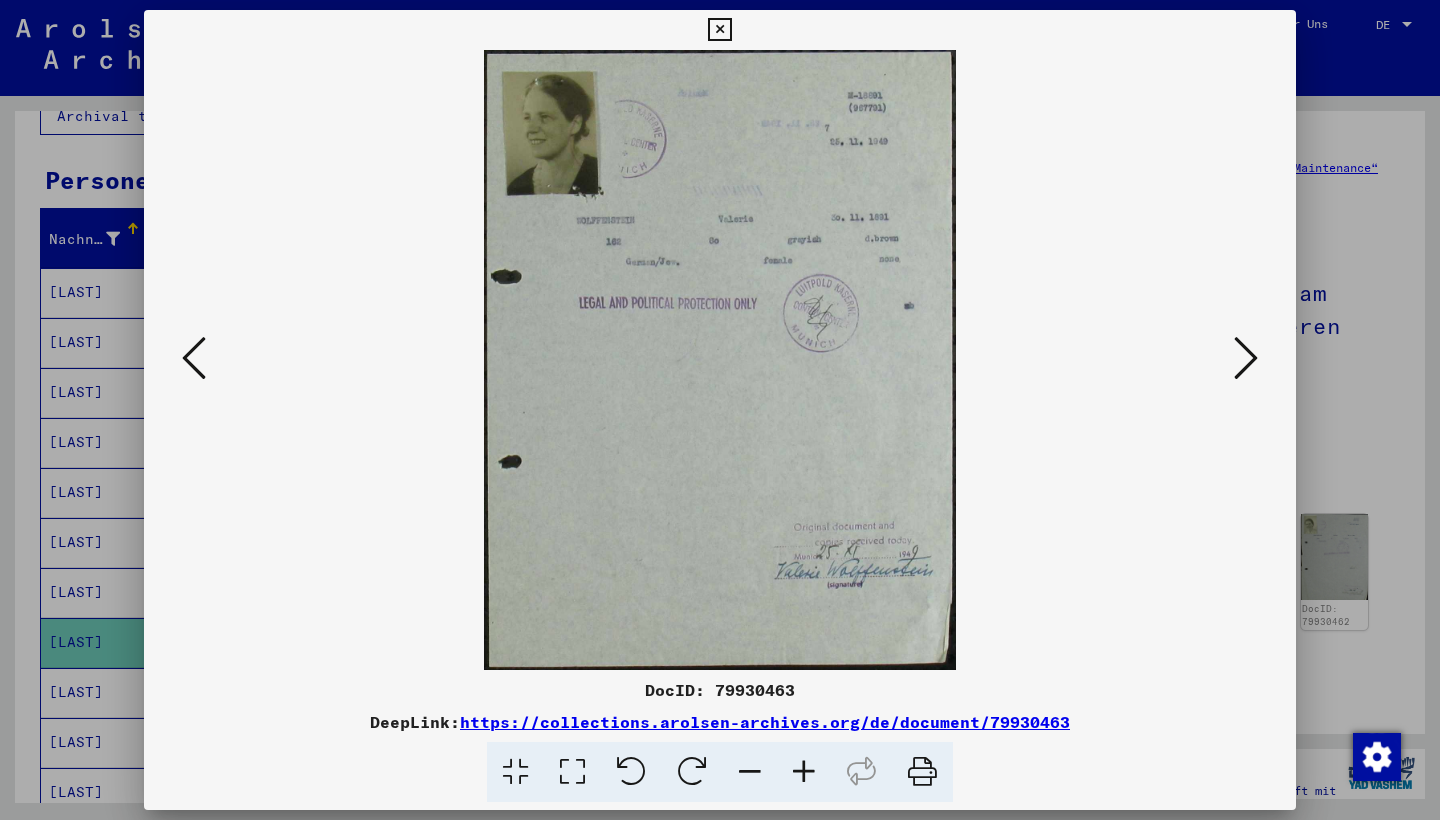 click at bounding box center [1246, 358] 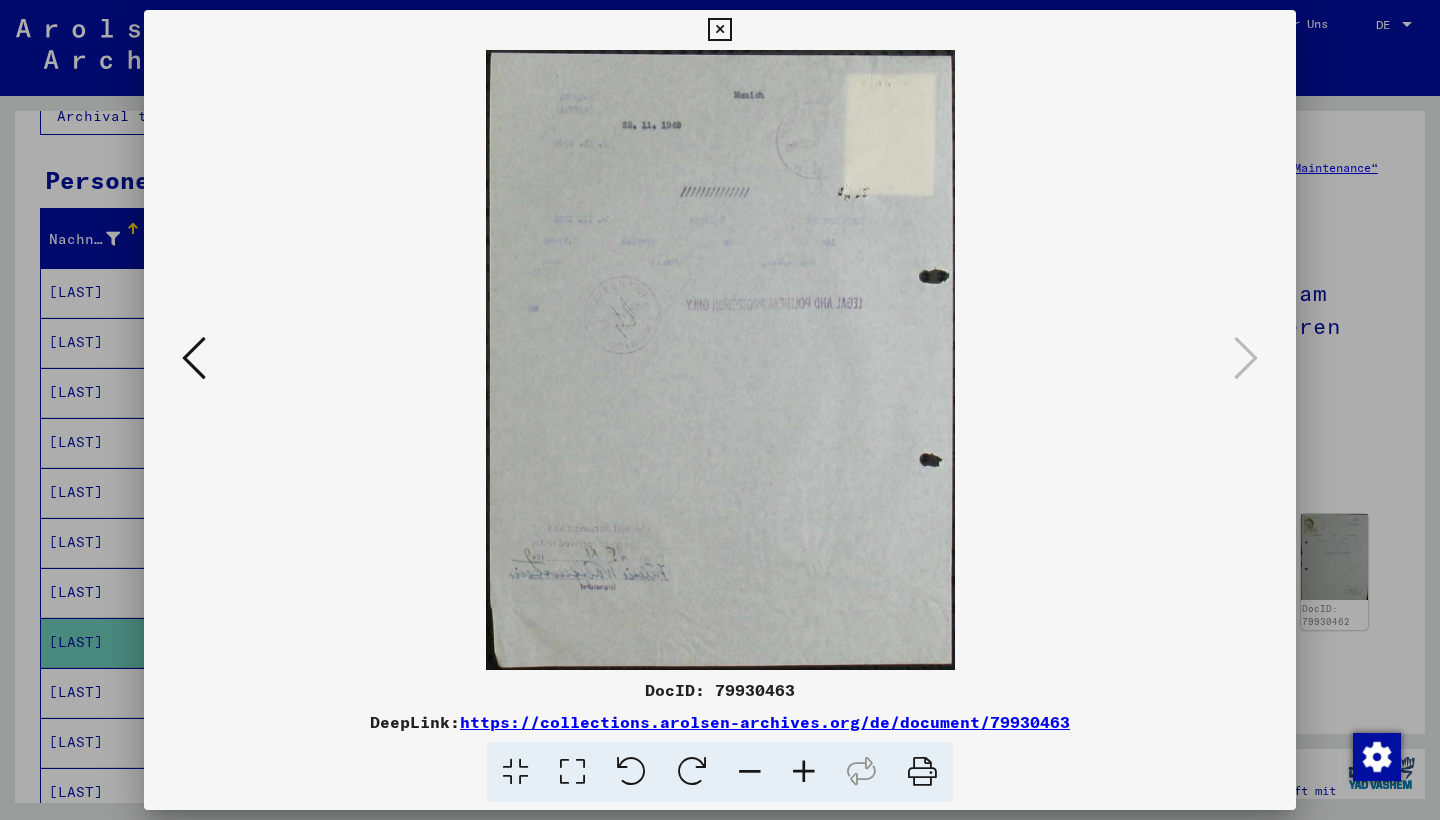 click at bounding box center [719, 30] 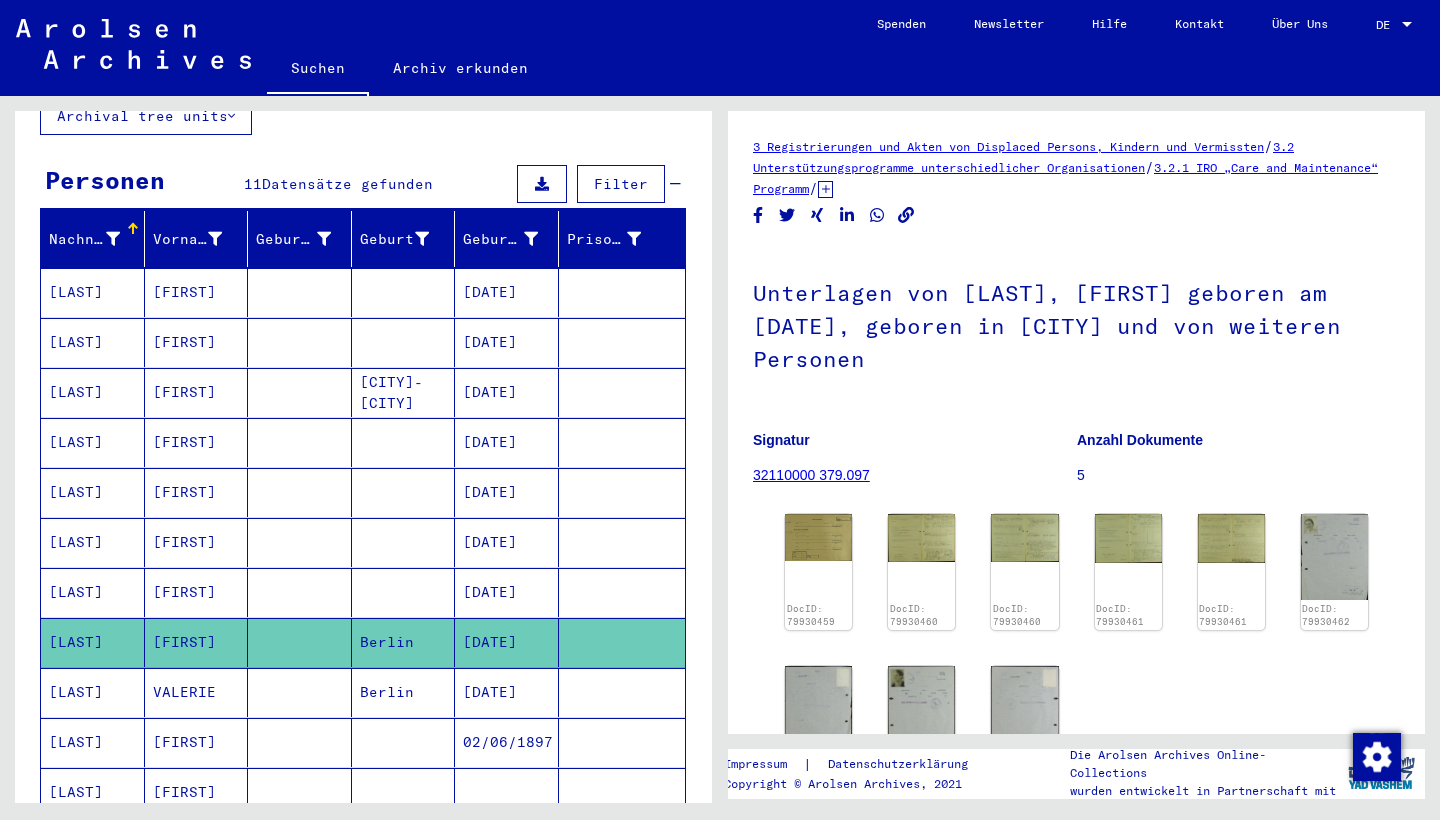 click on "VALERIE" at bounding box center [197, 742] 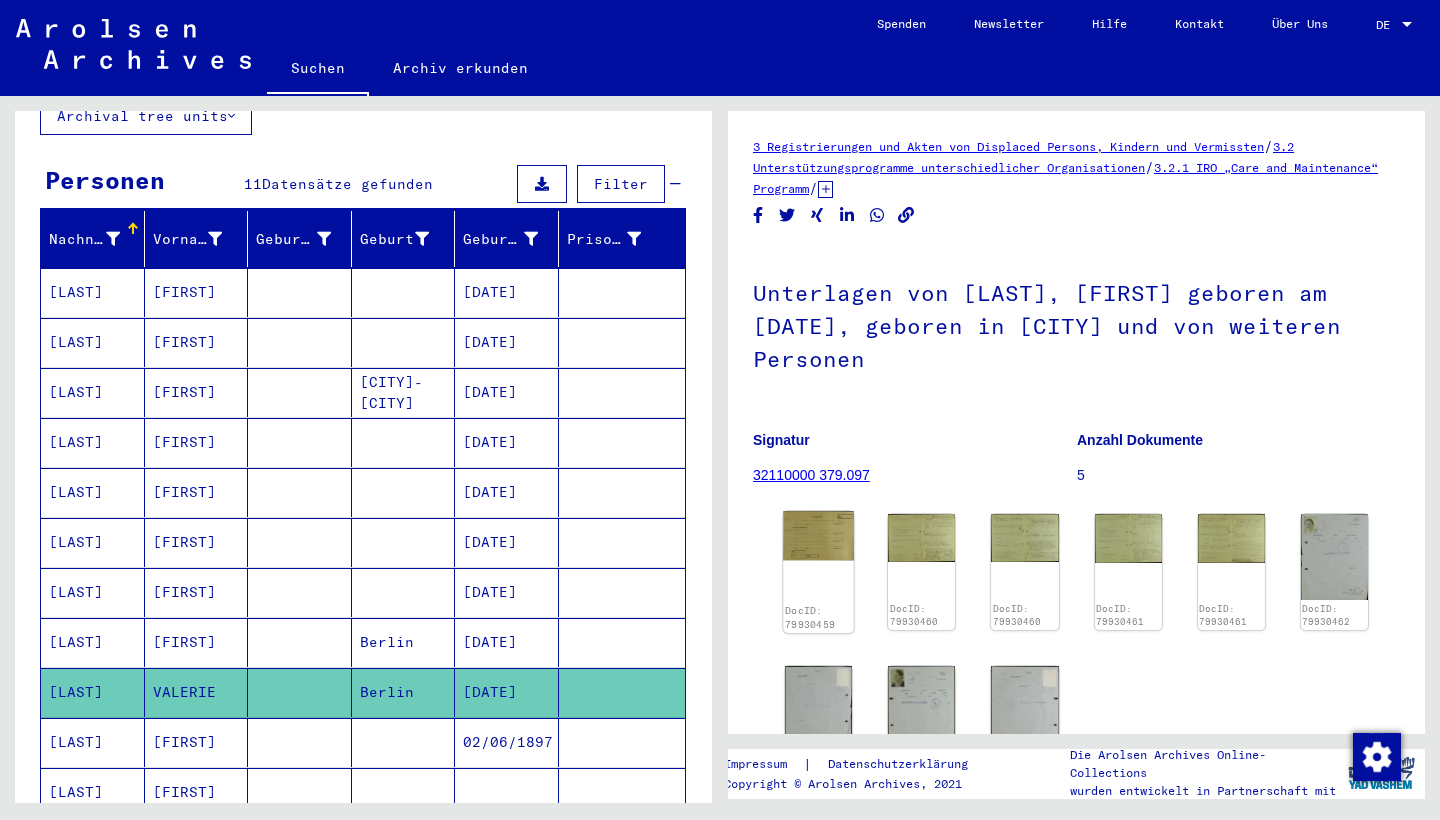 click 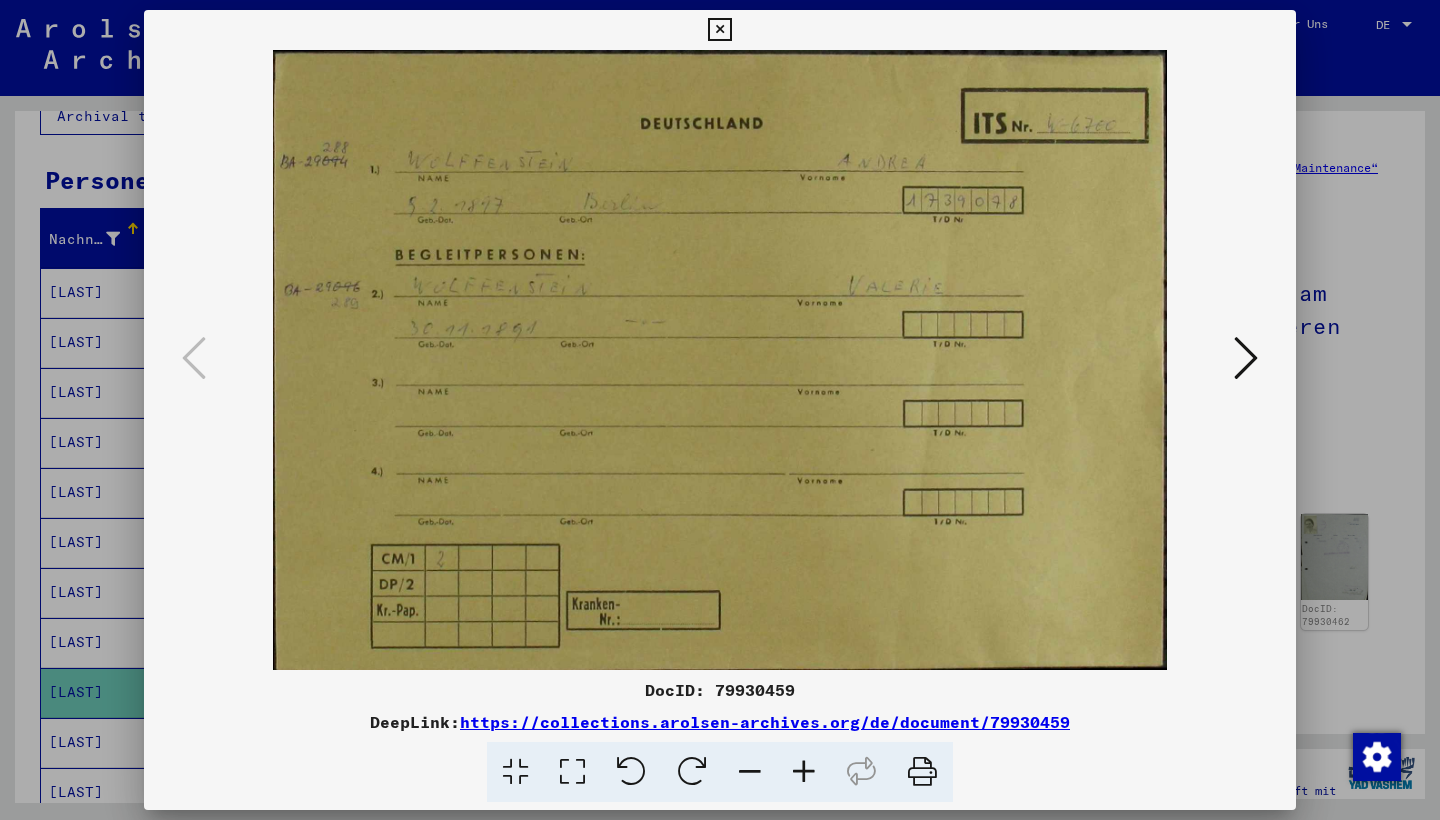 click at bounding box center (1246, 358) 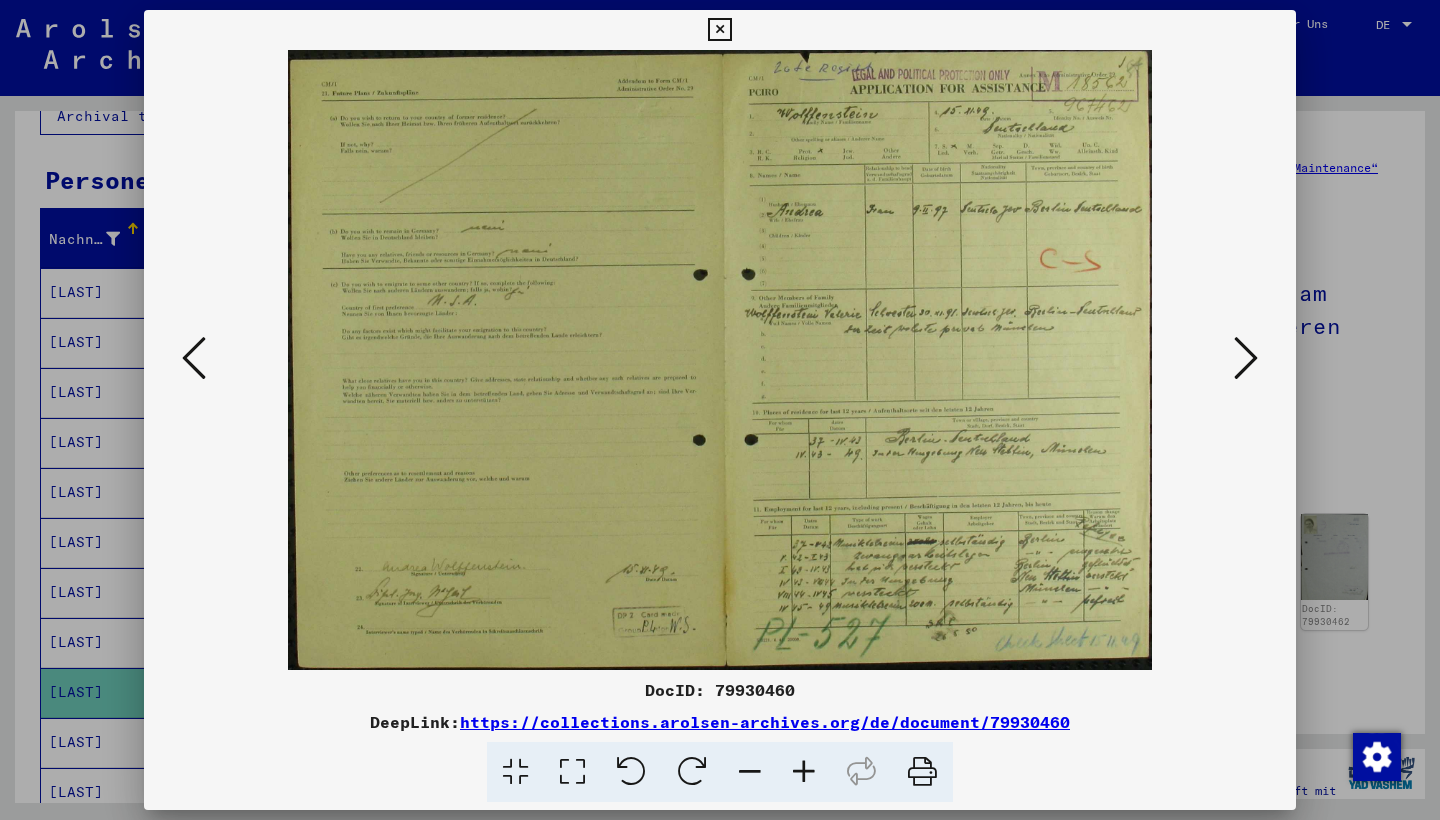 click at bounding box center (1246, 358) 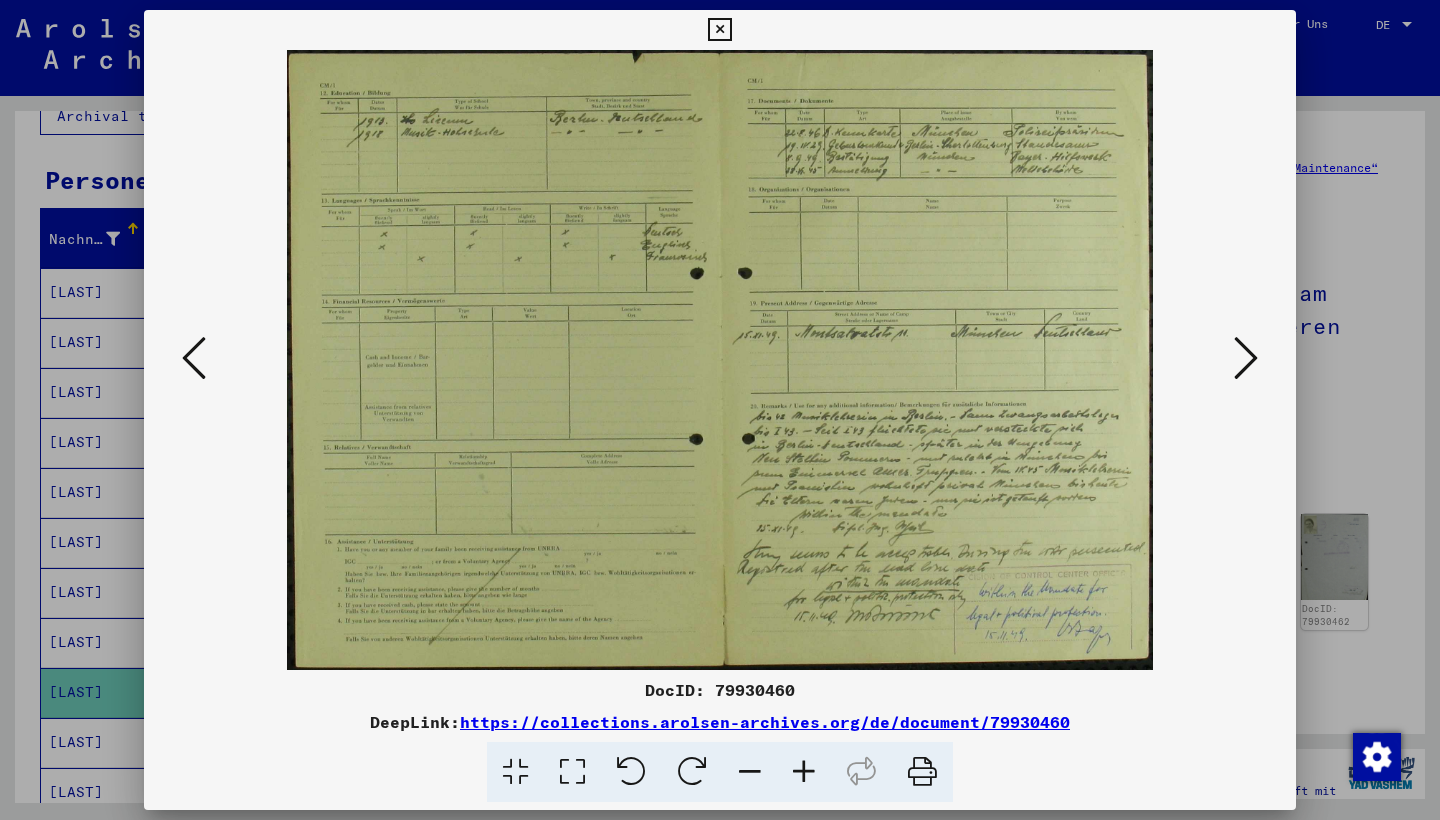 click at bounding box center [1246, 358] 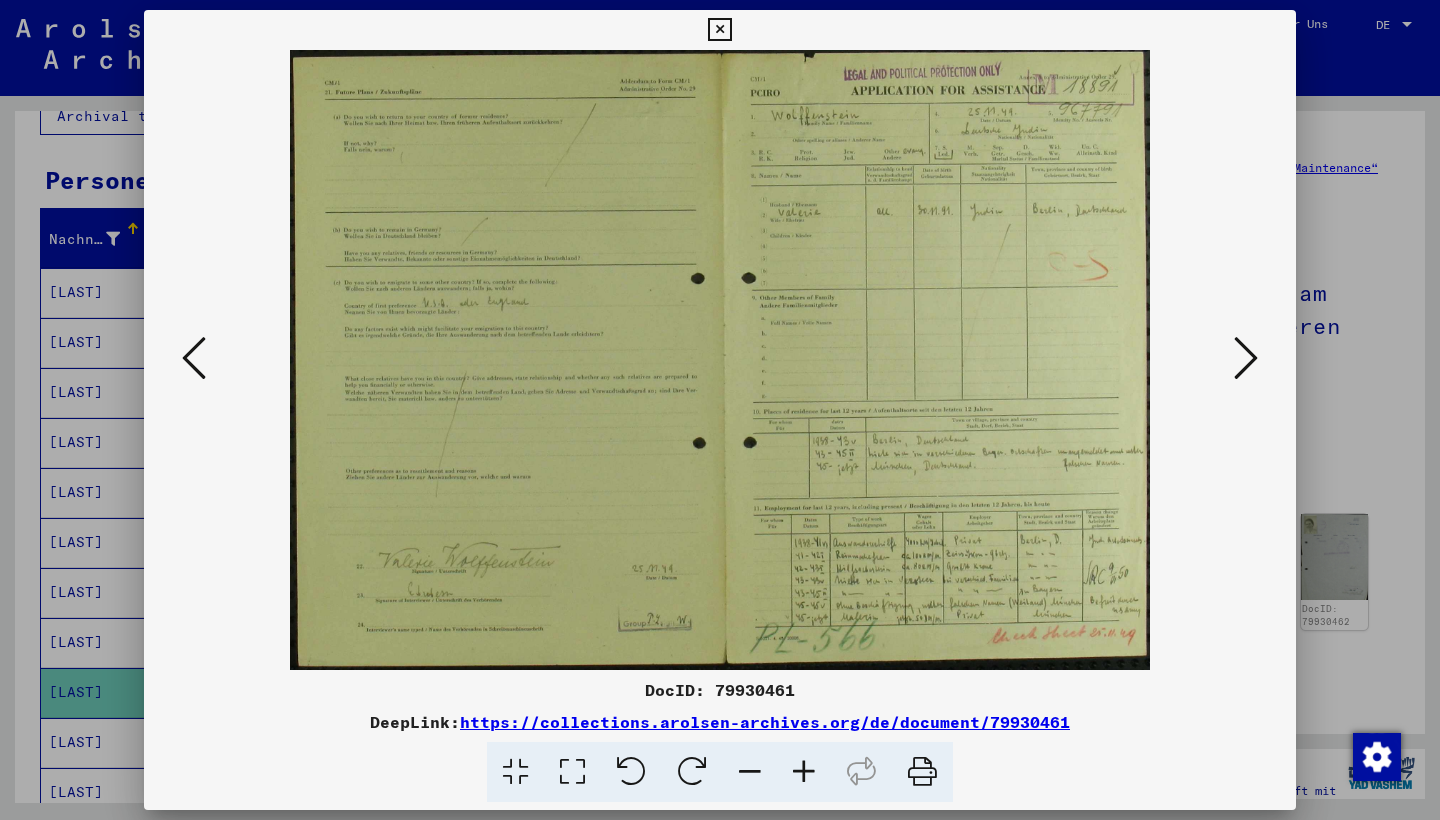 click at bounding box center [1246, 358] 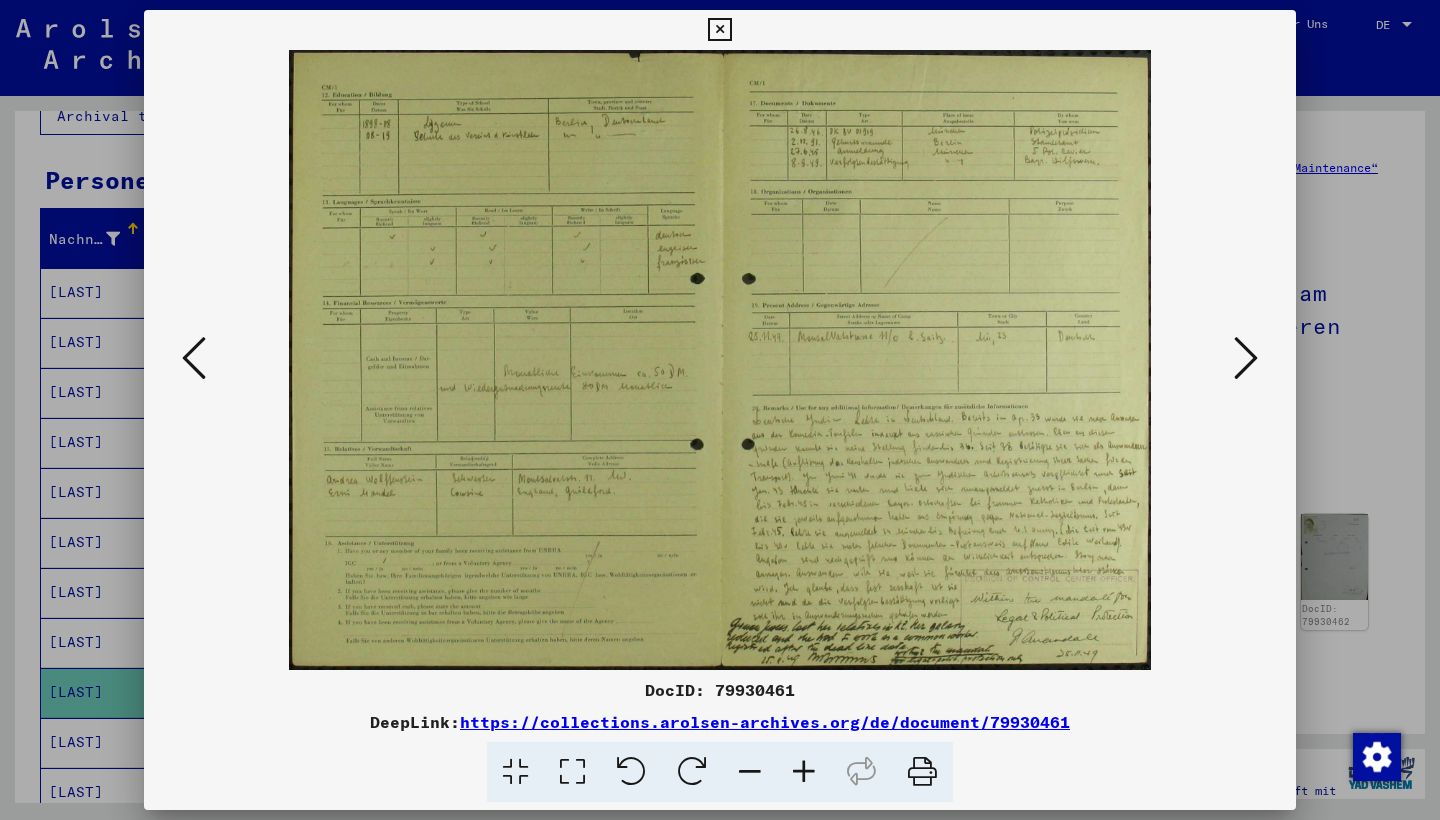 click at bounding box center [1246, 358] 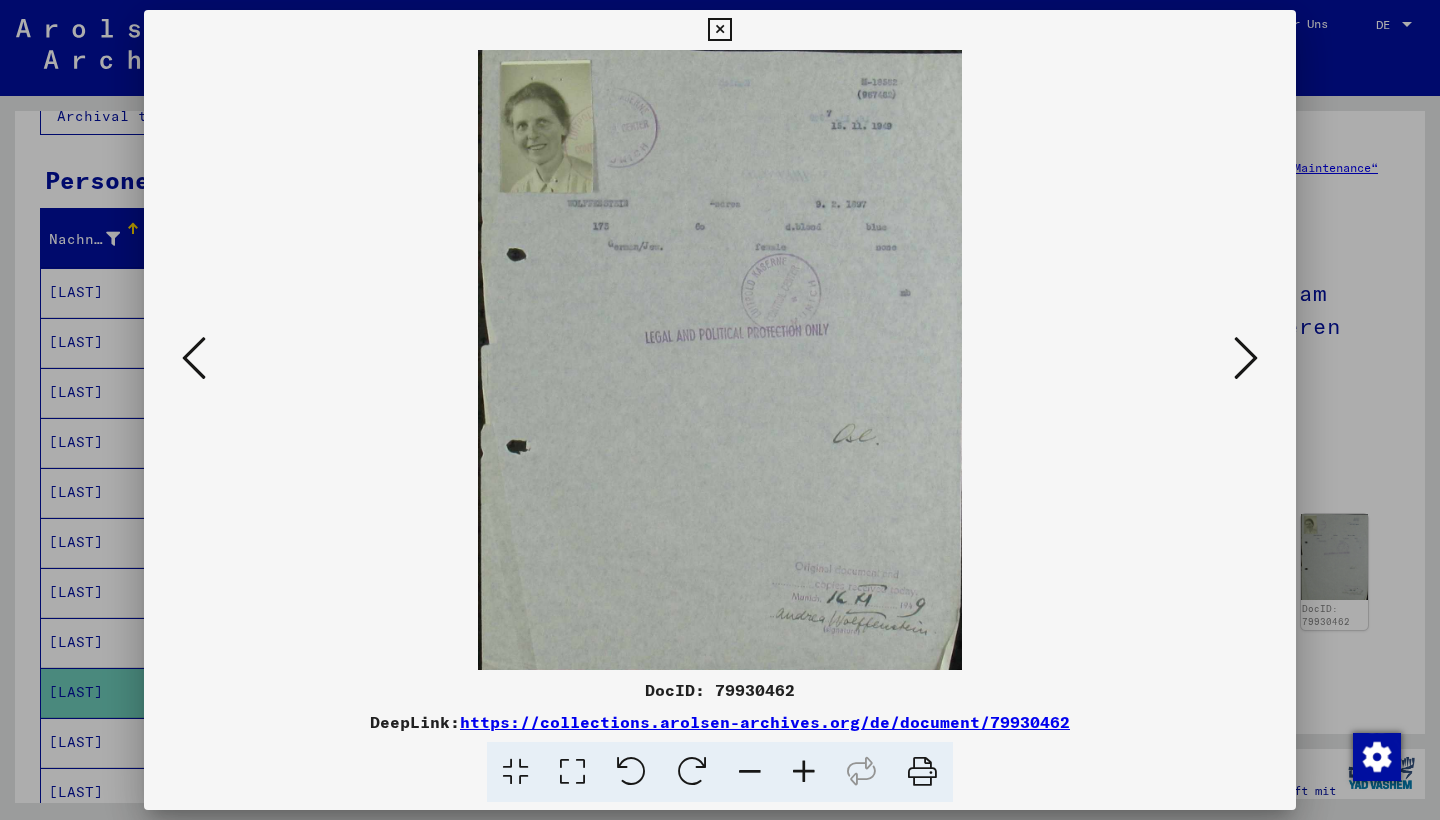 click at bounding box center [719, 30] 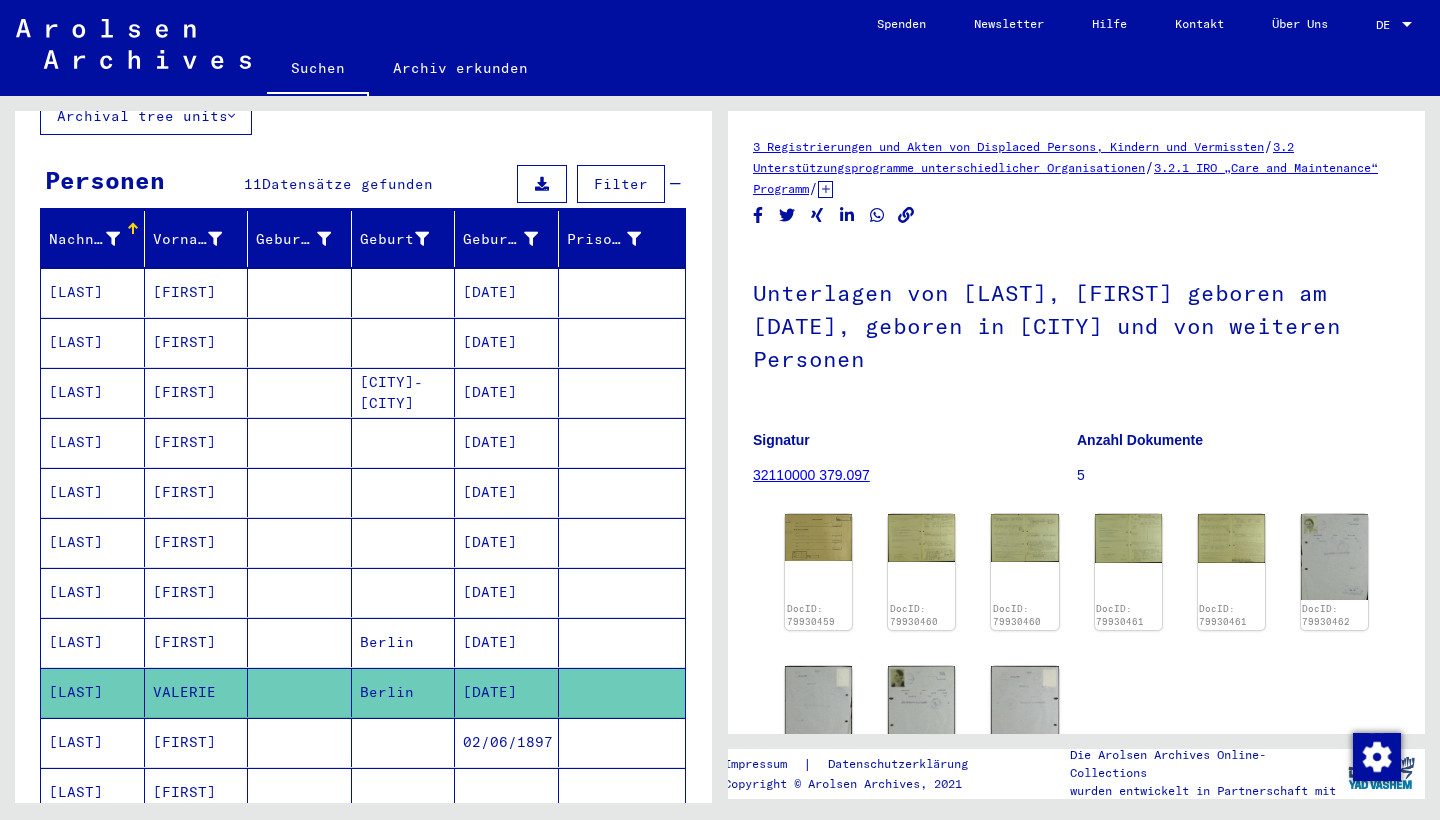 scroll, scrollTop: 221, scrollLeft: 0, axis: vertical 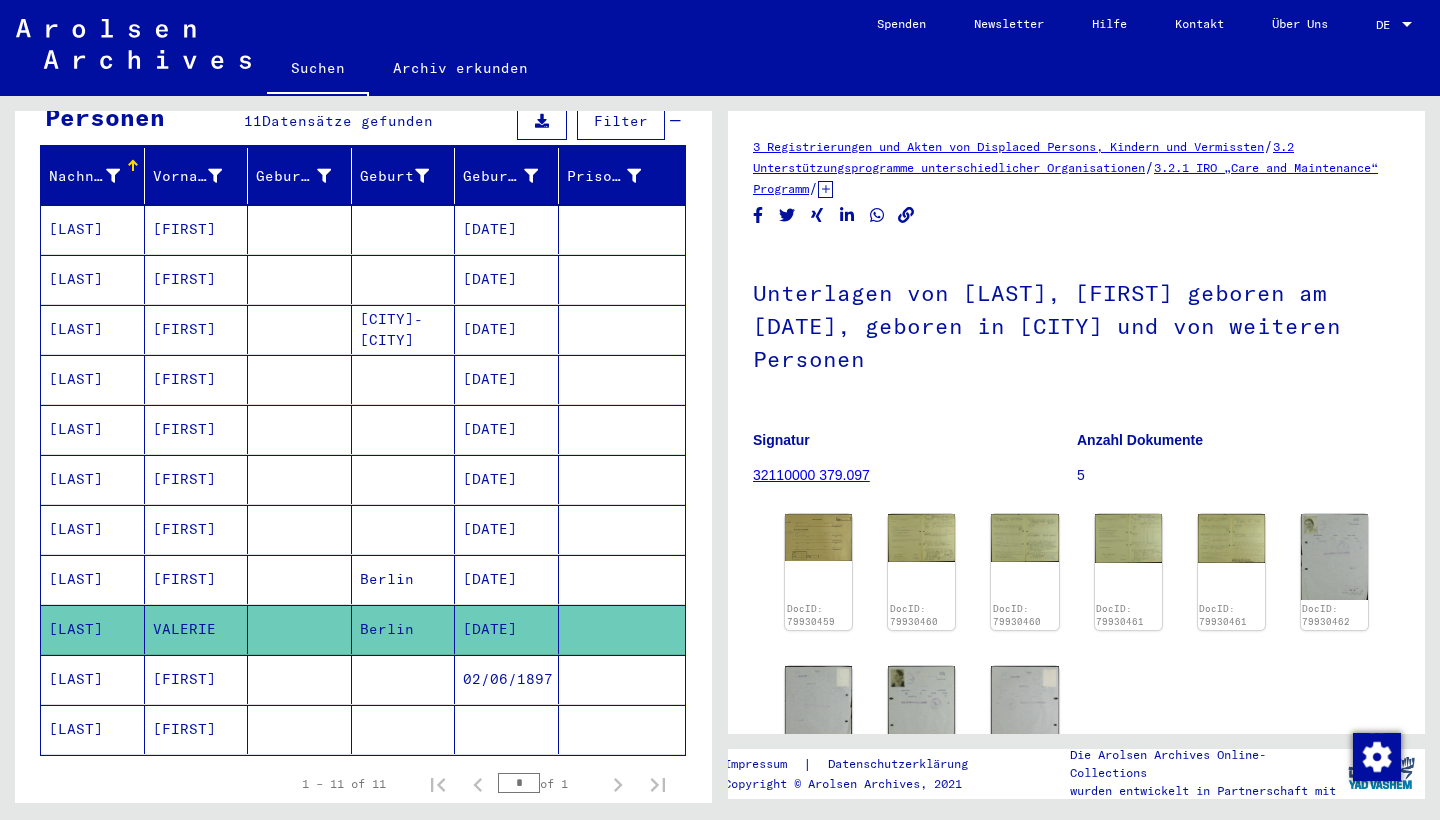 click on "[FIRST]" at bounding box center [197, 729] 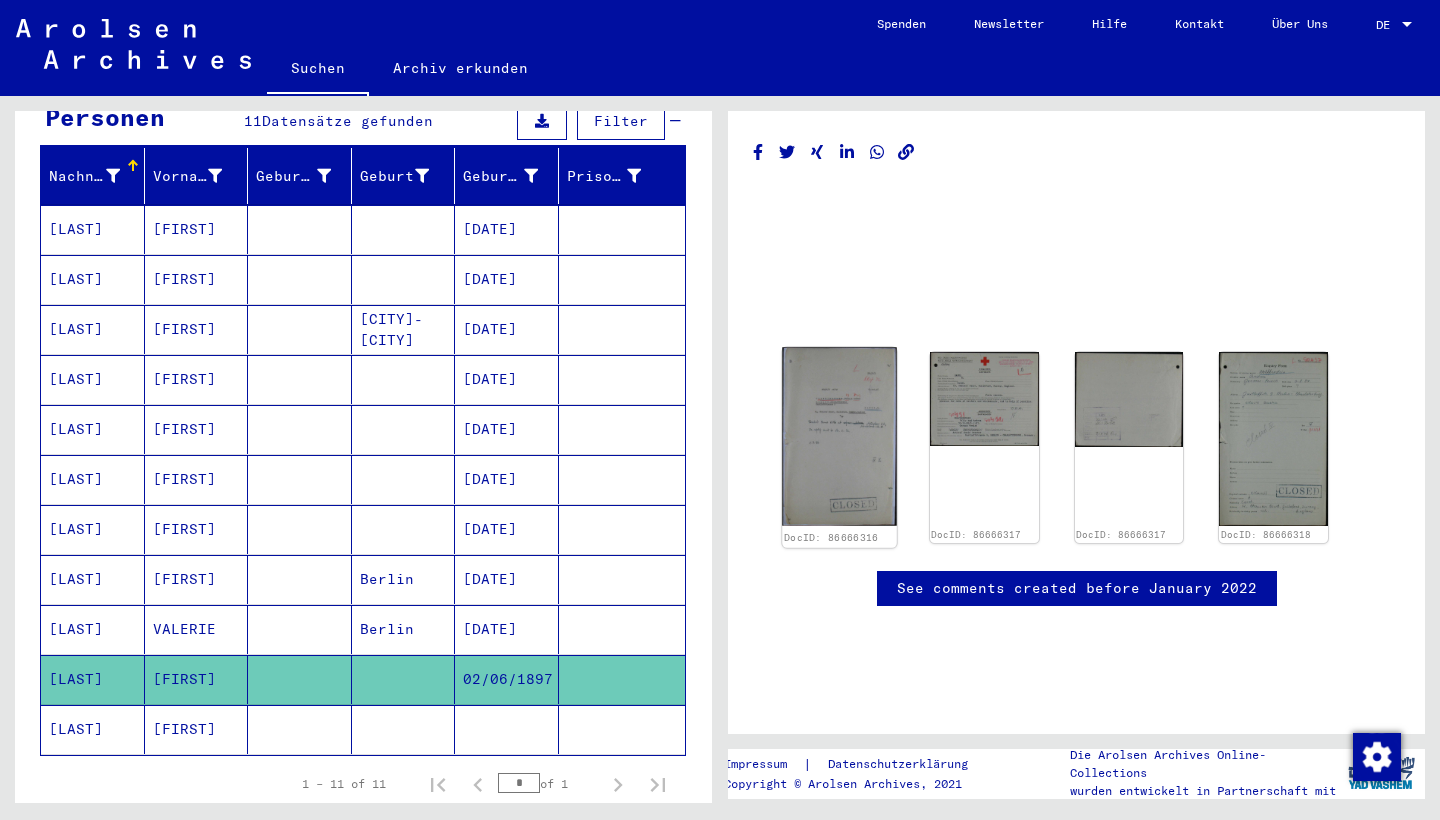 click 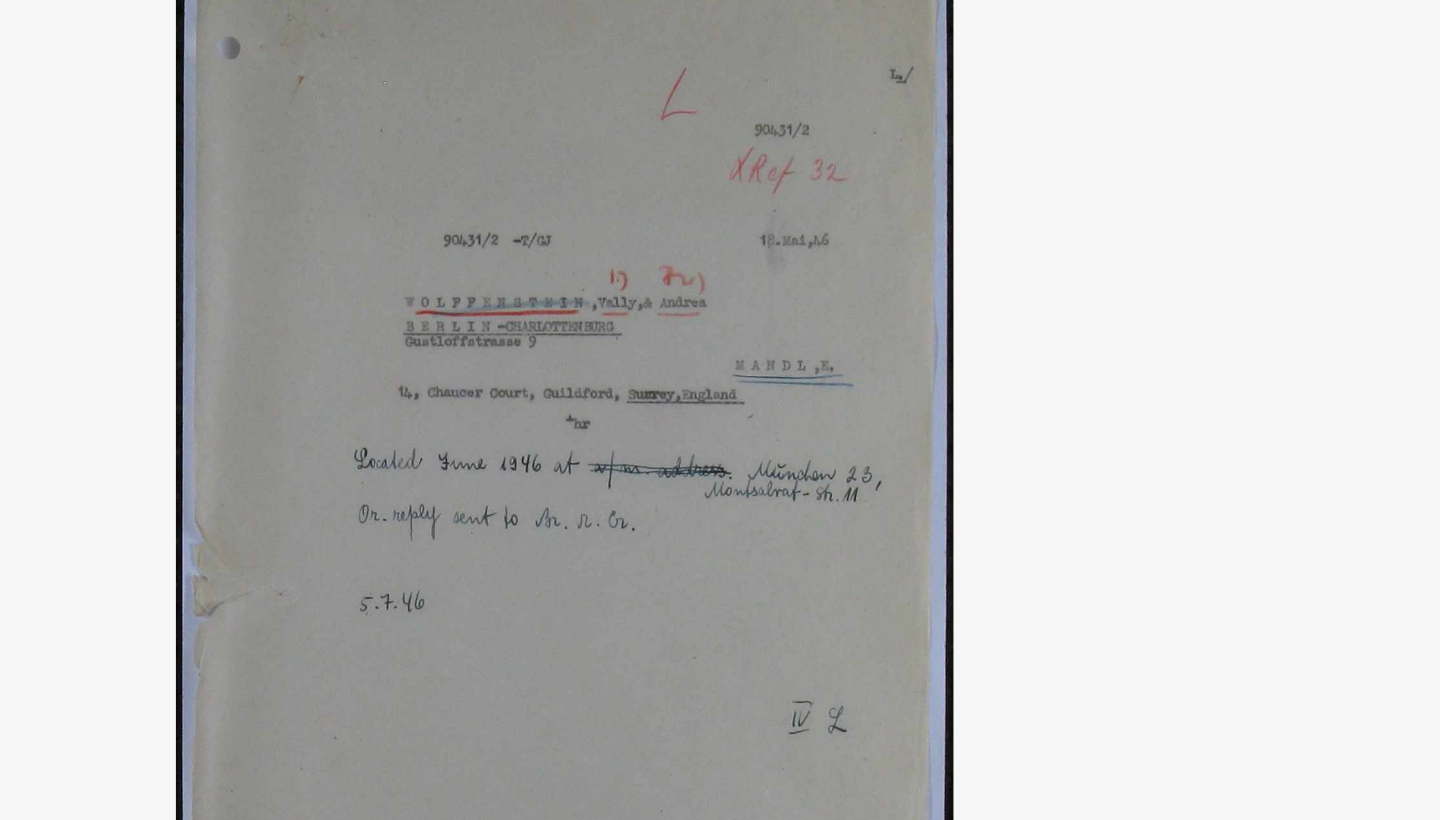 type 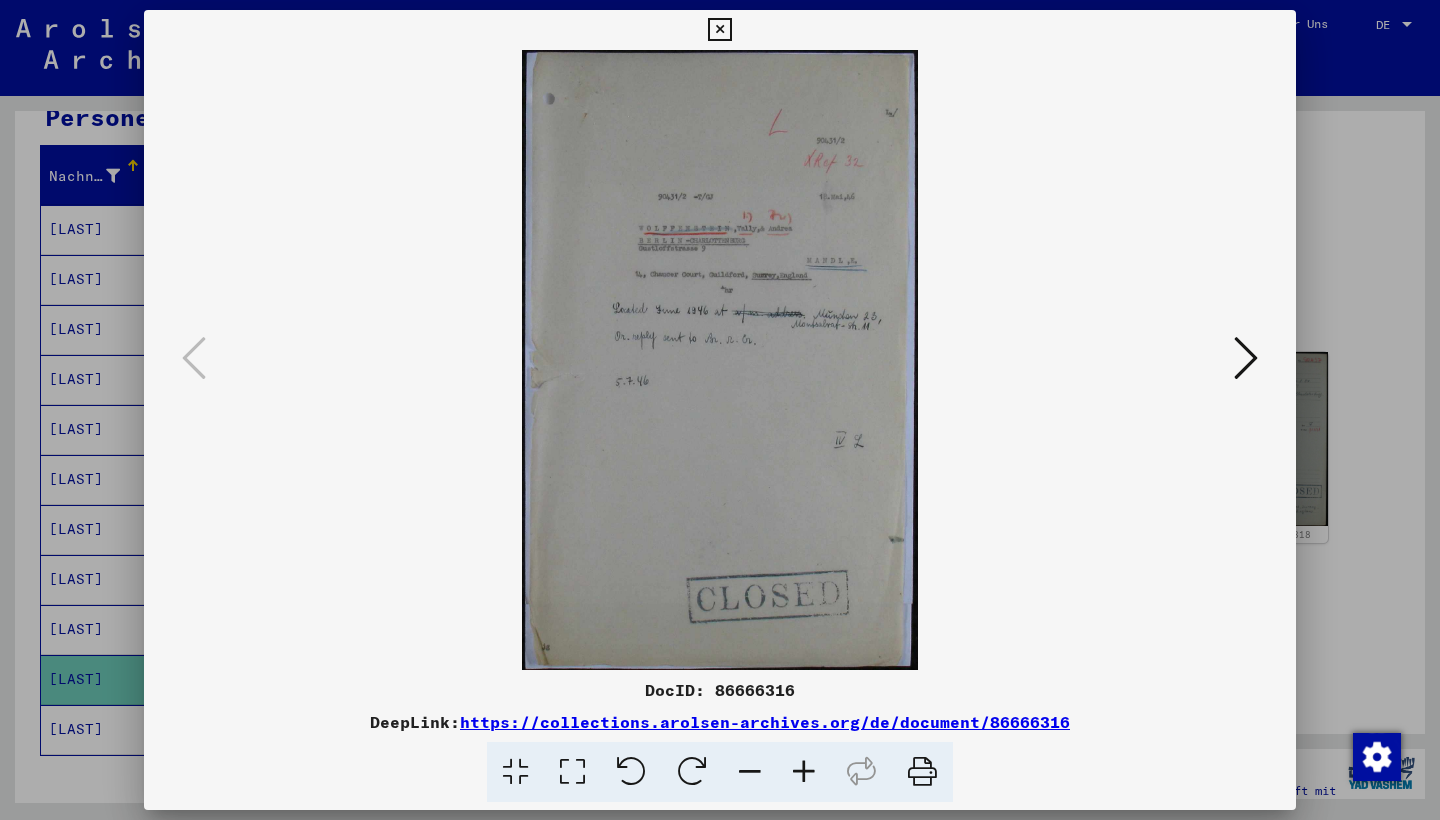 click at bounding box center (1246, 358) 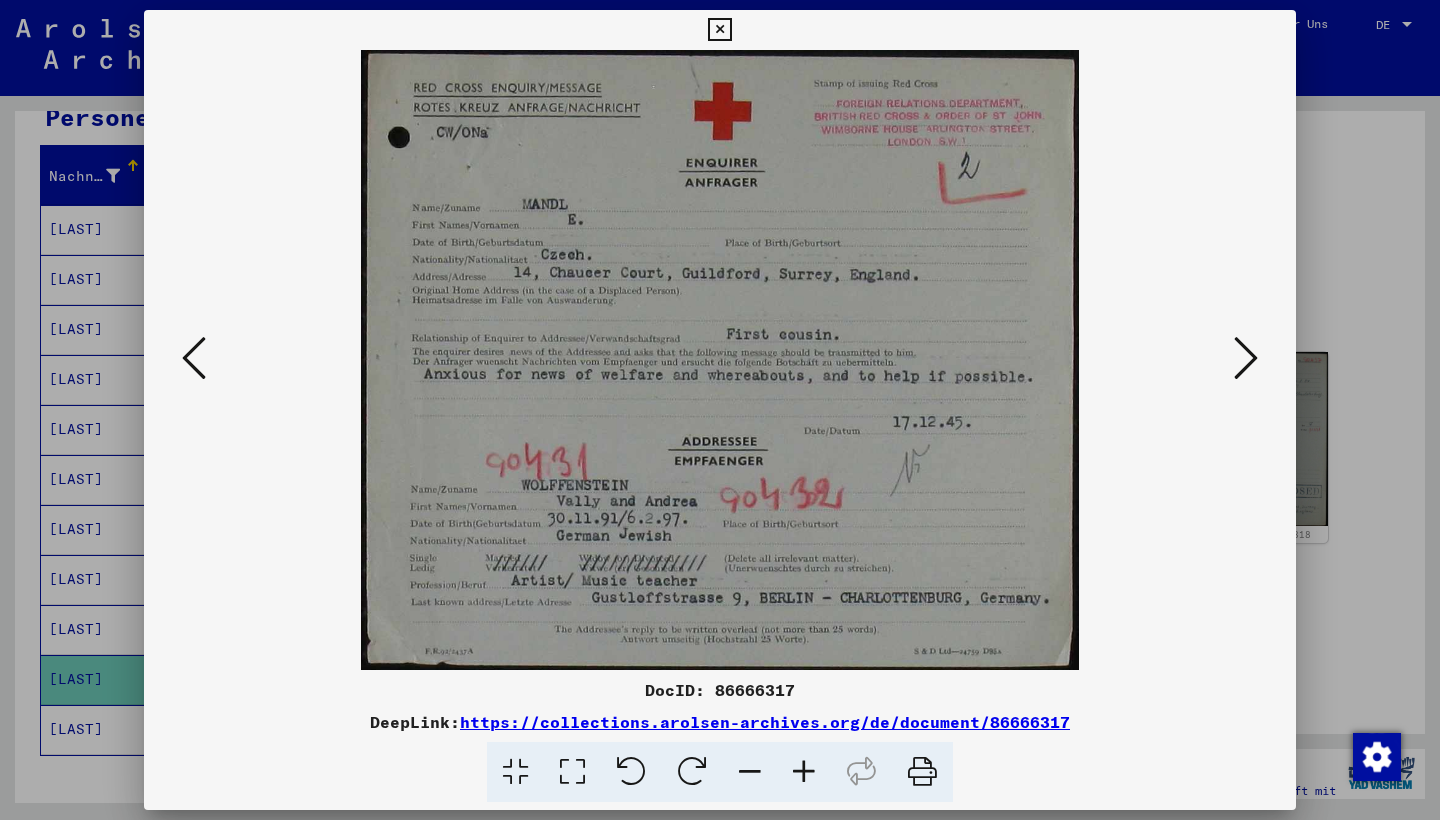 click at bounding box center [194, 358] 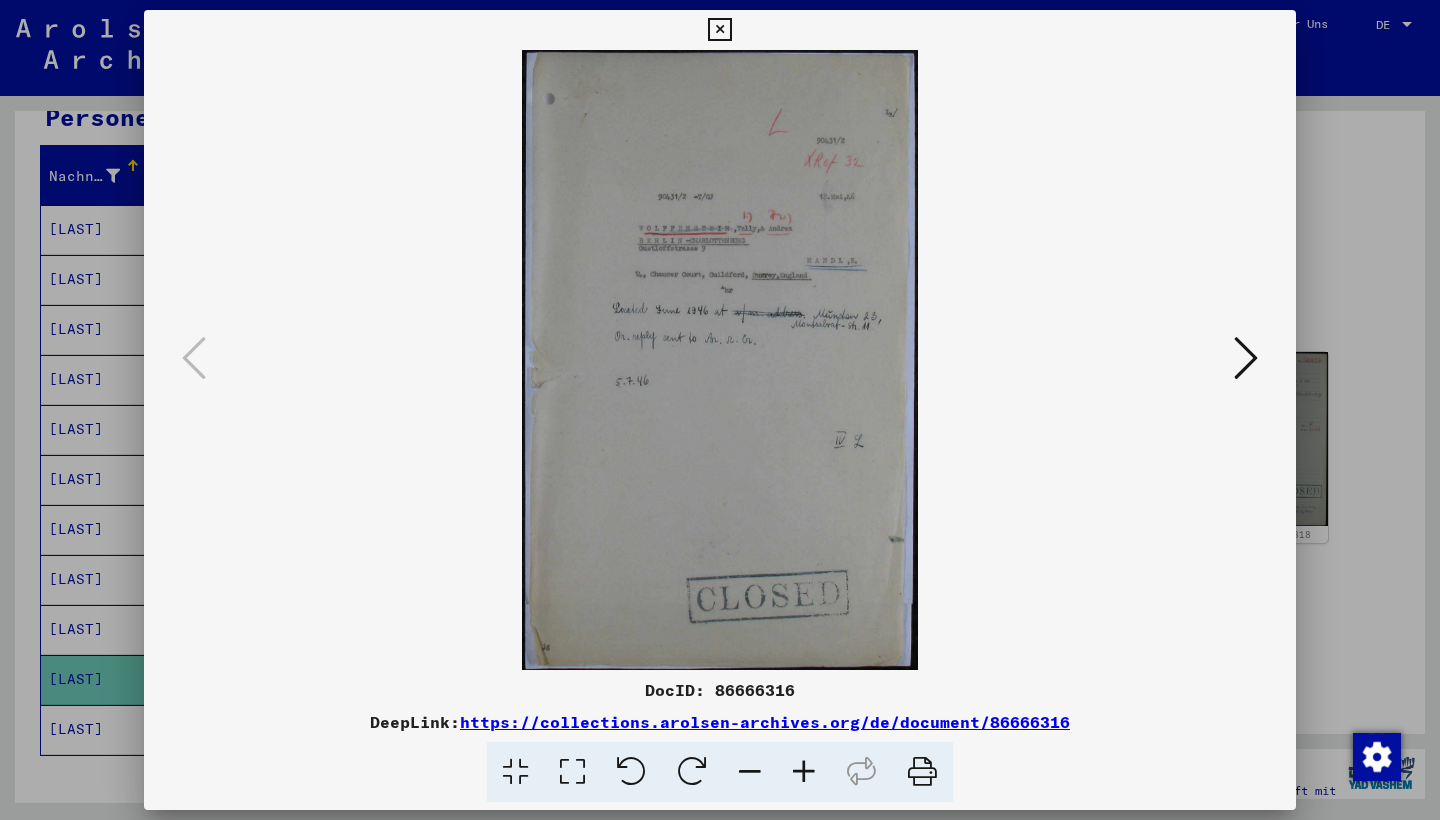 click at bounding box center (1246, 358) 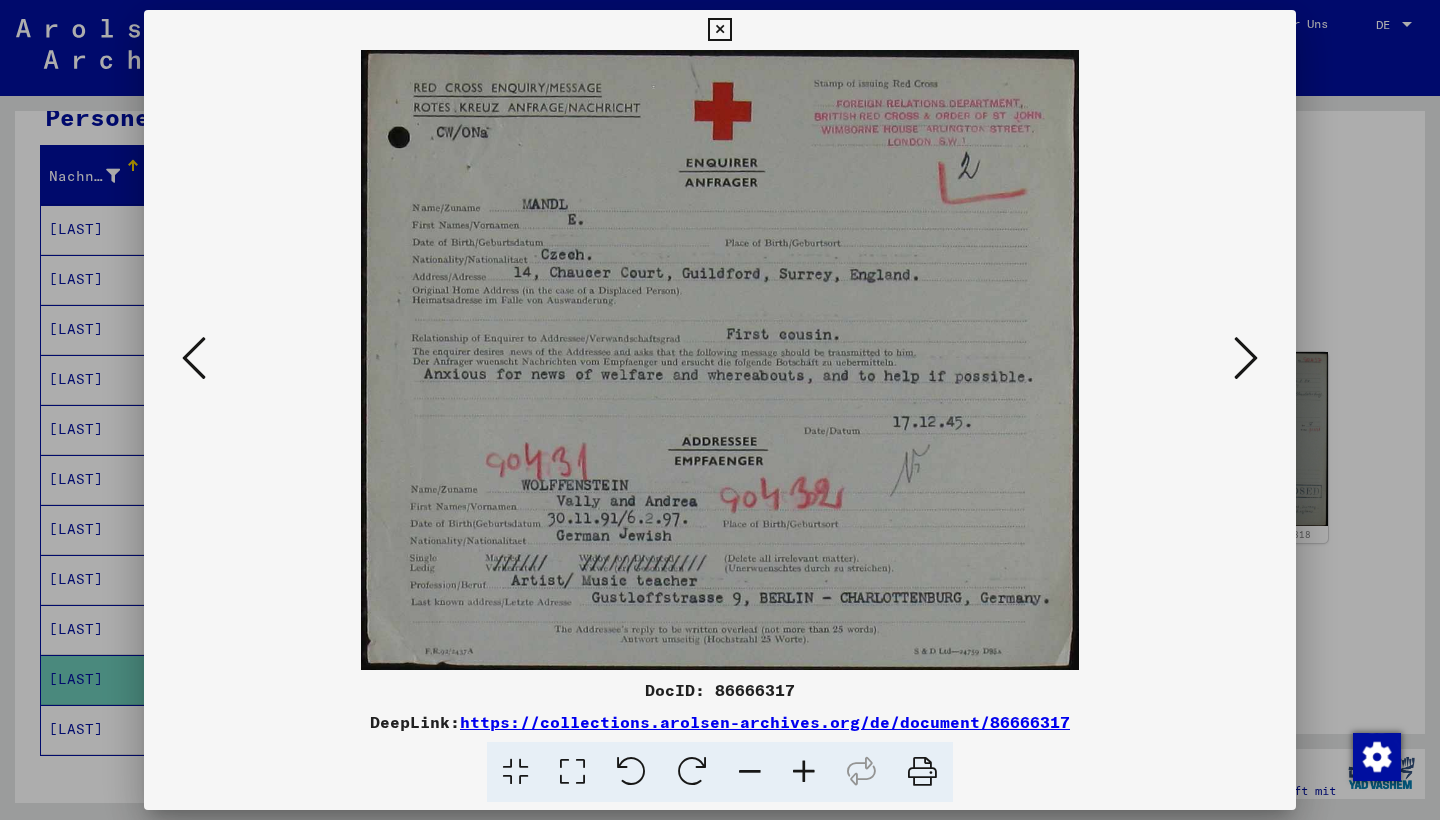 click at bounding box center [1246, 358] 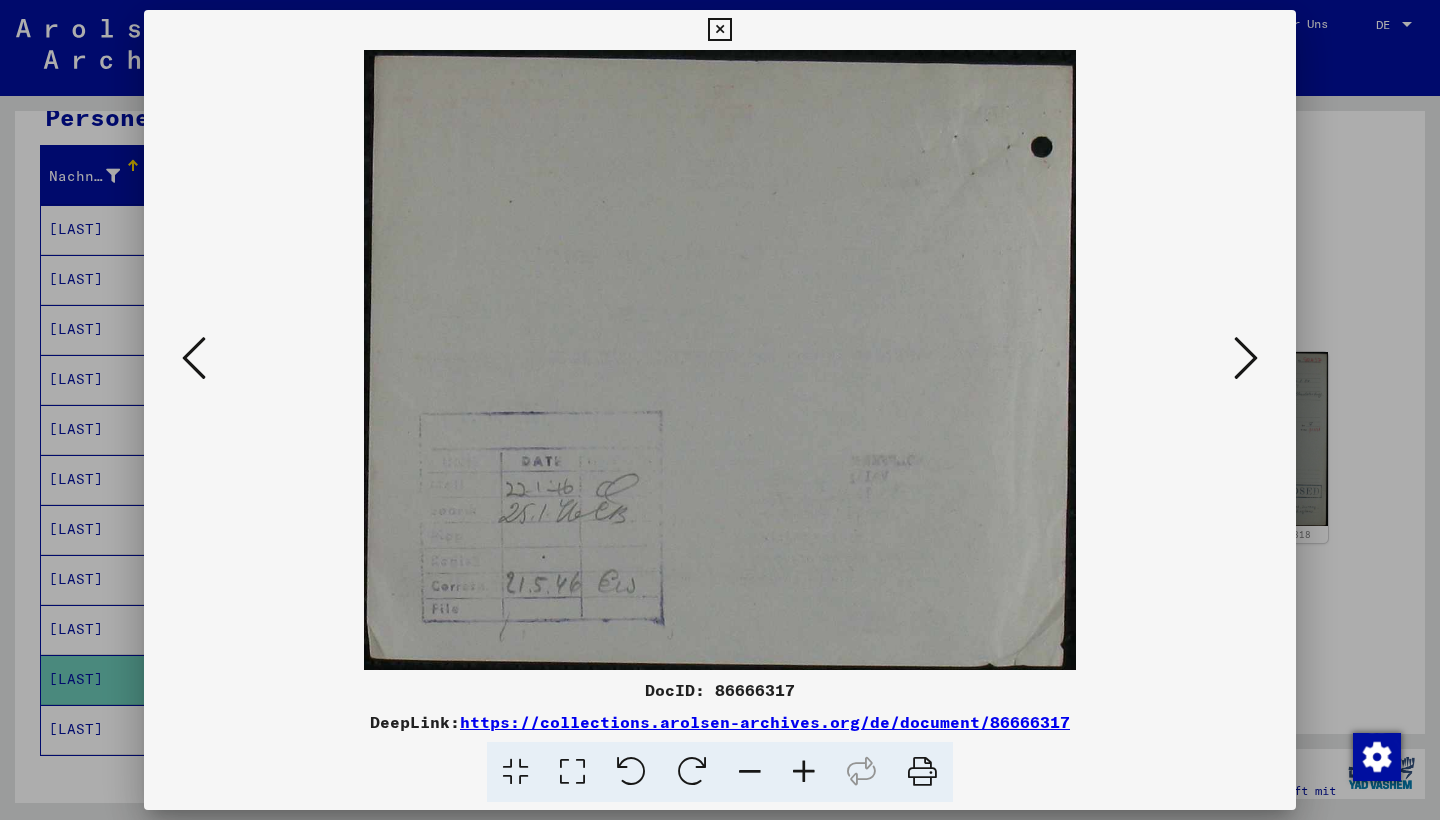 click at bounding box center [1246, 358] 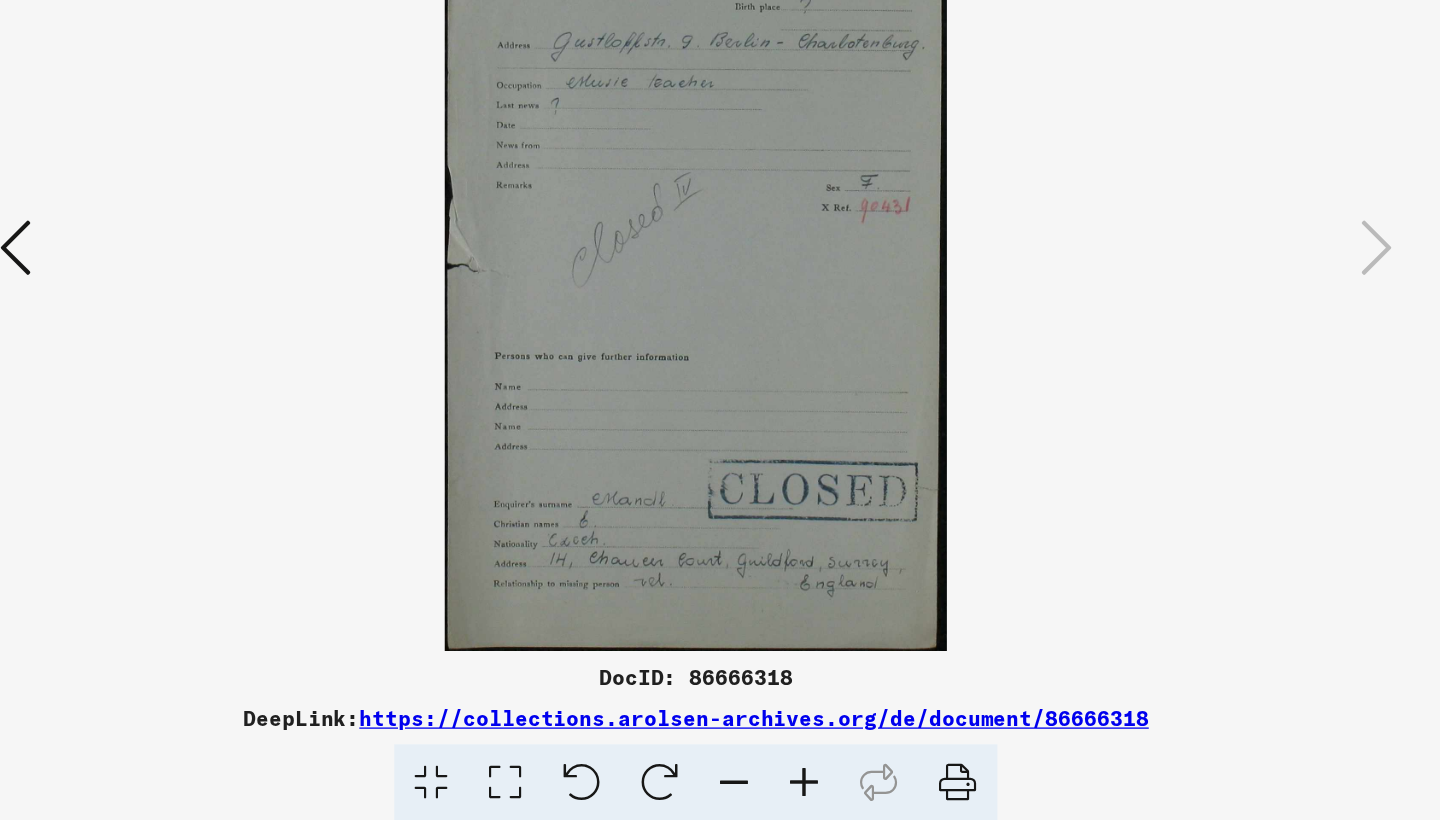 click at bounding box center (194, 358) 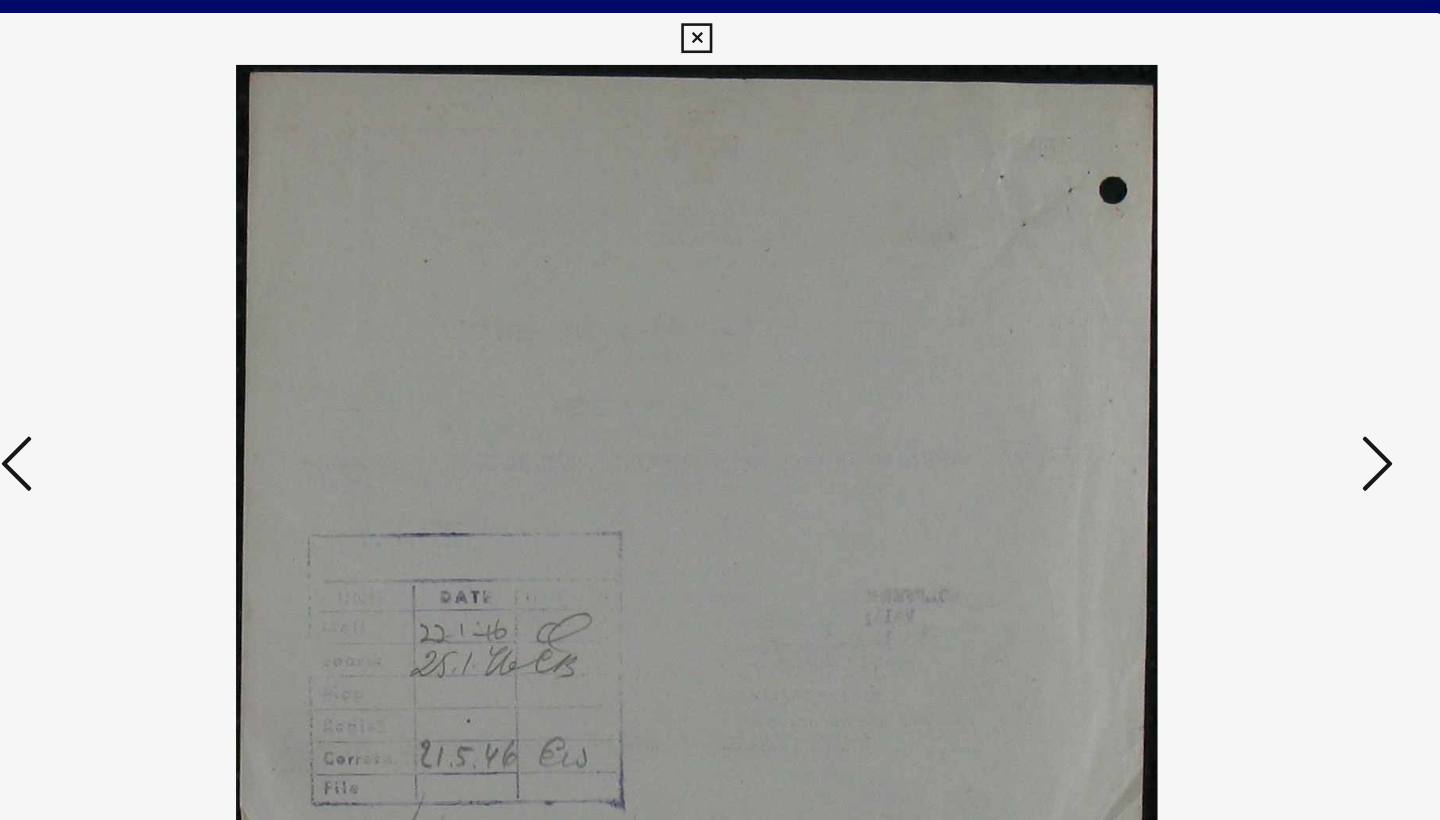 click at bounding box center [194, 358] 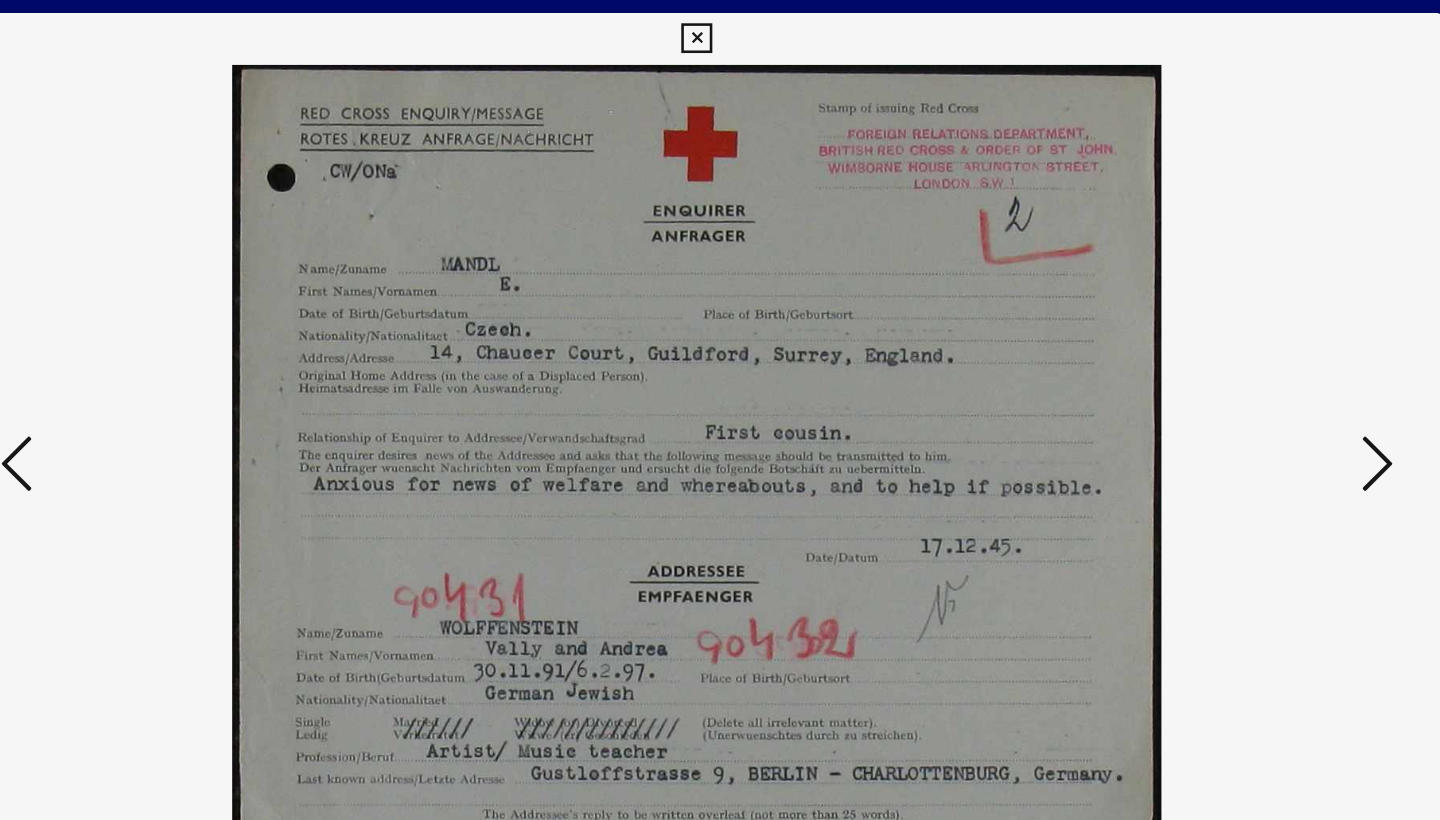 click at bounding box center (194, 358) 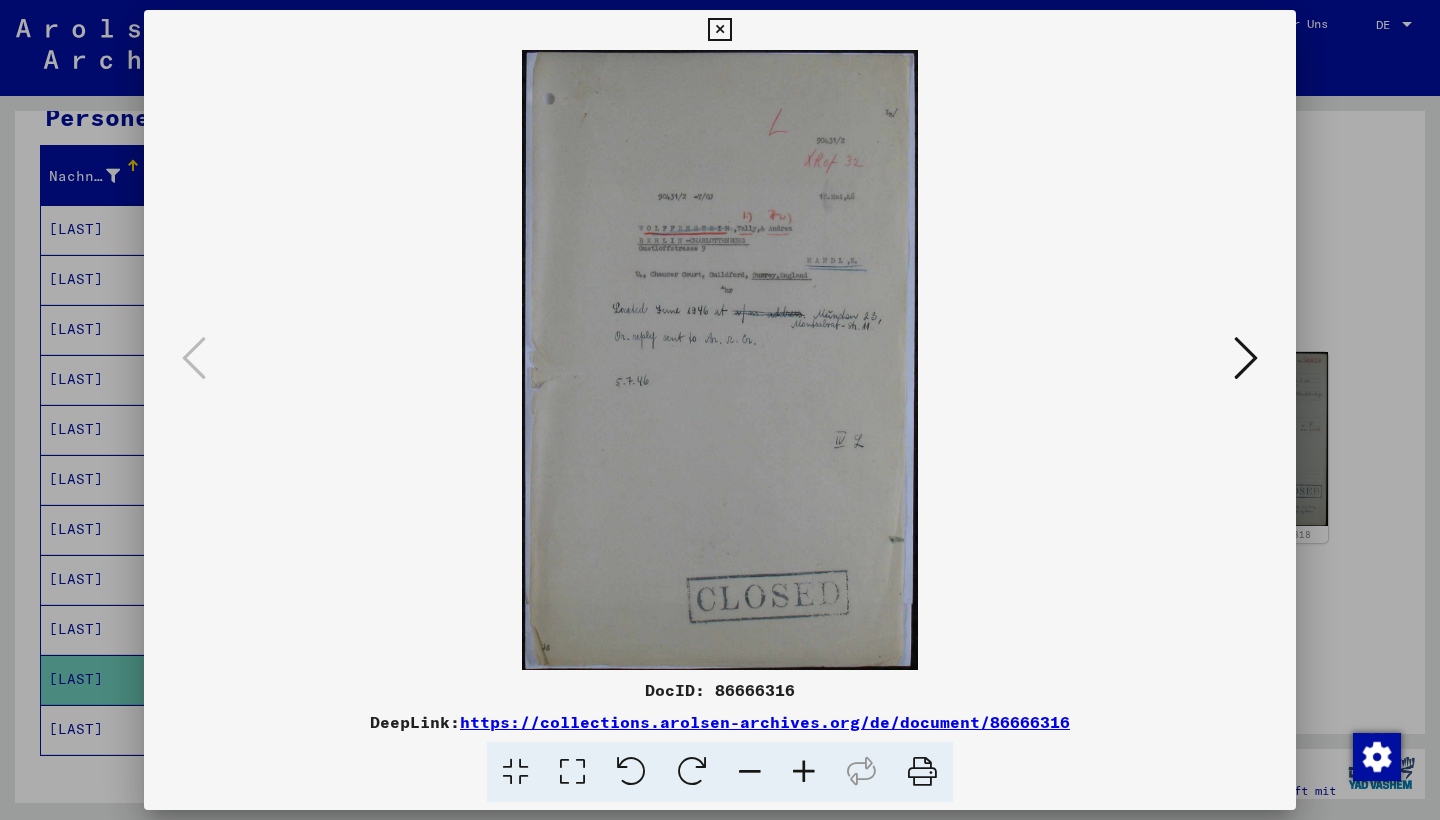 click at bounding box center [719, 30] 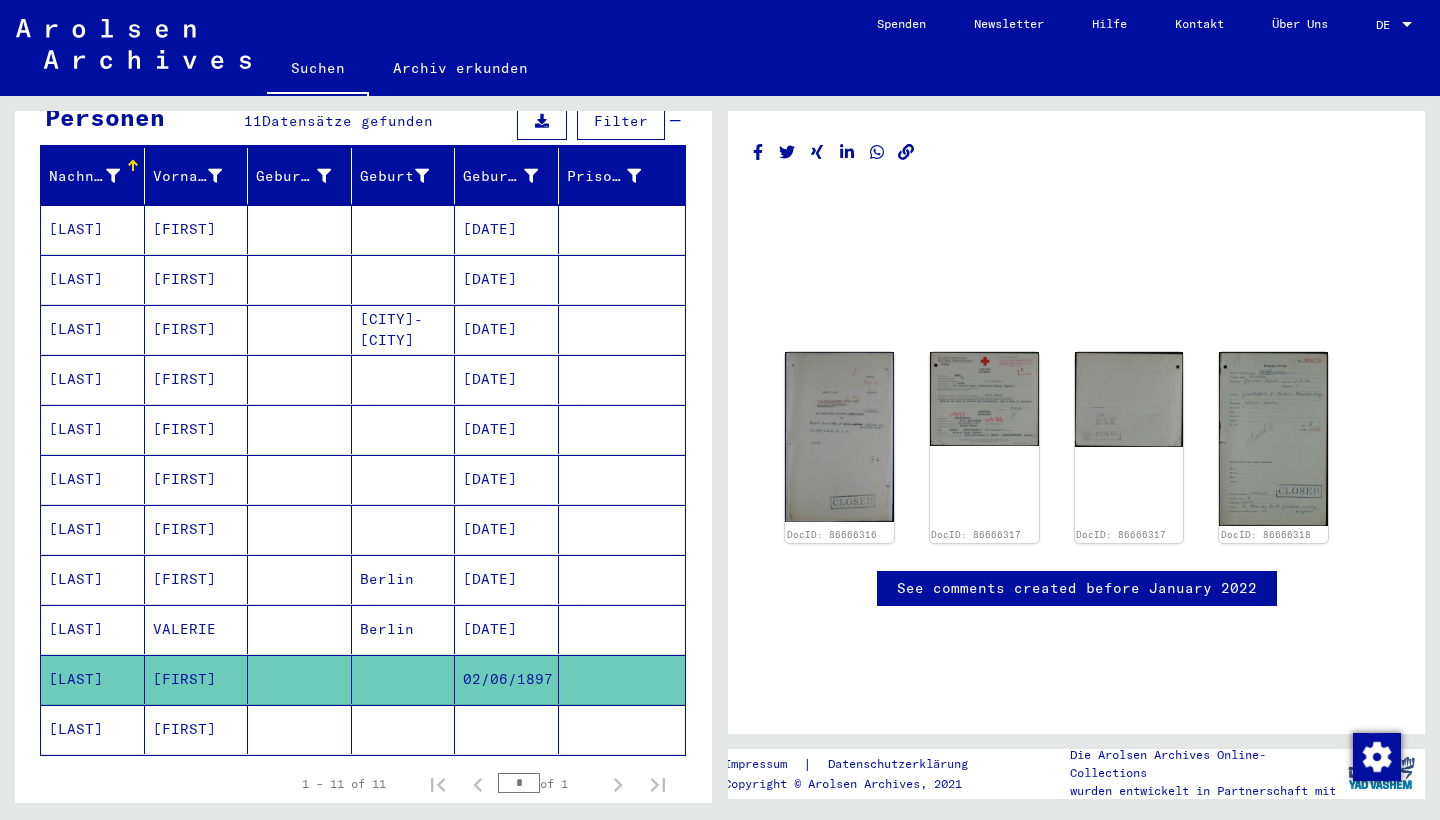click on "[FIRST]" 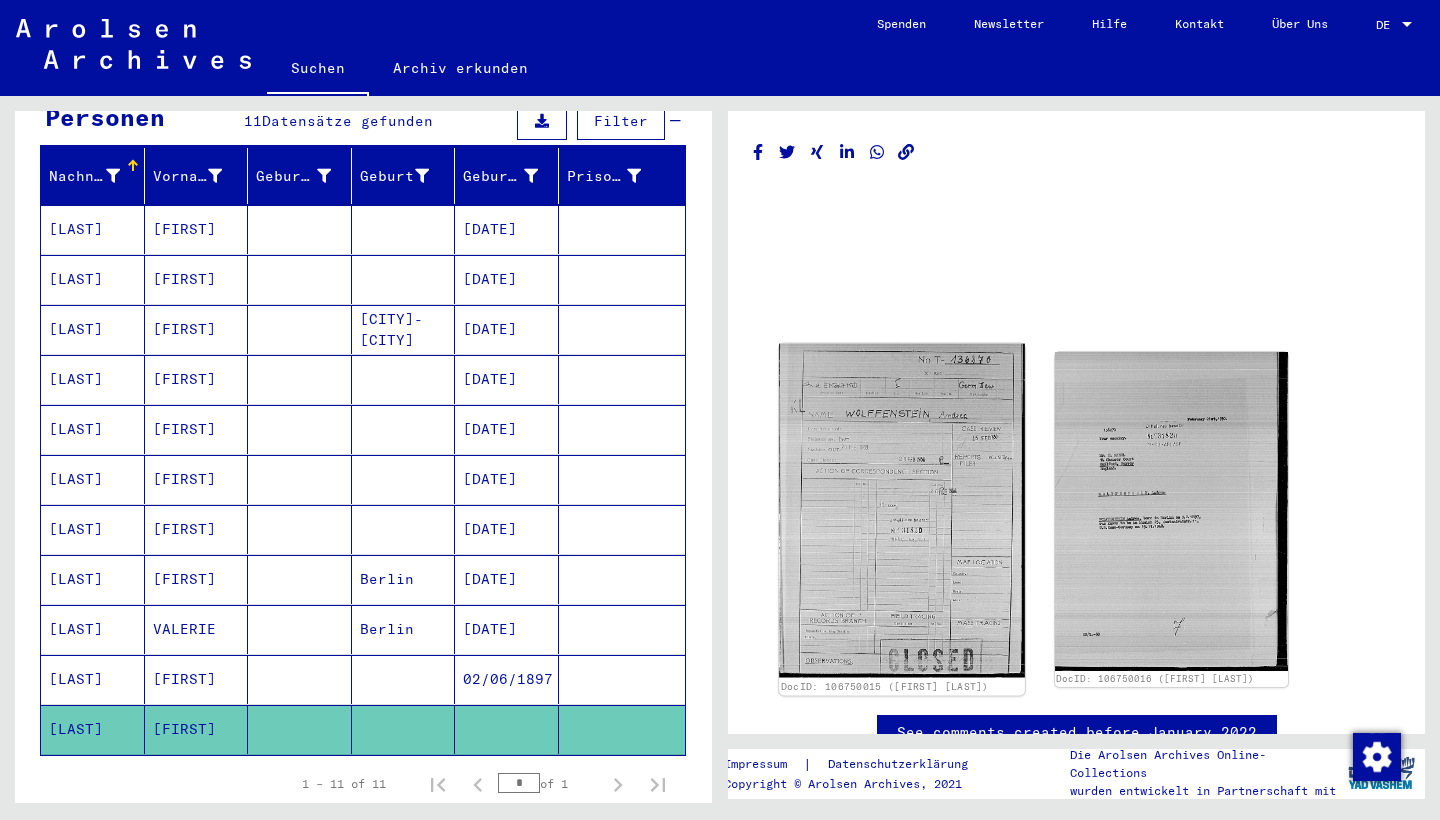 click 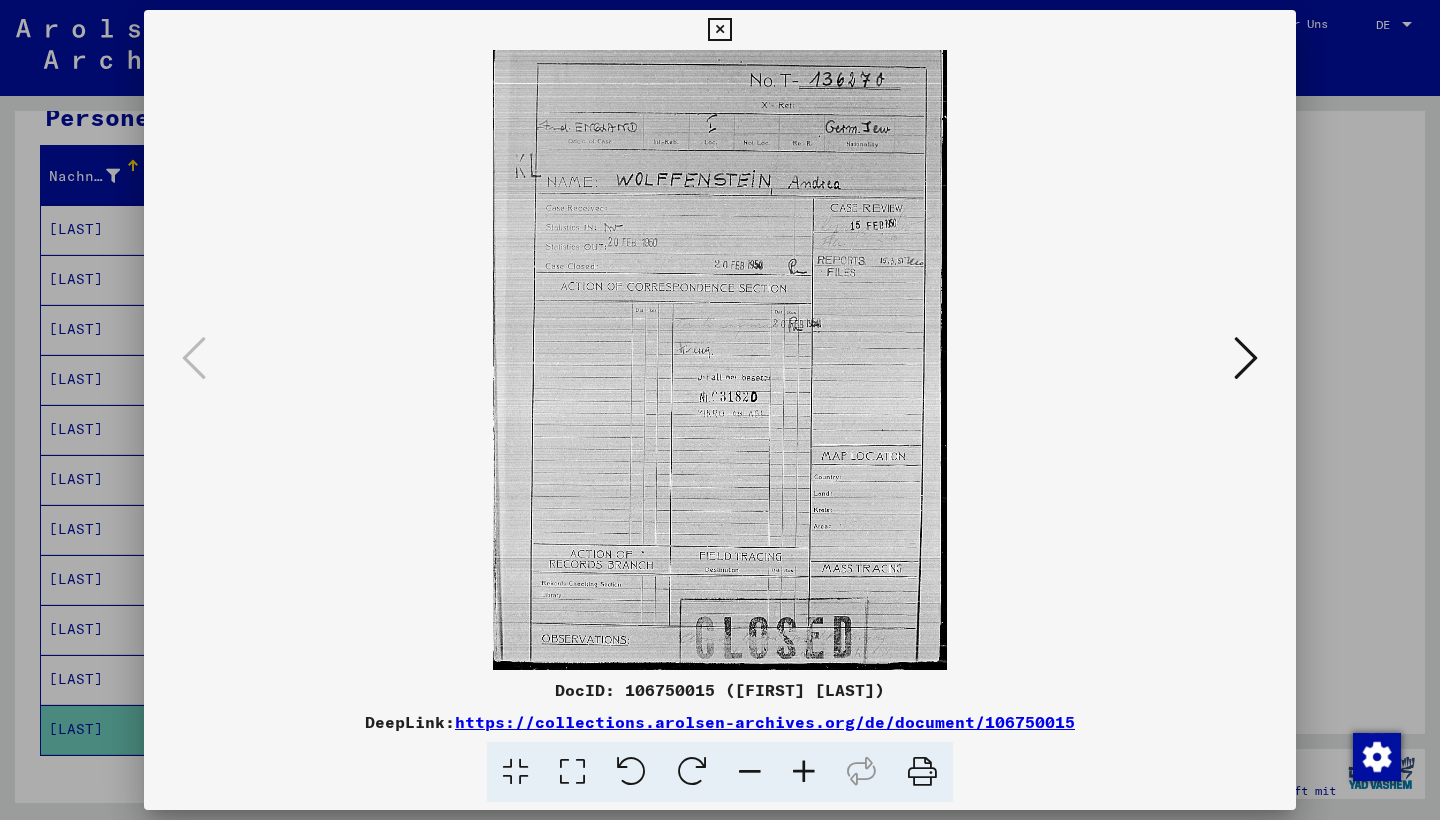 type 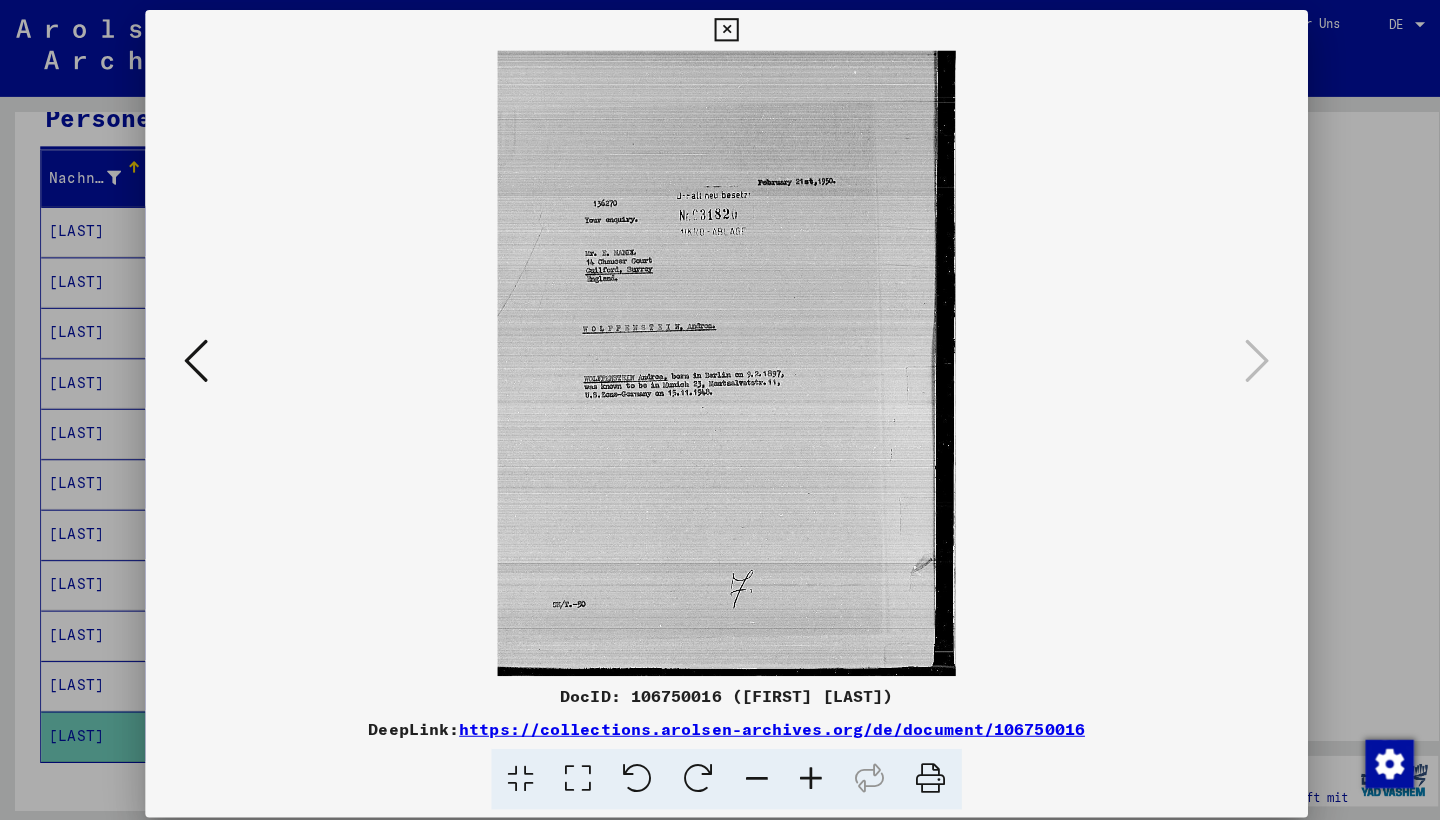 click at bounding box center [194, 358] 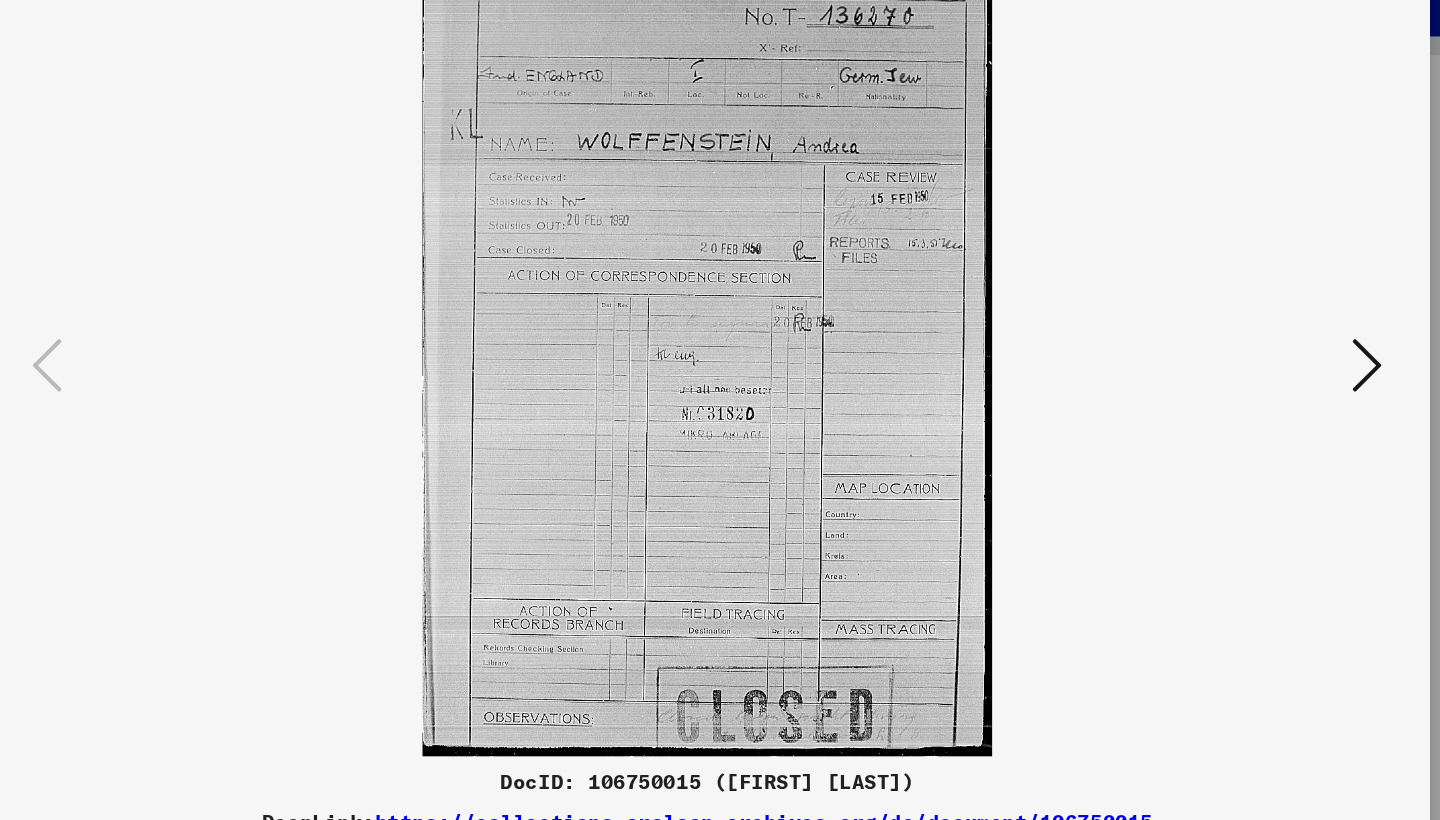 click at bounding box center [1246, 358] 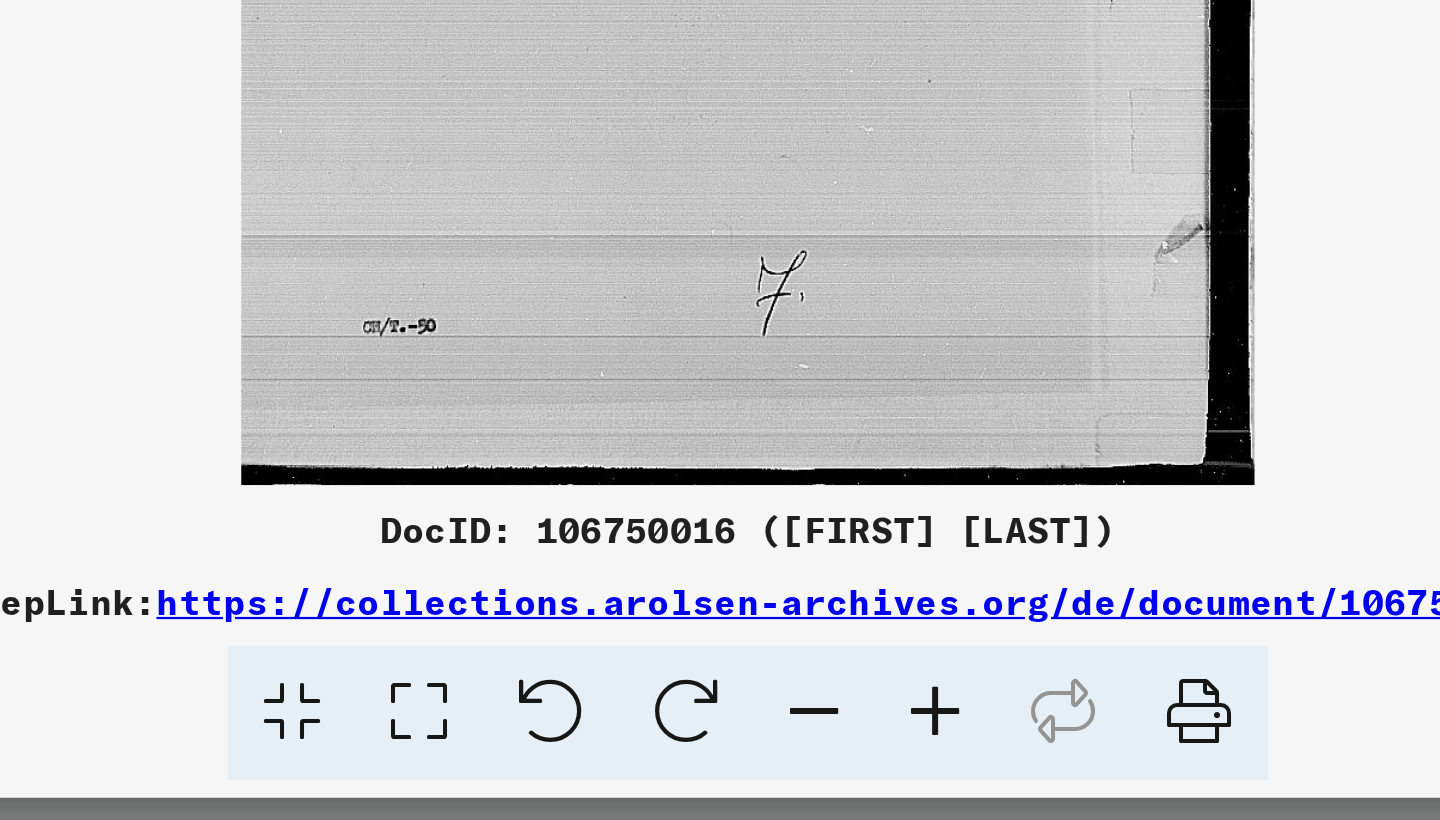 scroll, scrollTop: 0, scrollLeft: 0, axis: both 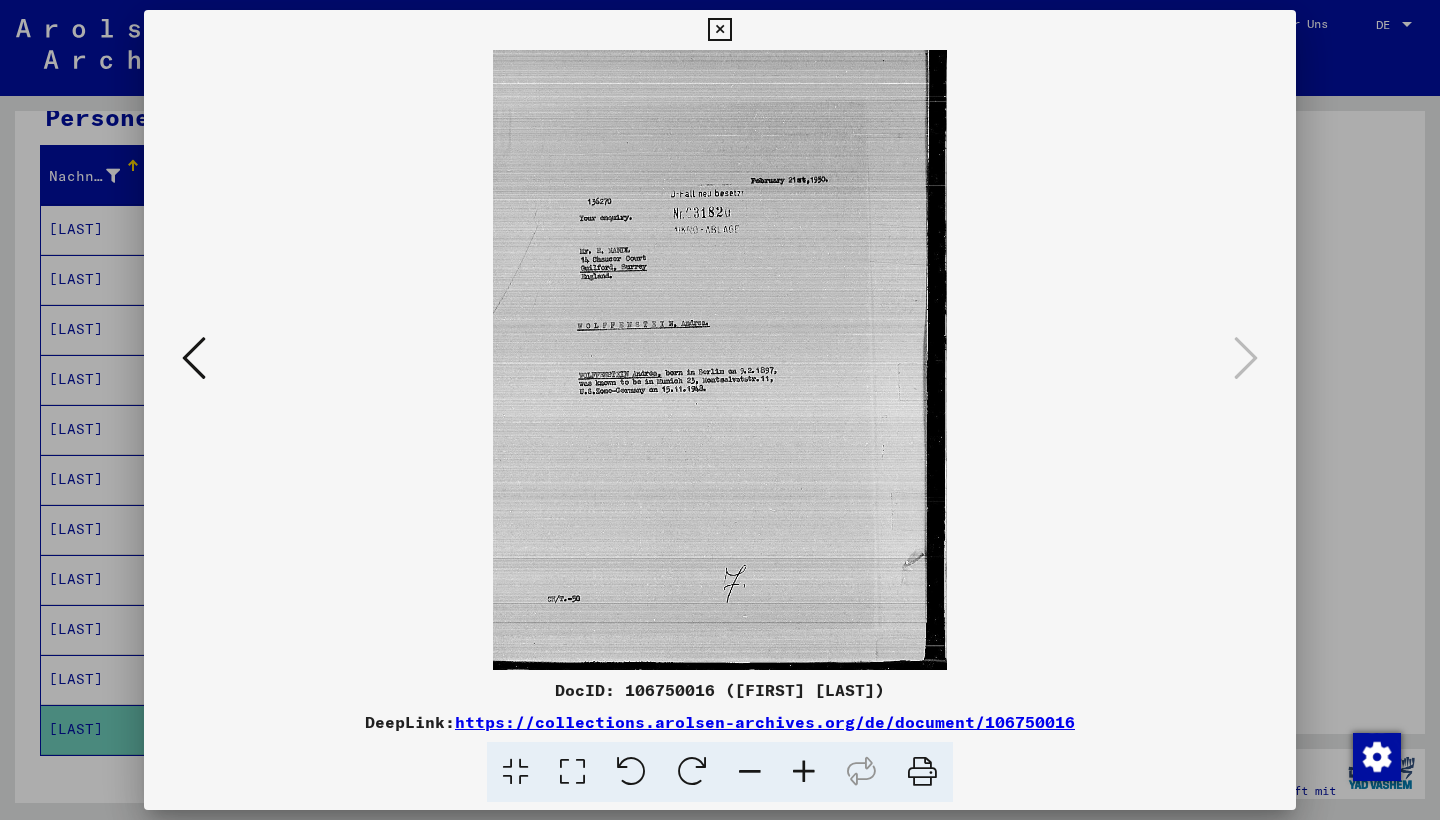 click at bounding box center [194, 358] 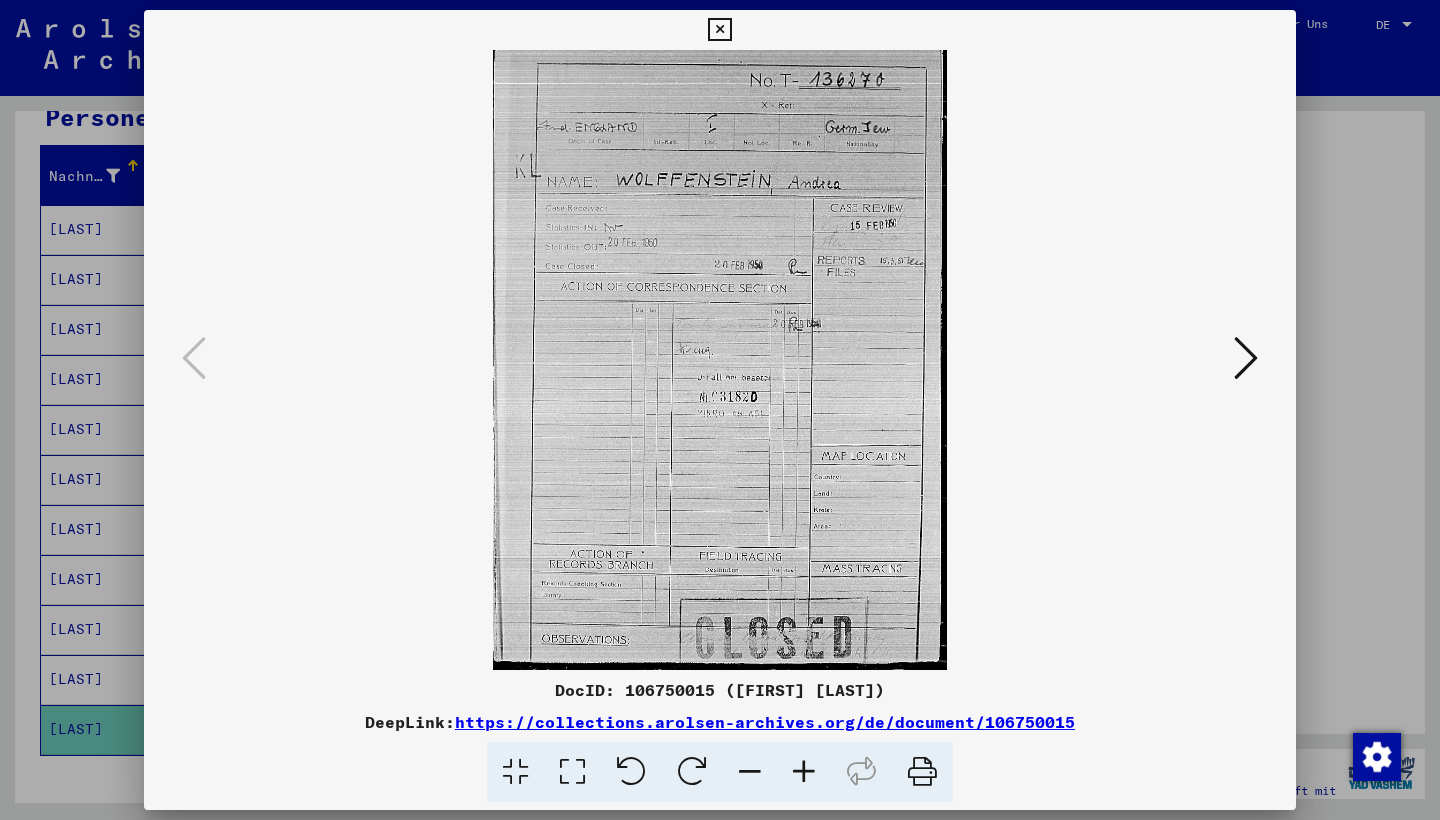 click at bounding box center (1246, 358) 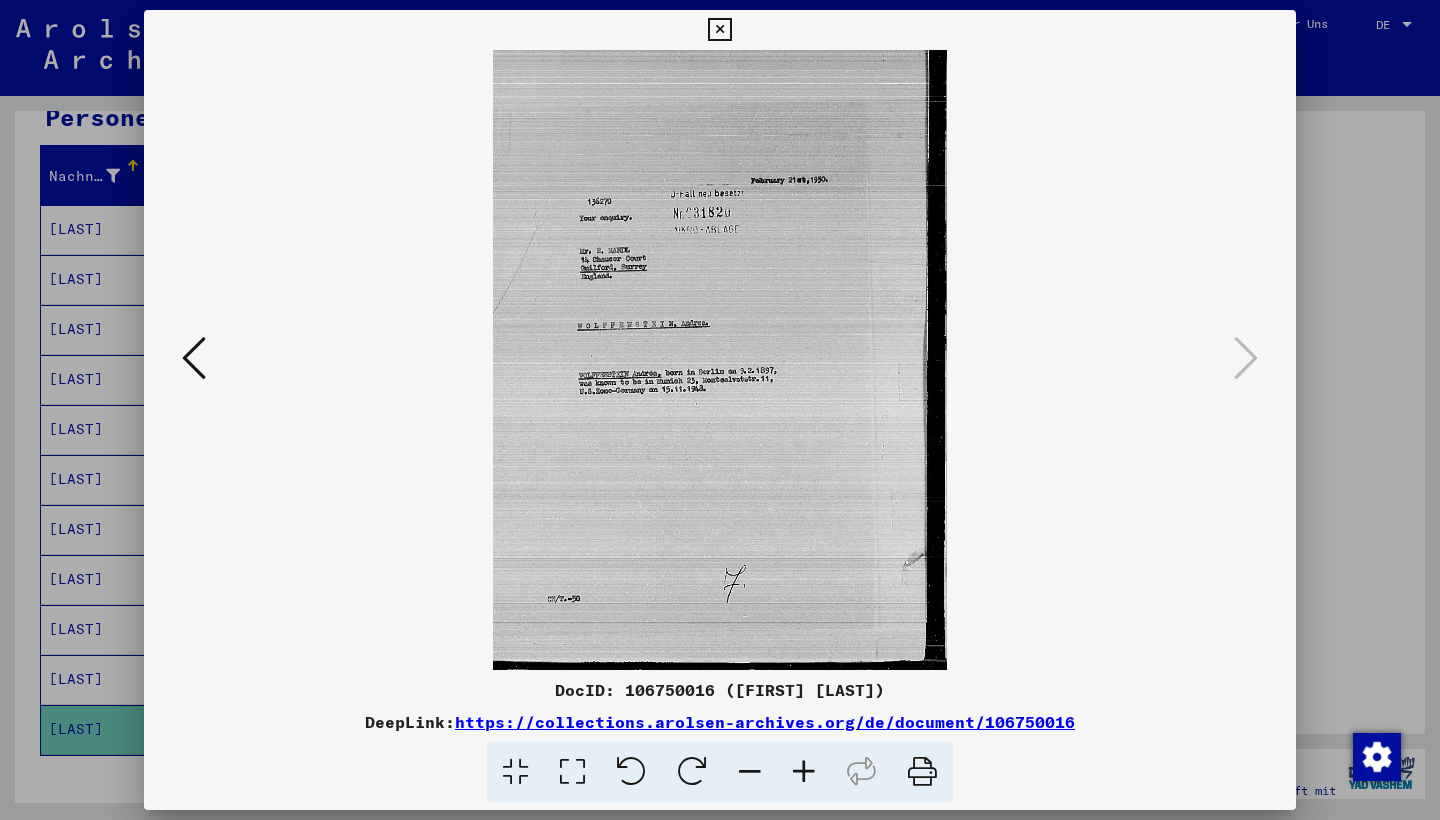 click at bounding box center [719, 30] 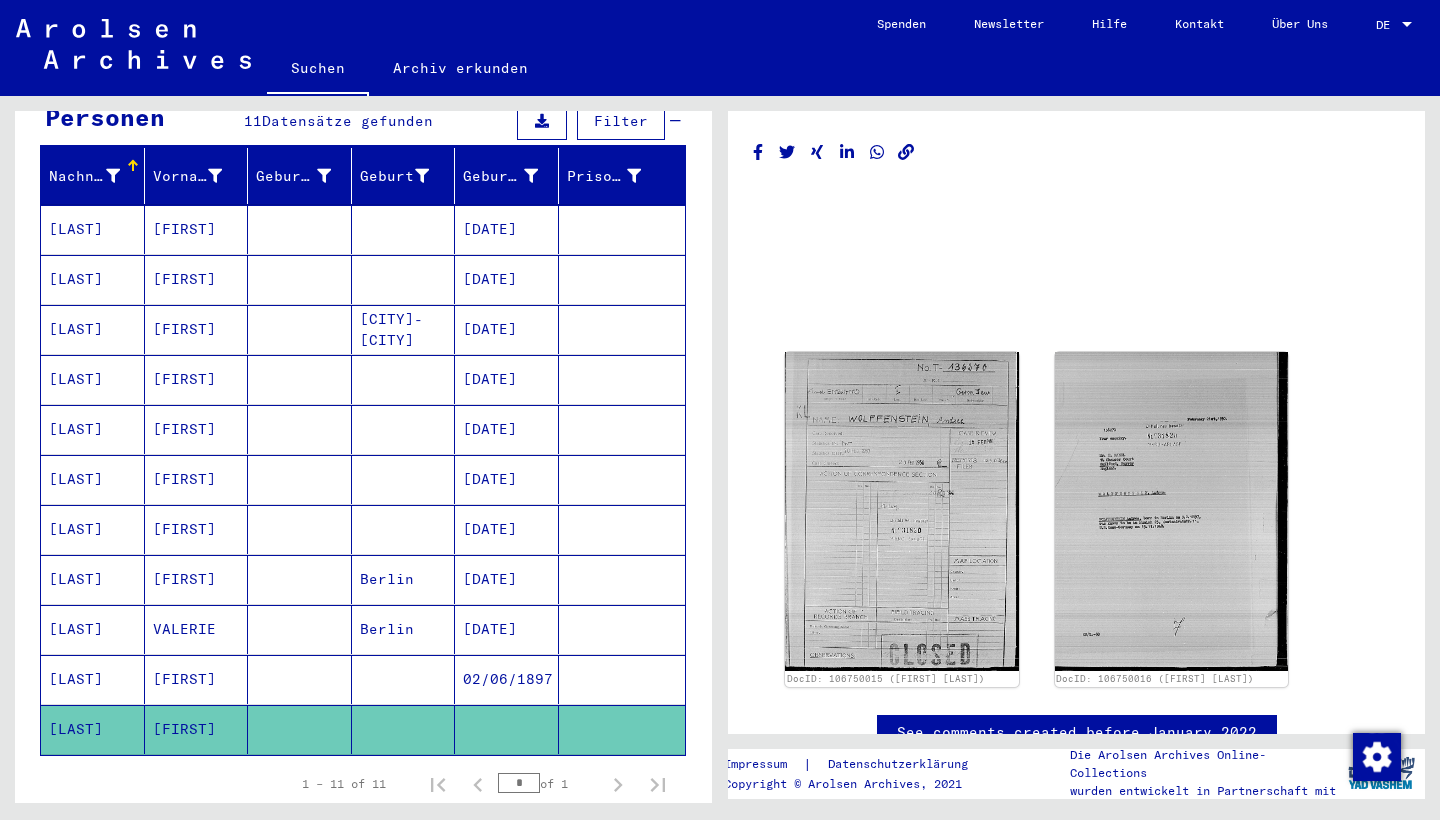 click on "02/06/1897" at bounding box center [507, 729] 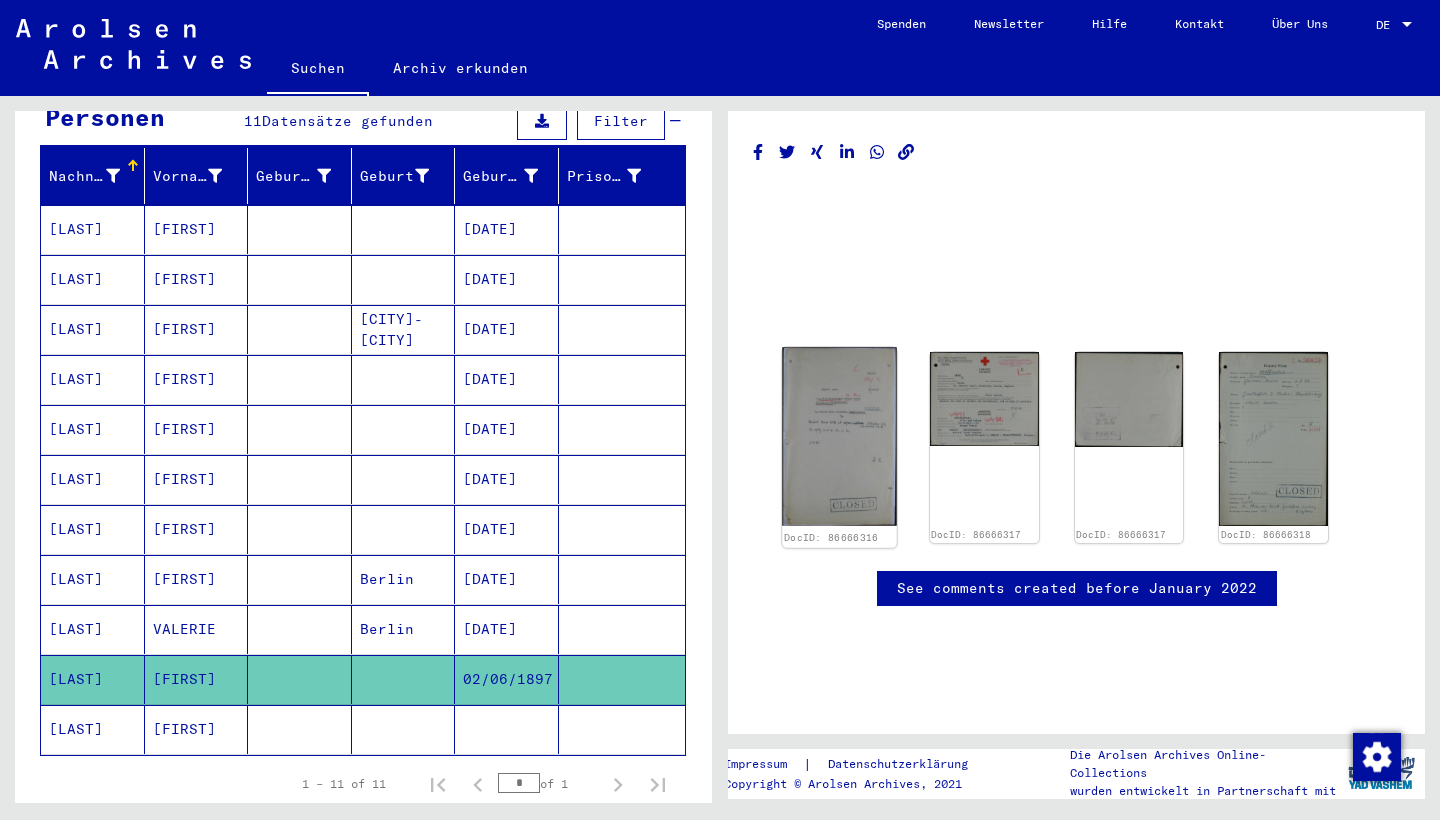 click 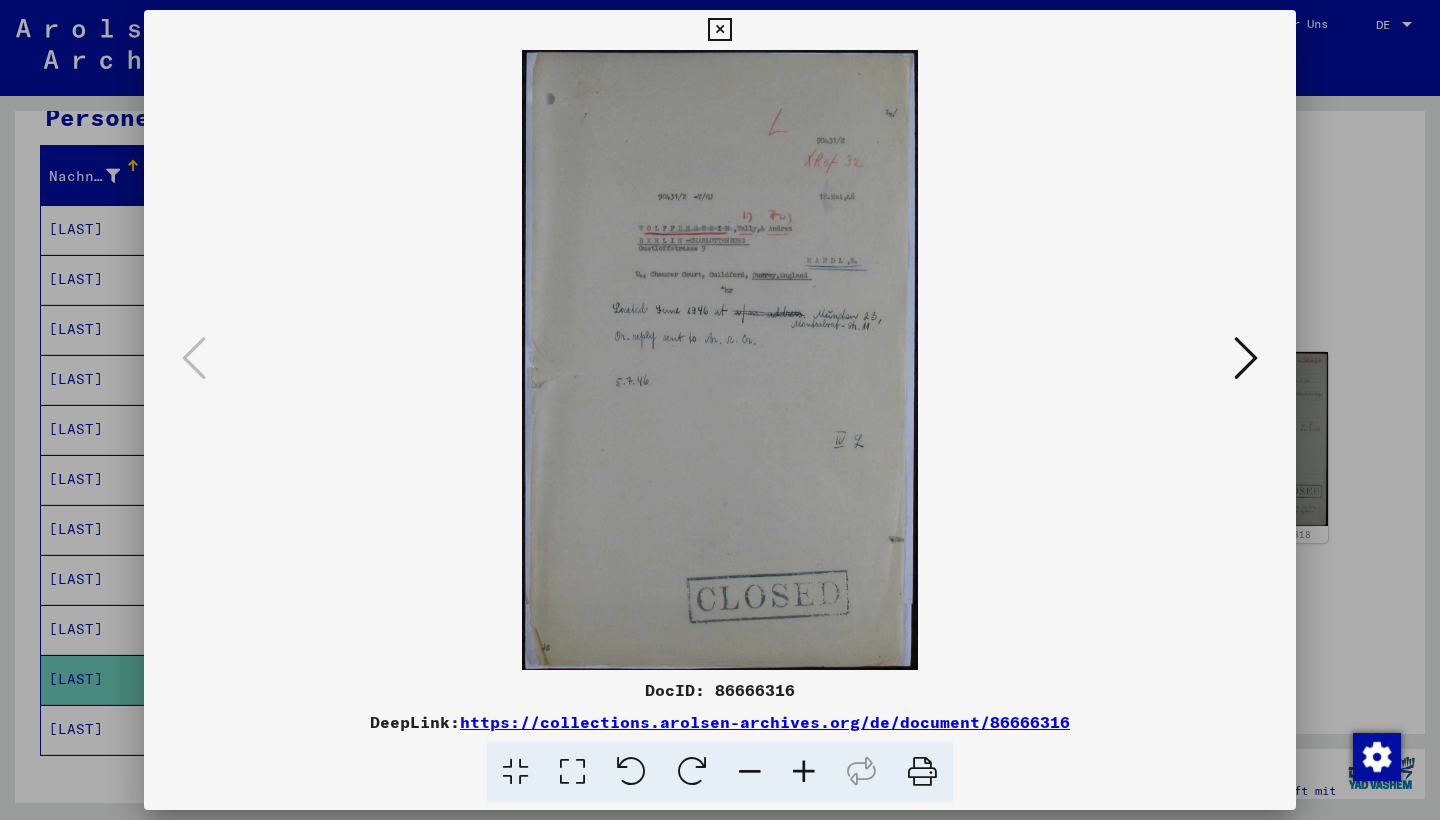 click at bounding box center [1246, 358] 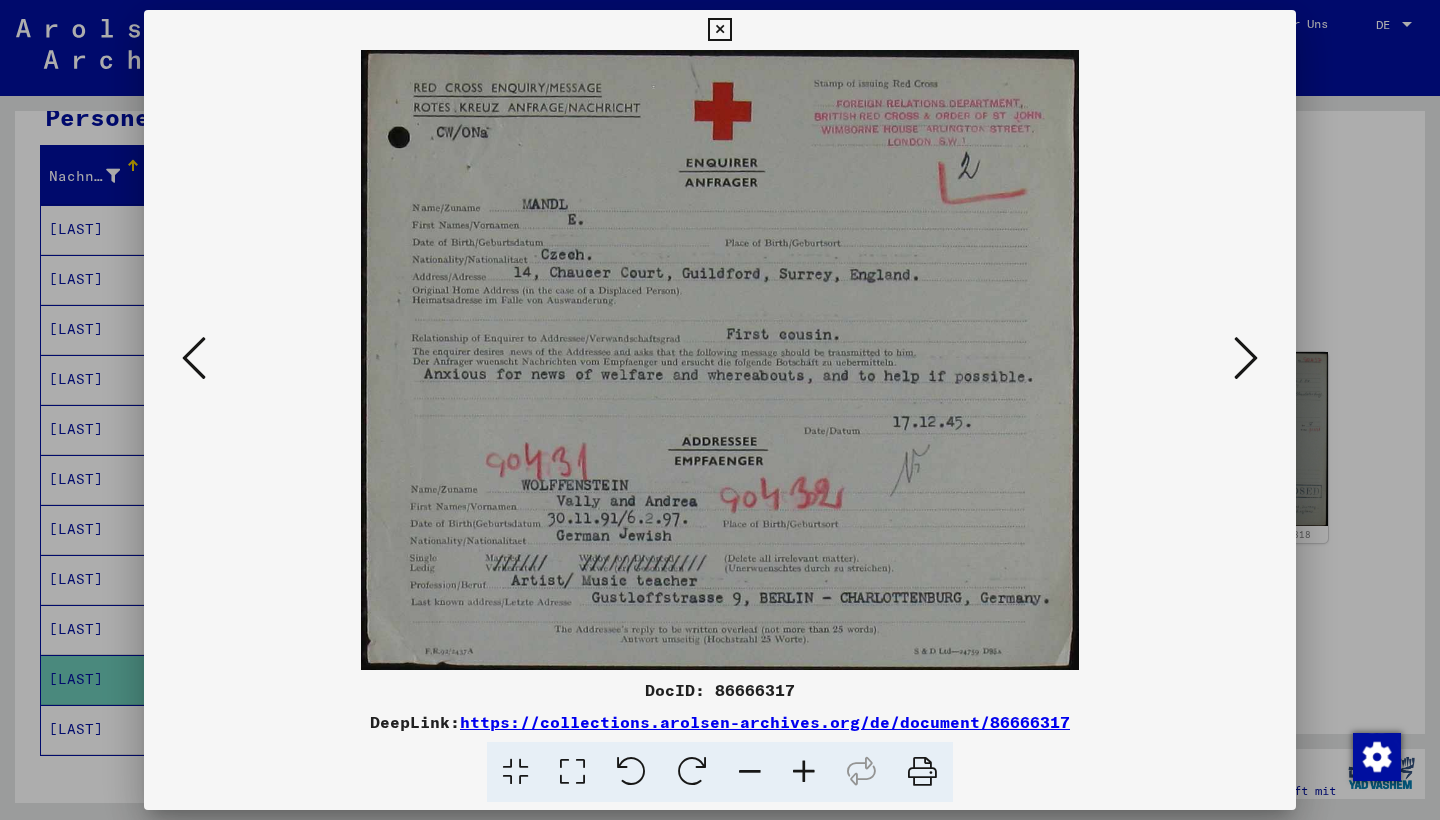 click at bounding box center [1246, 358] 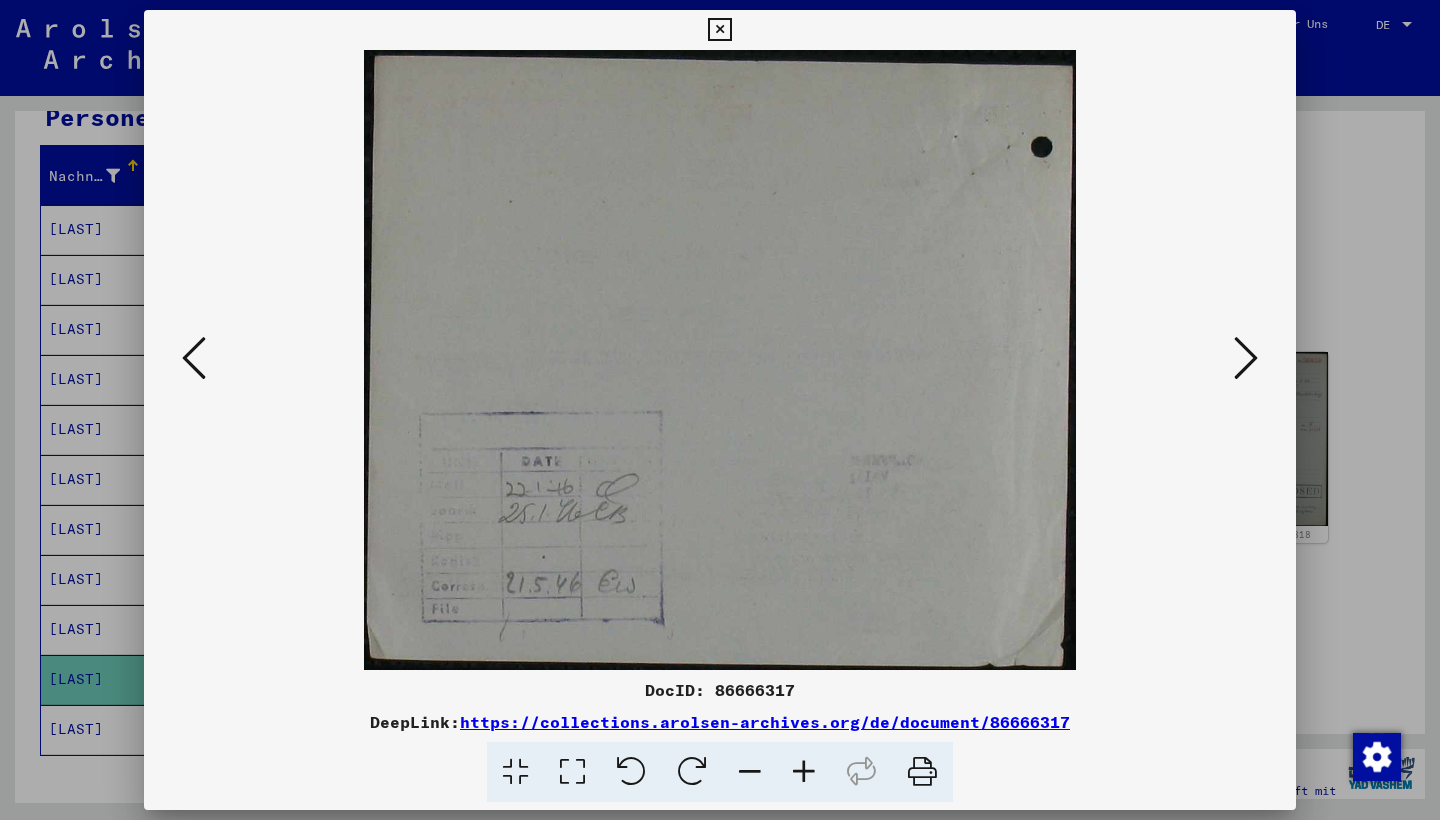 click at bounding box center (1246, 358) 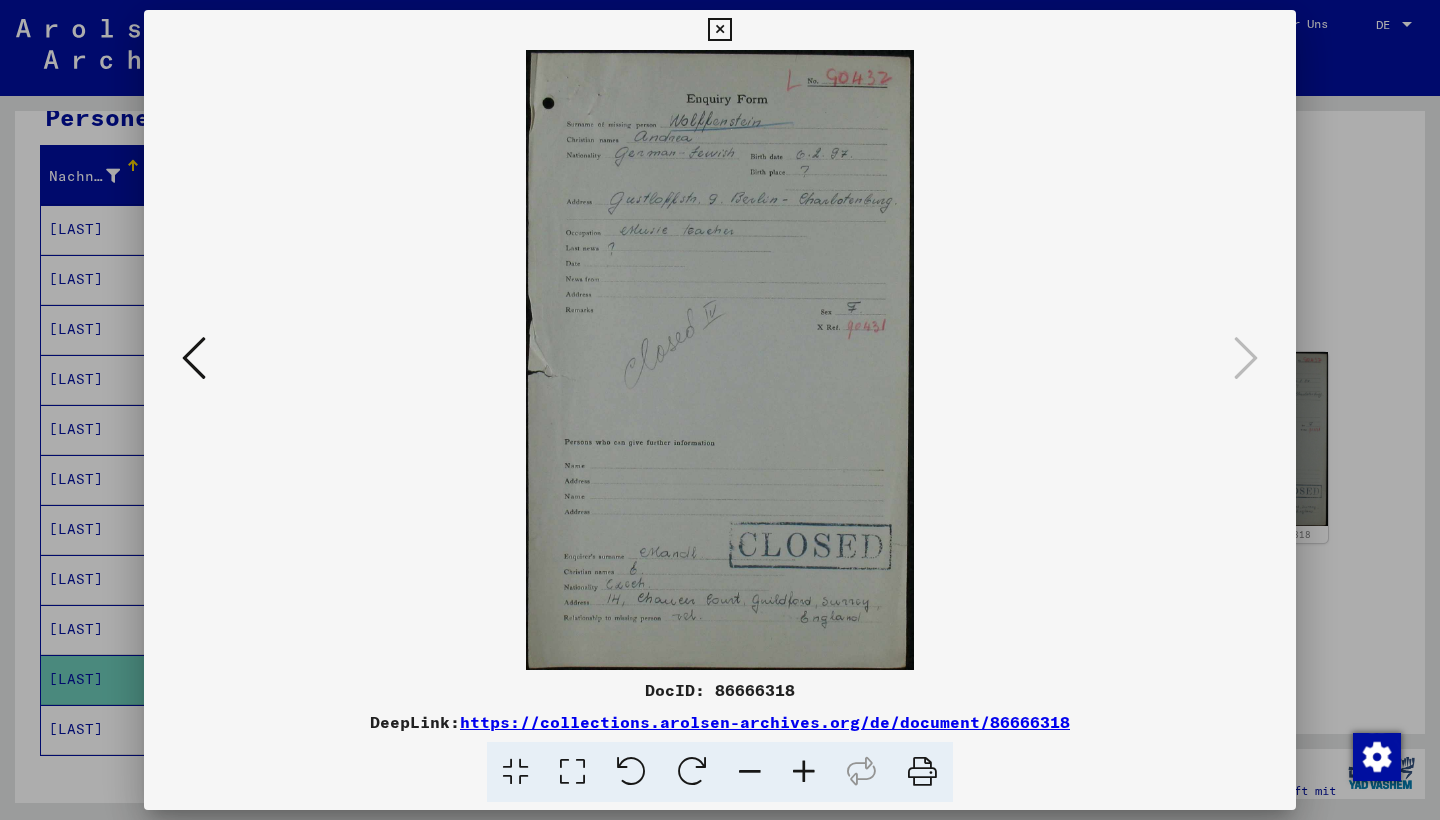 click at bounding box center [719, 30] 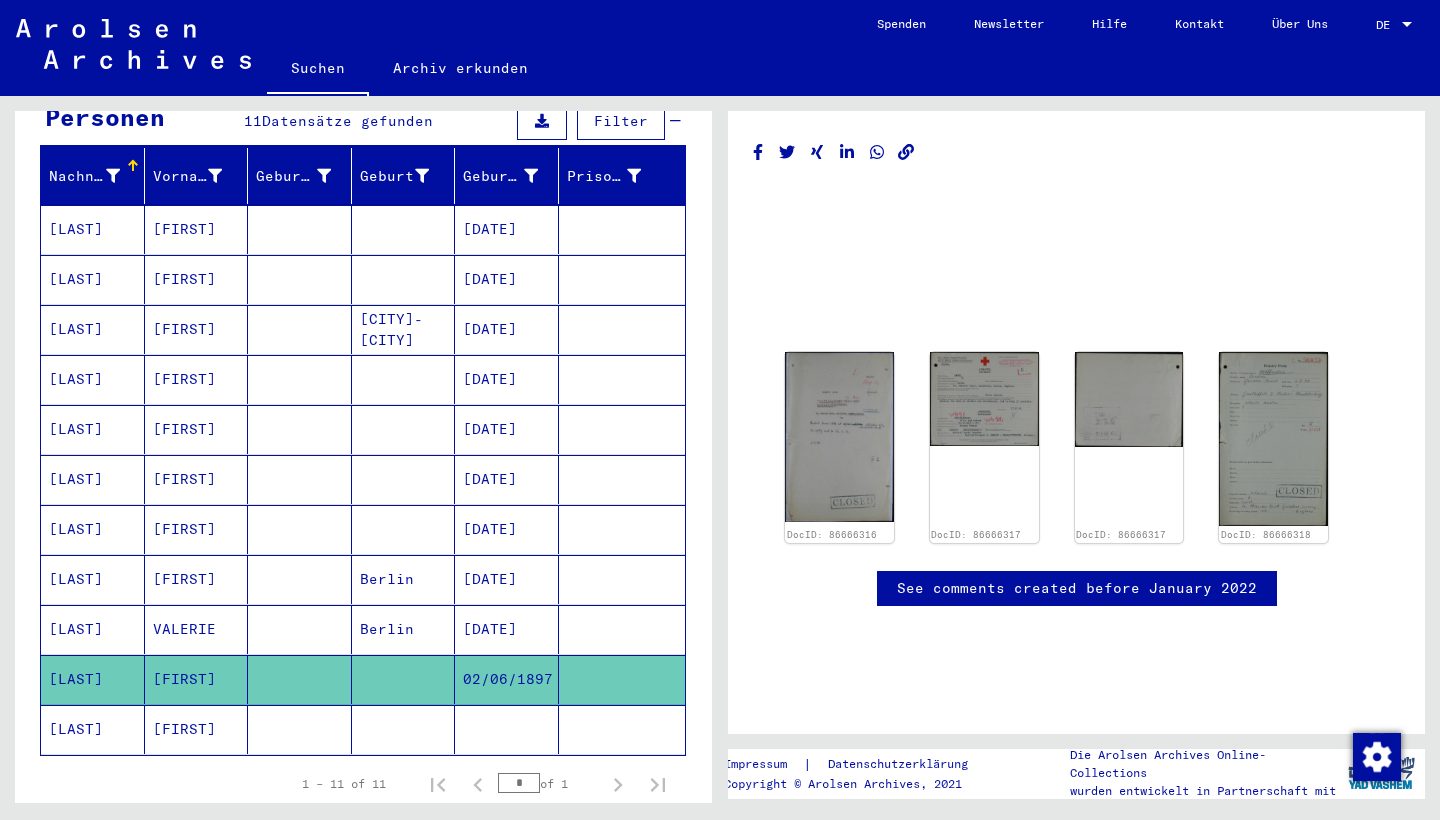 click on "[FIRST]" 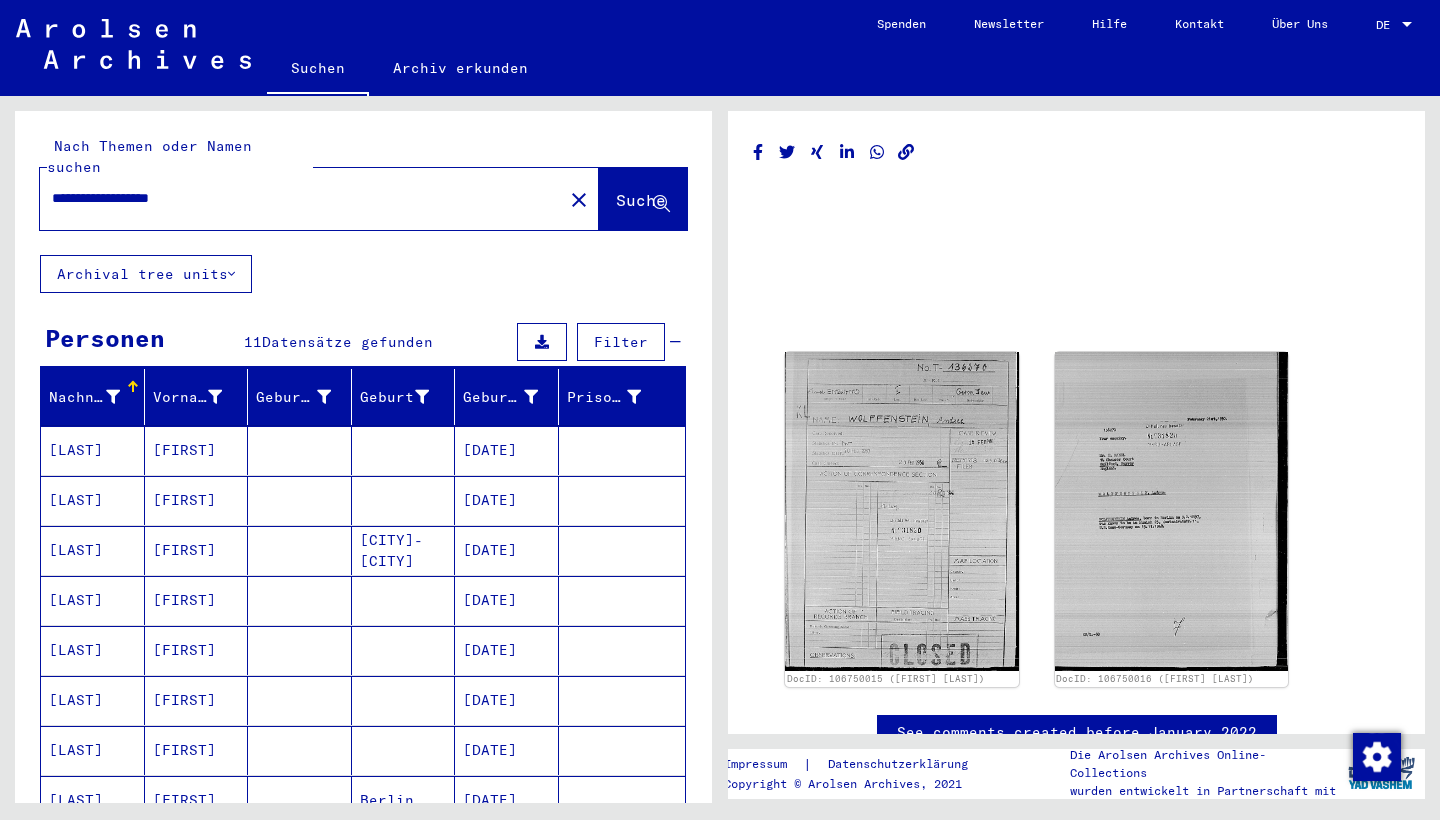 scroll, scrollTop: 0, scrollLeft: 0, axis: both 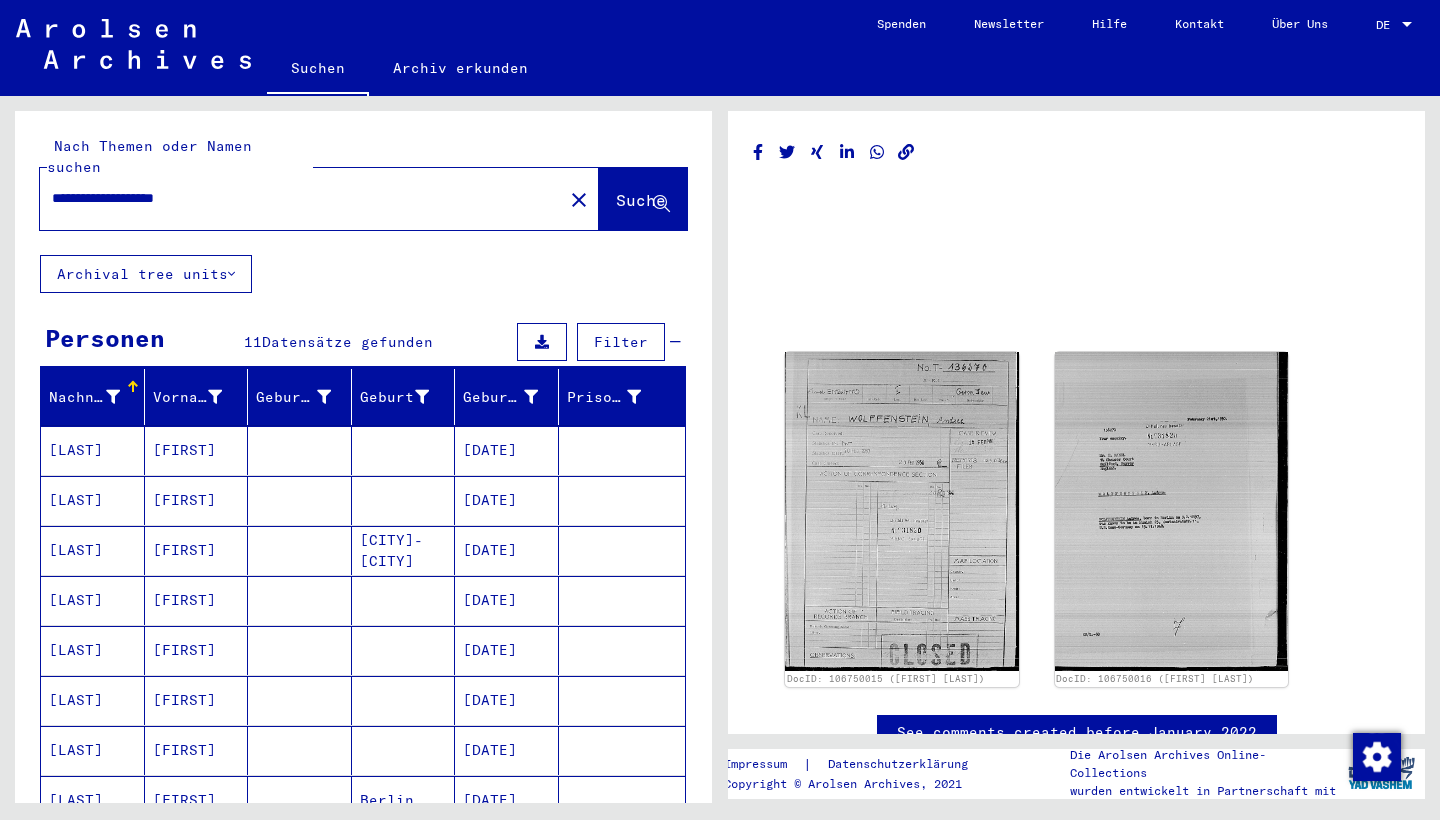 type on "**********" 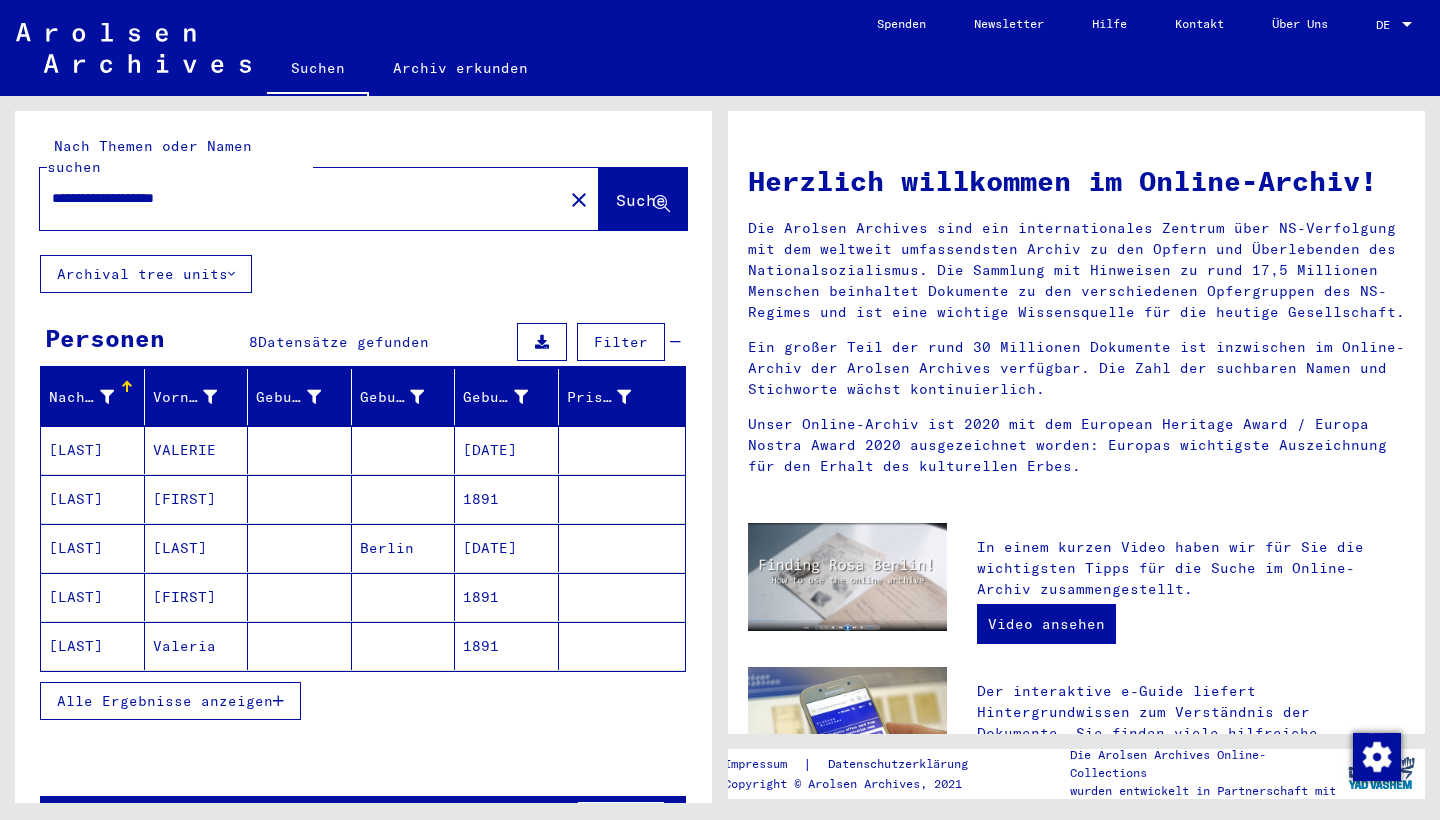 click on "Alle Ergebnisse anzeigen" at bounding box center (165, 701) 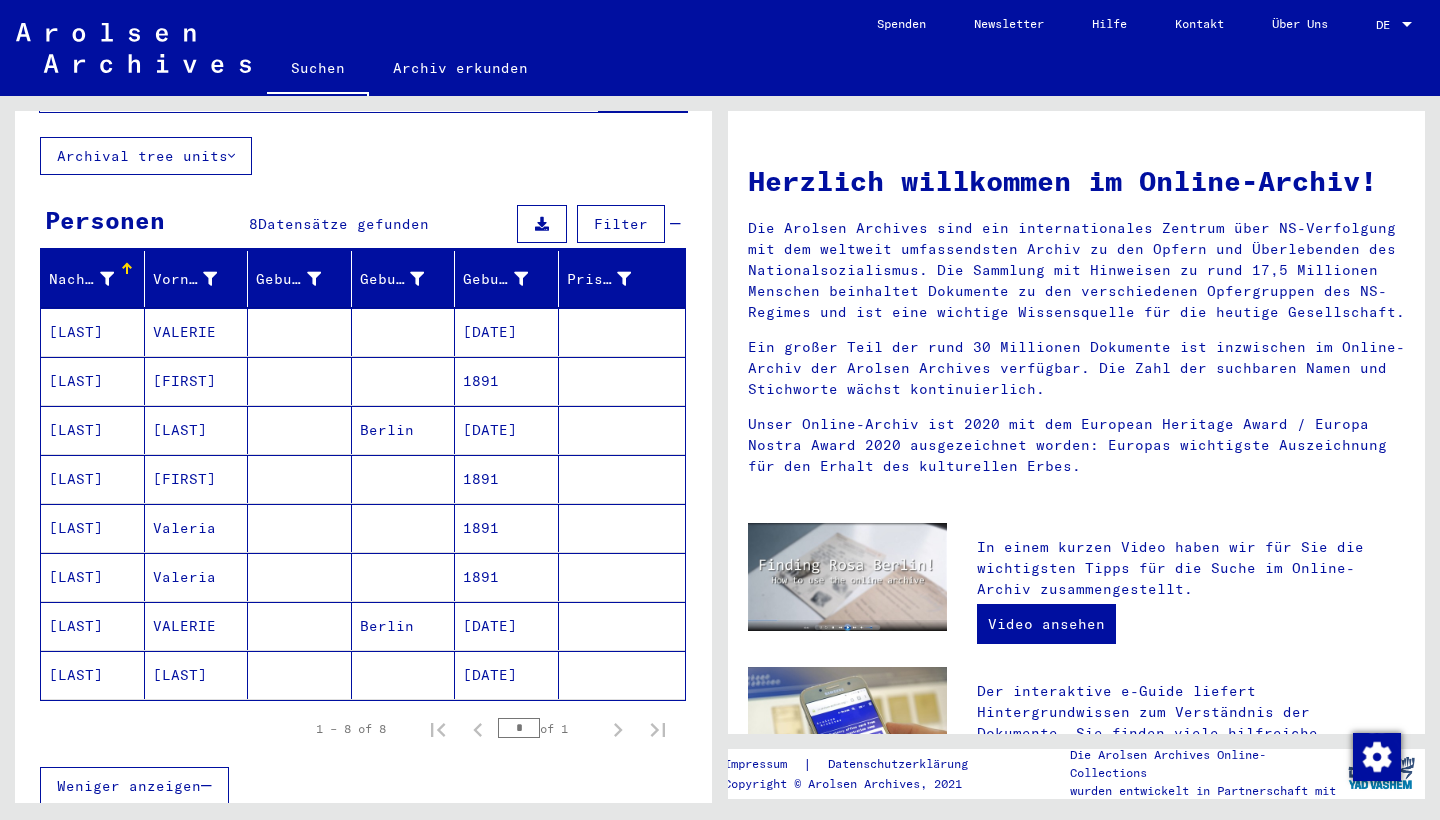 scroll, scrollTop: 72, scrollLeft: 0, axis: vertical 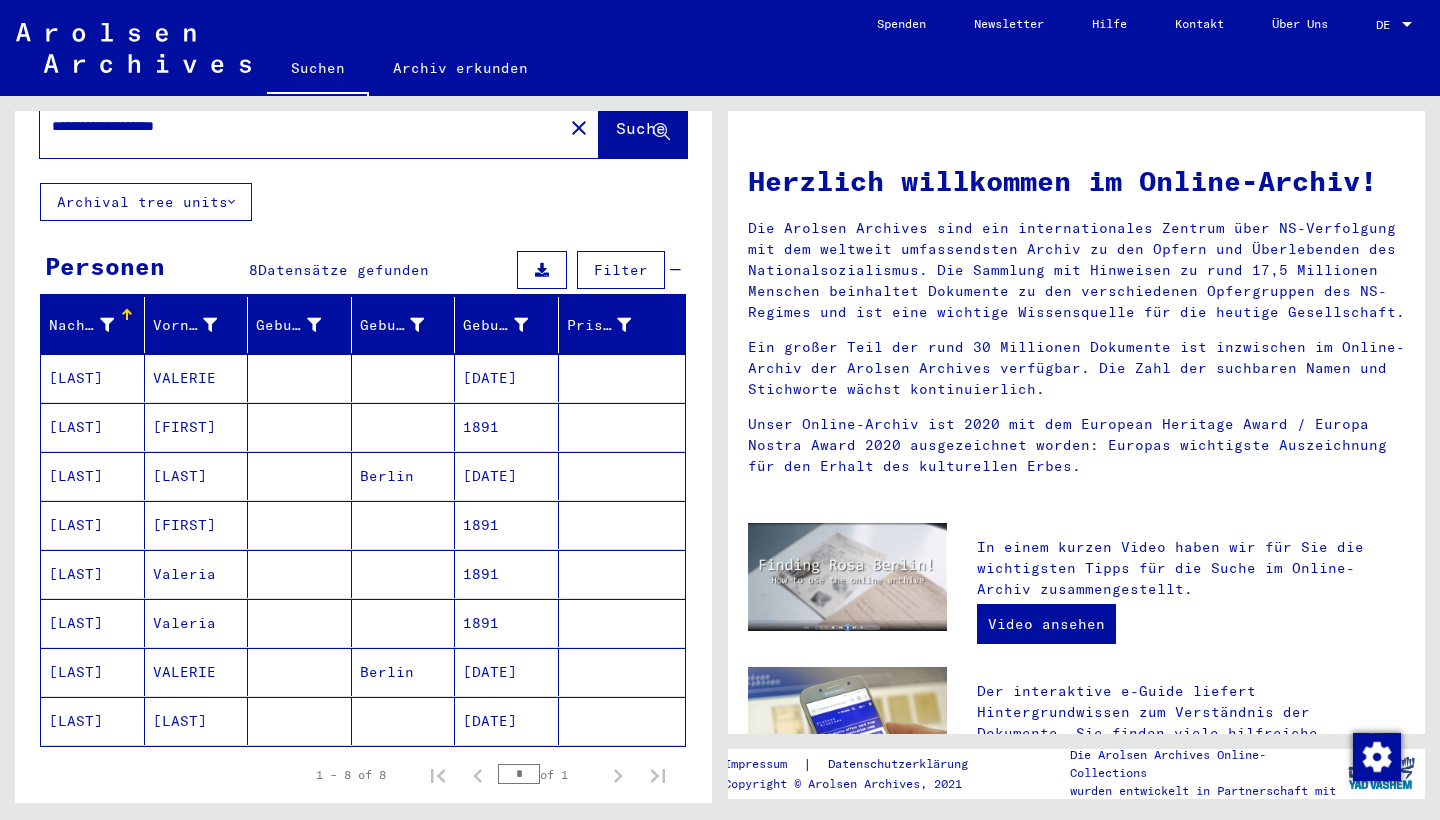 click at bounding box center [300, 427] 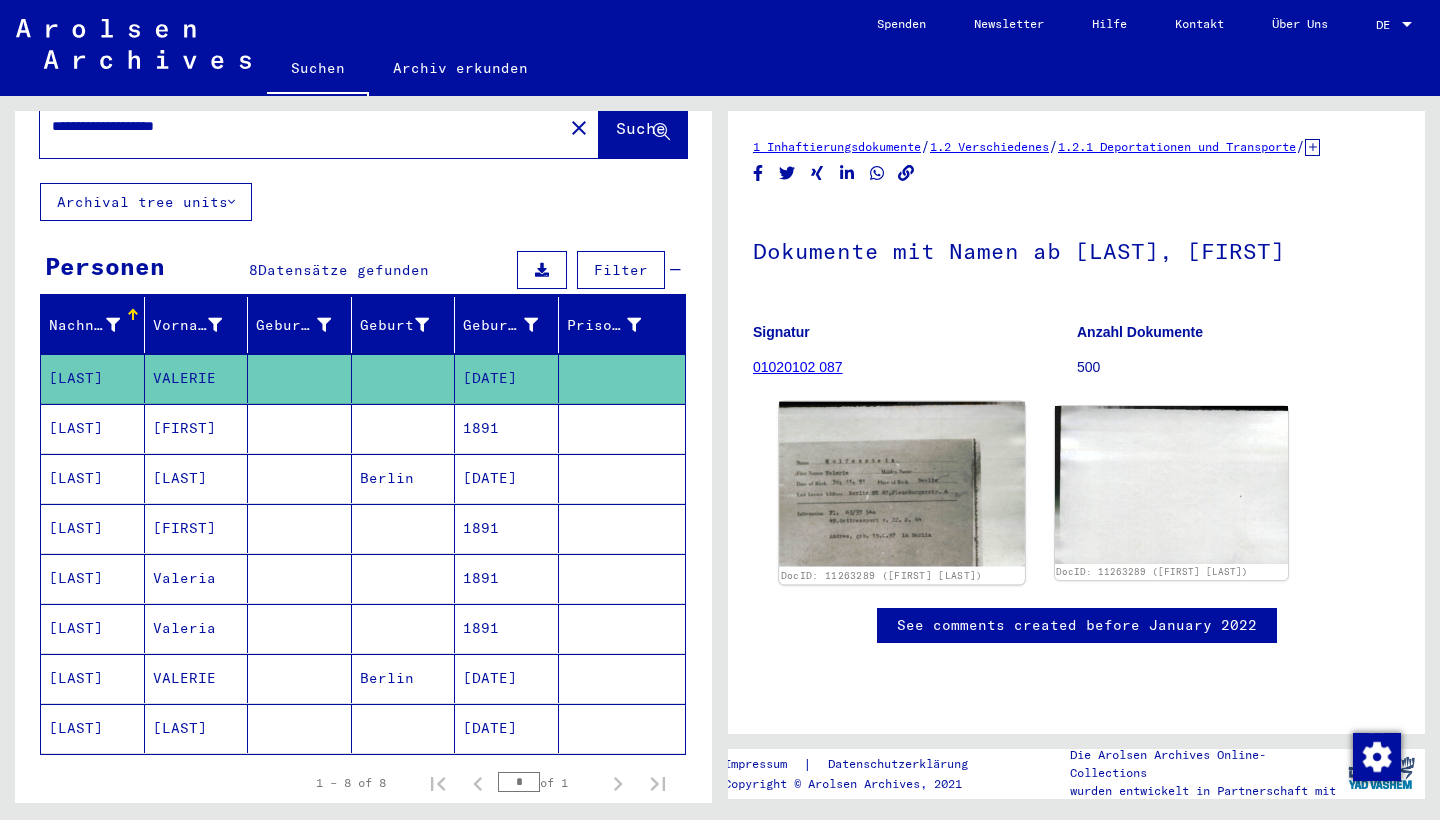 scroll, scrollTop: 0, scrollLeft: 0, axis: both 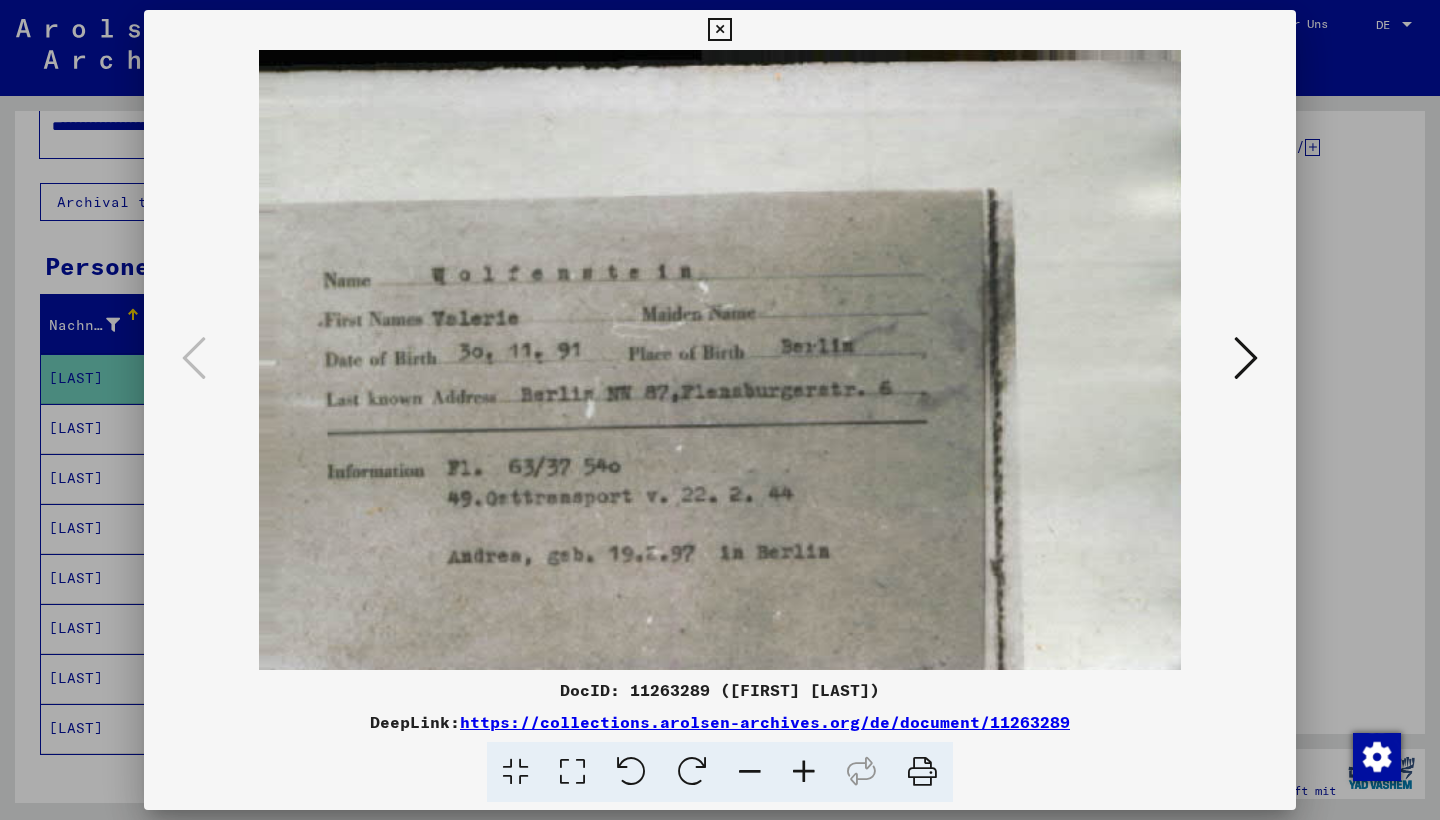 click at bounding box center [1246, 358] 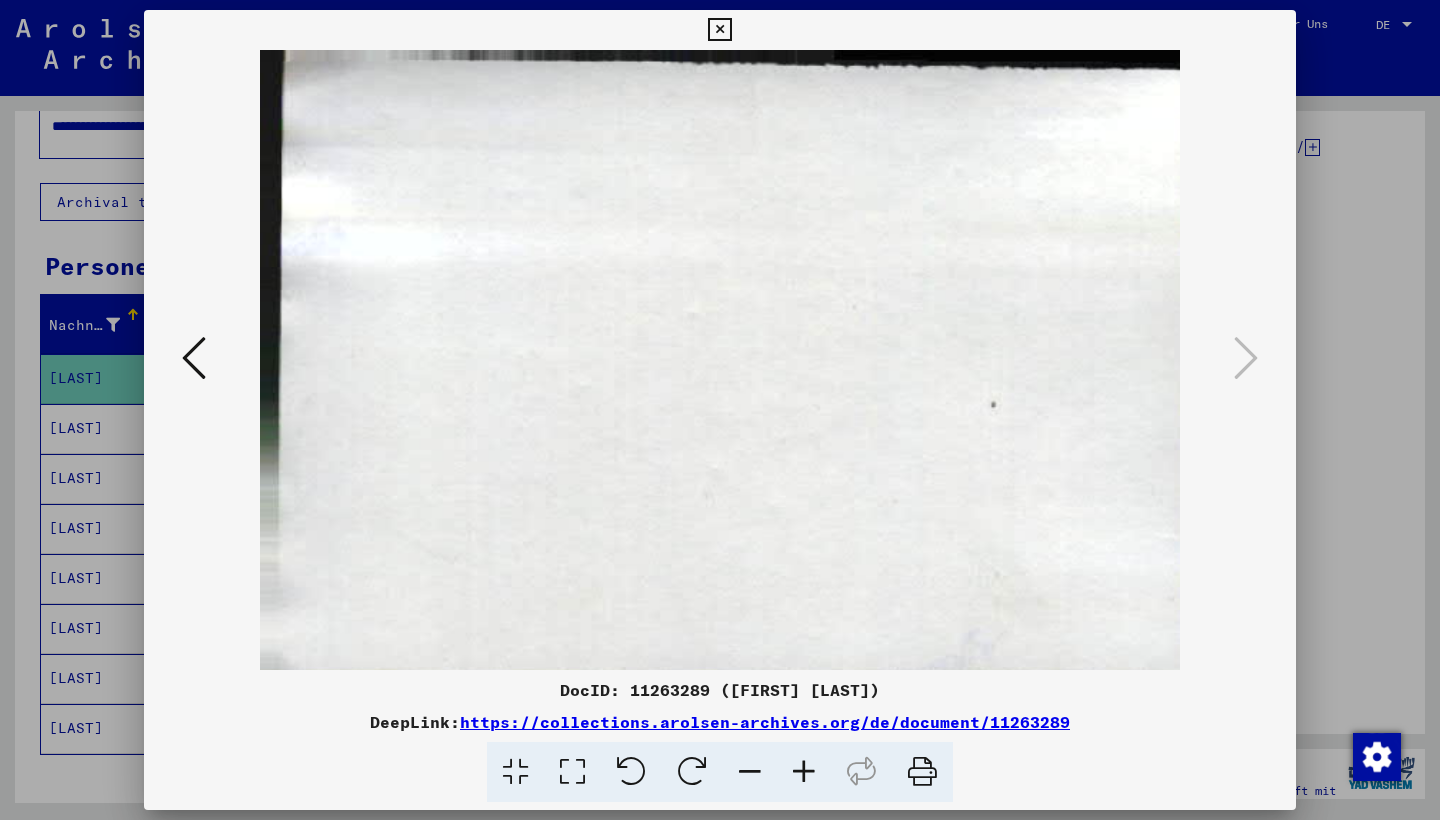 click at bounding box center [720, 410] 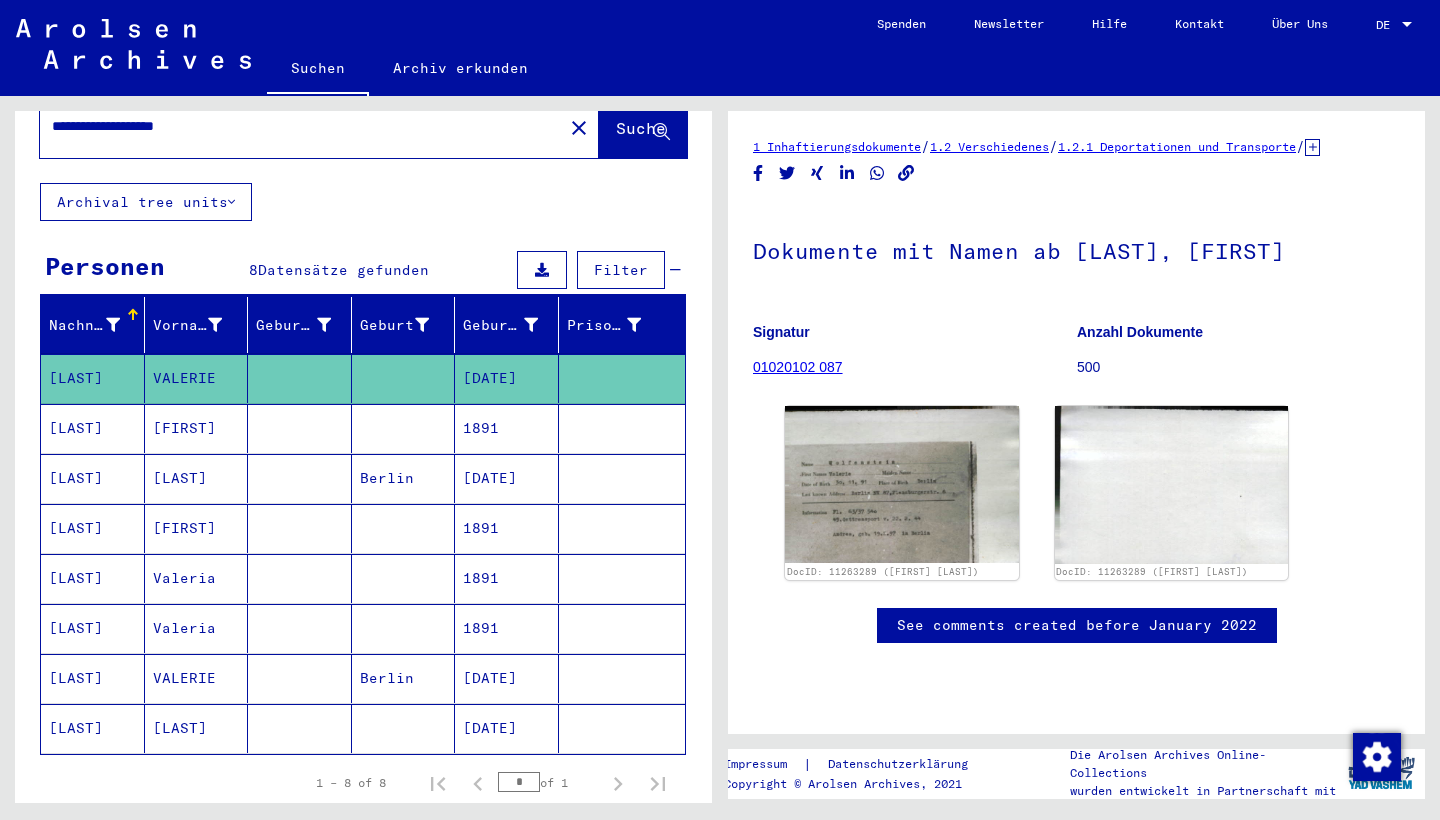click on "[LAST]" at bounding box center (93, 478) 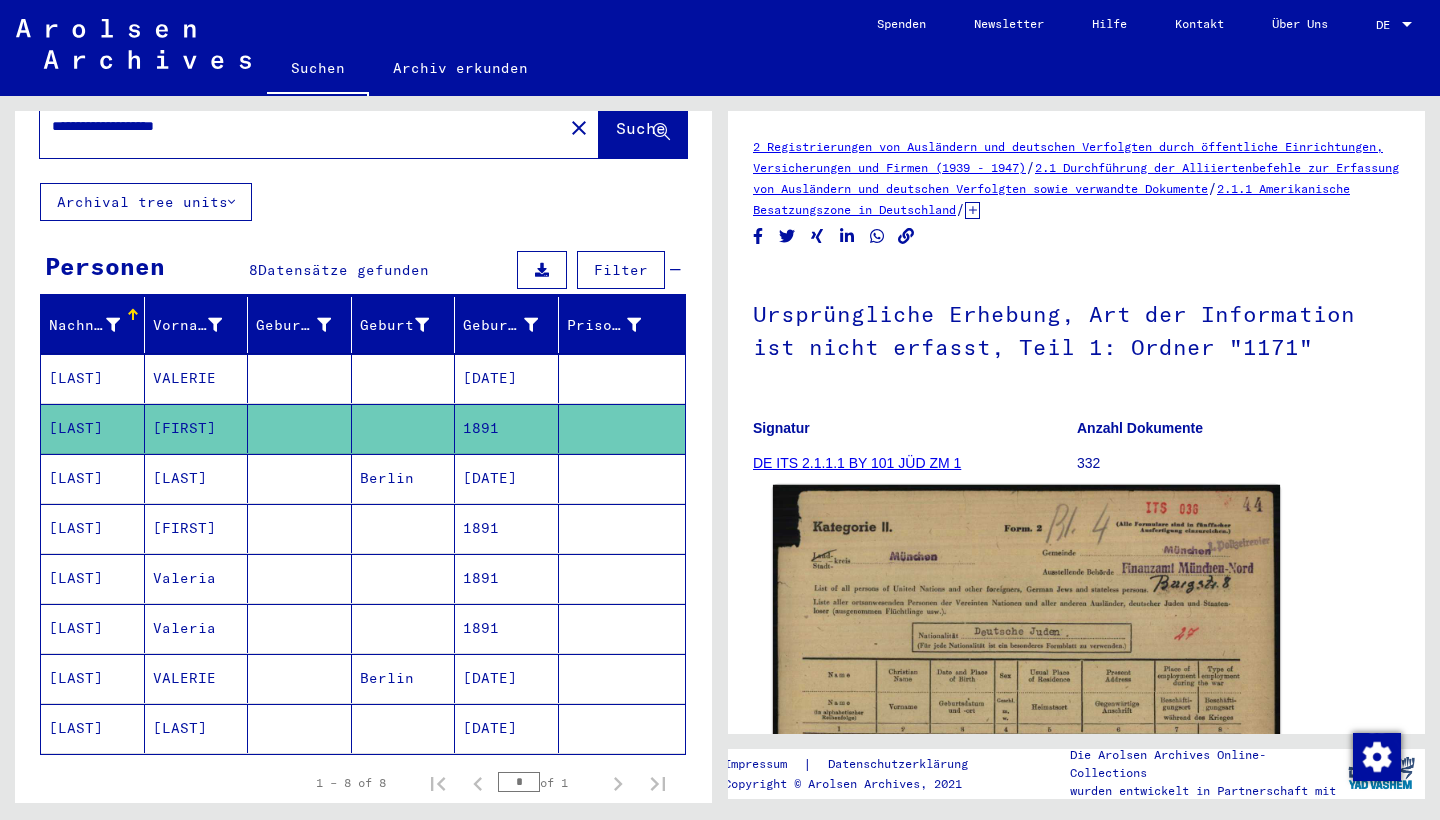 click 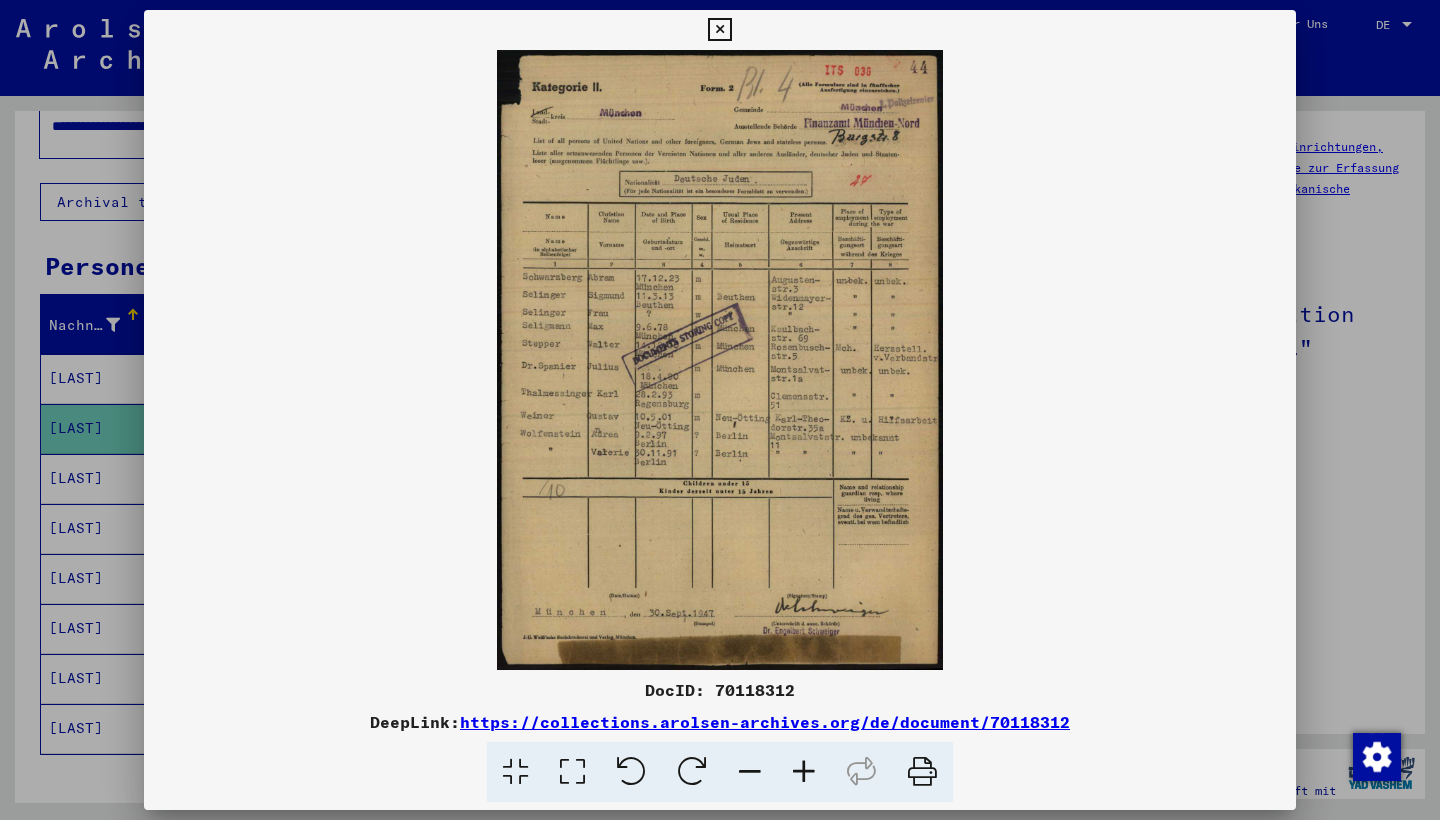click at bounding box center (720, 410) 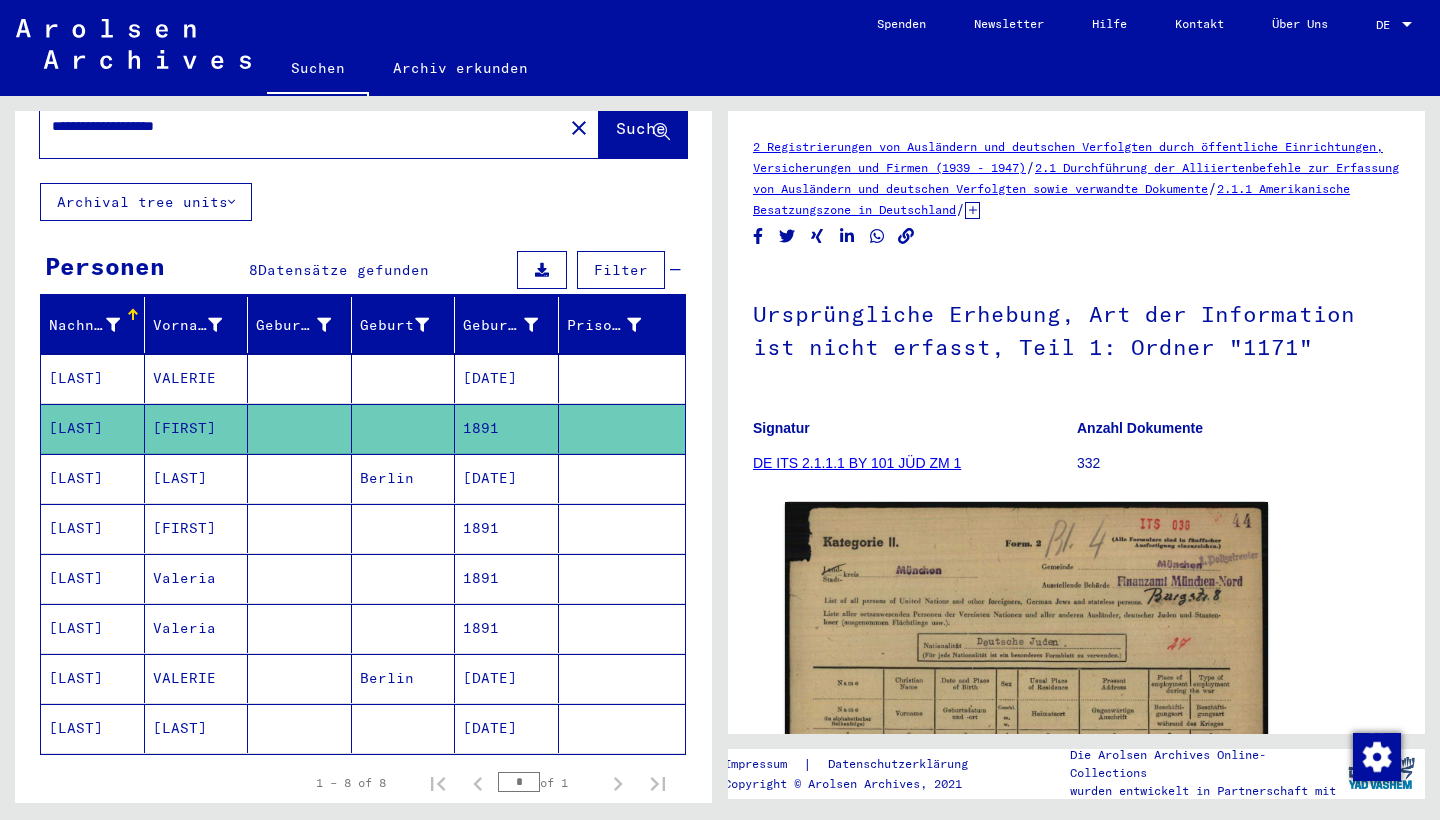 click on "[LAST]" at bounding box center [93, 528] 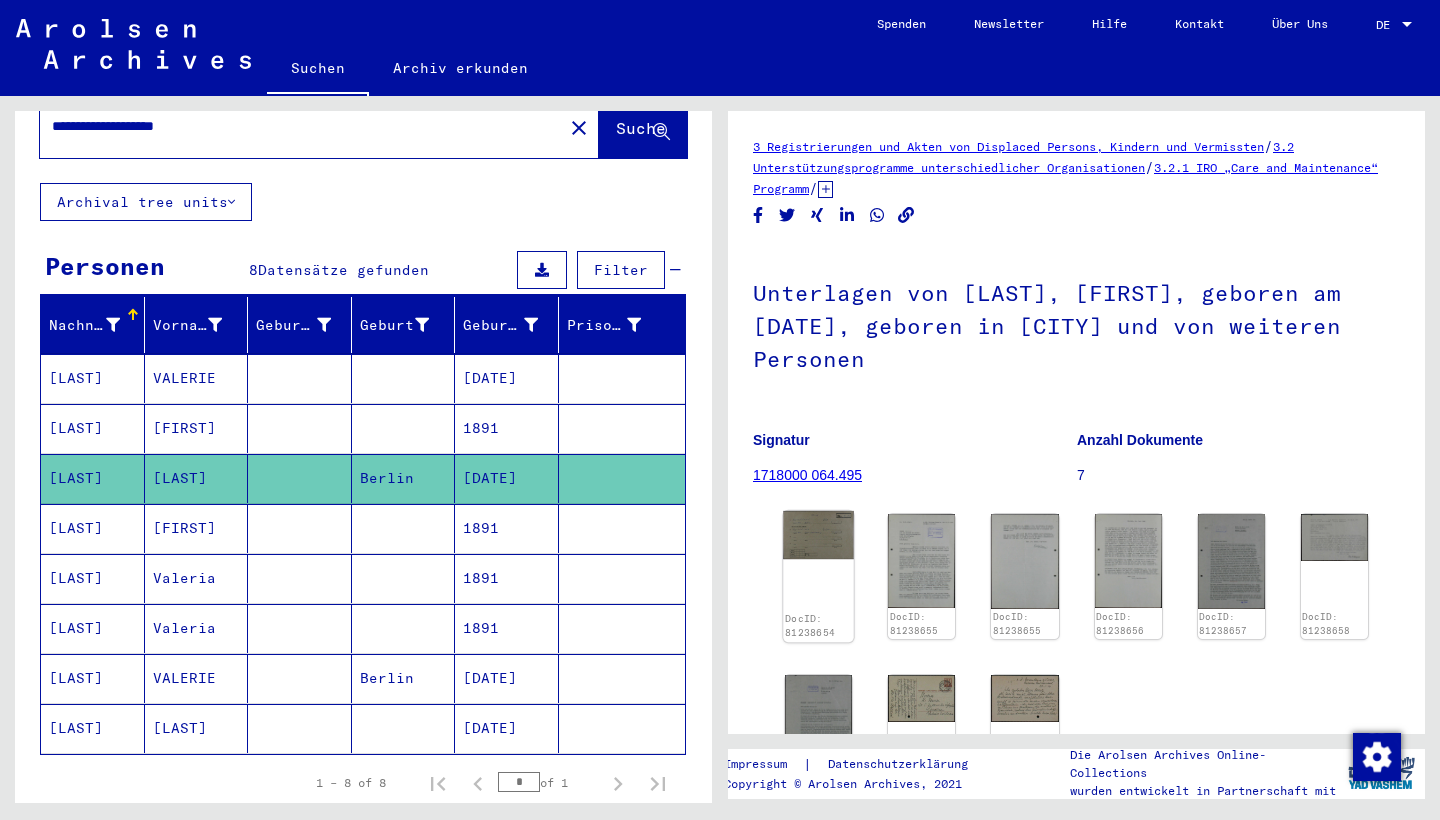 click on "DocID: 81238654" 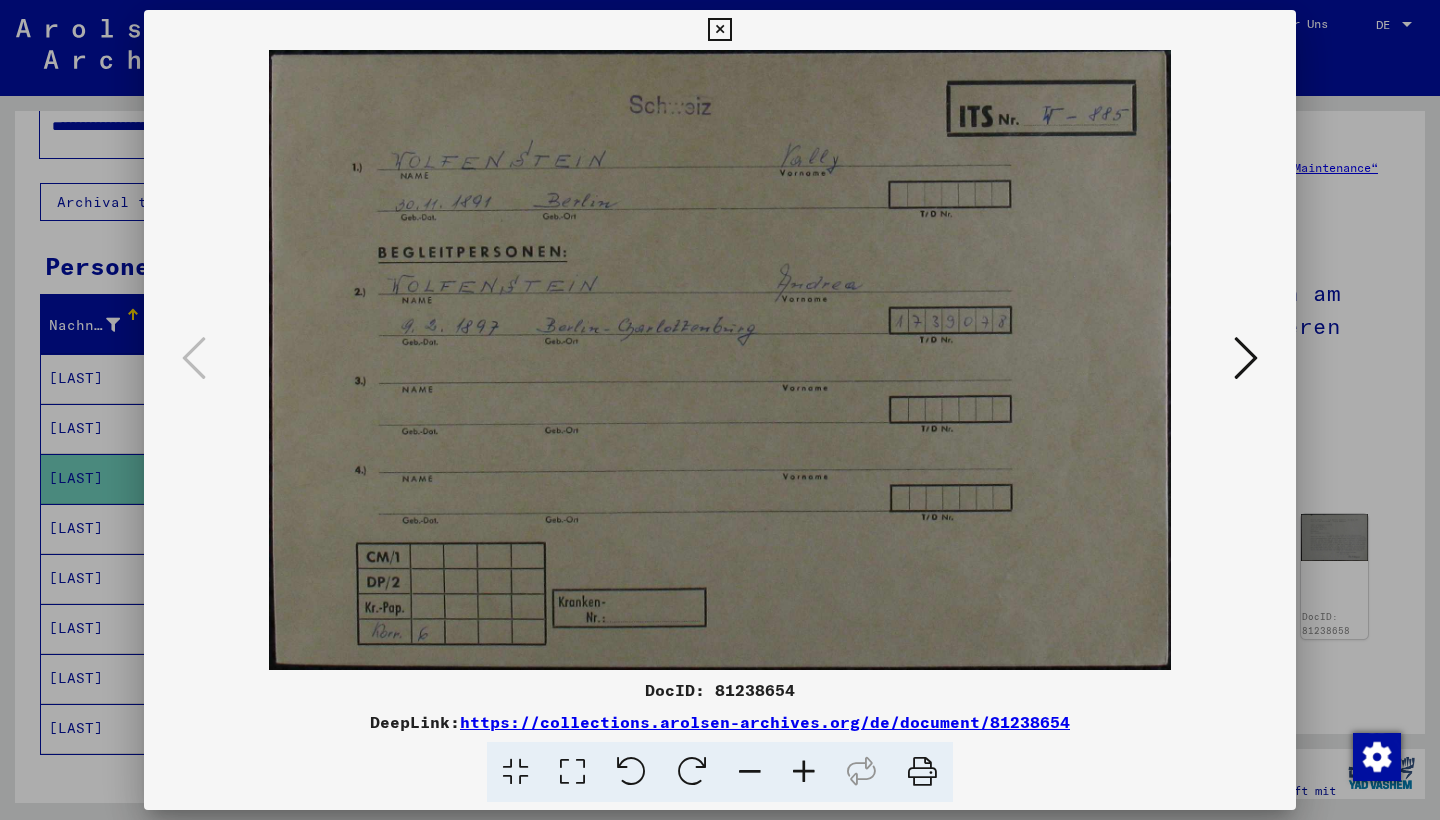 click at bounding box center [1246, 358] 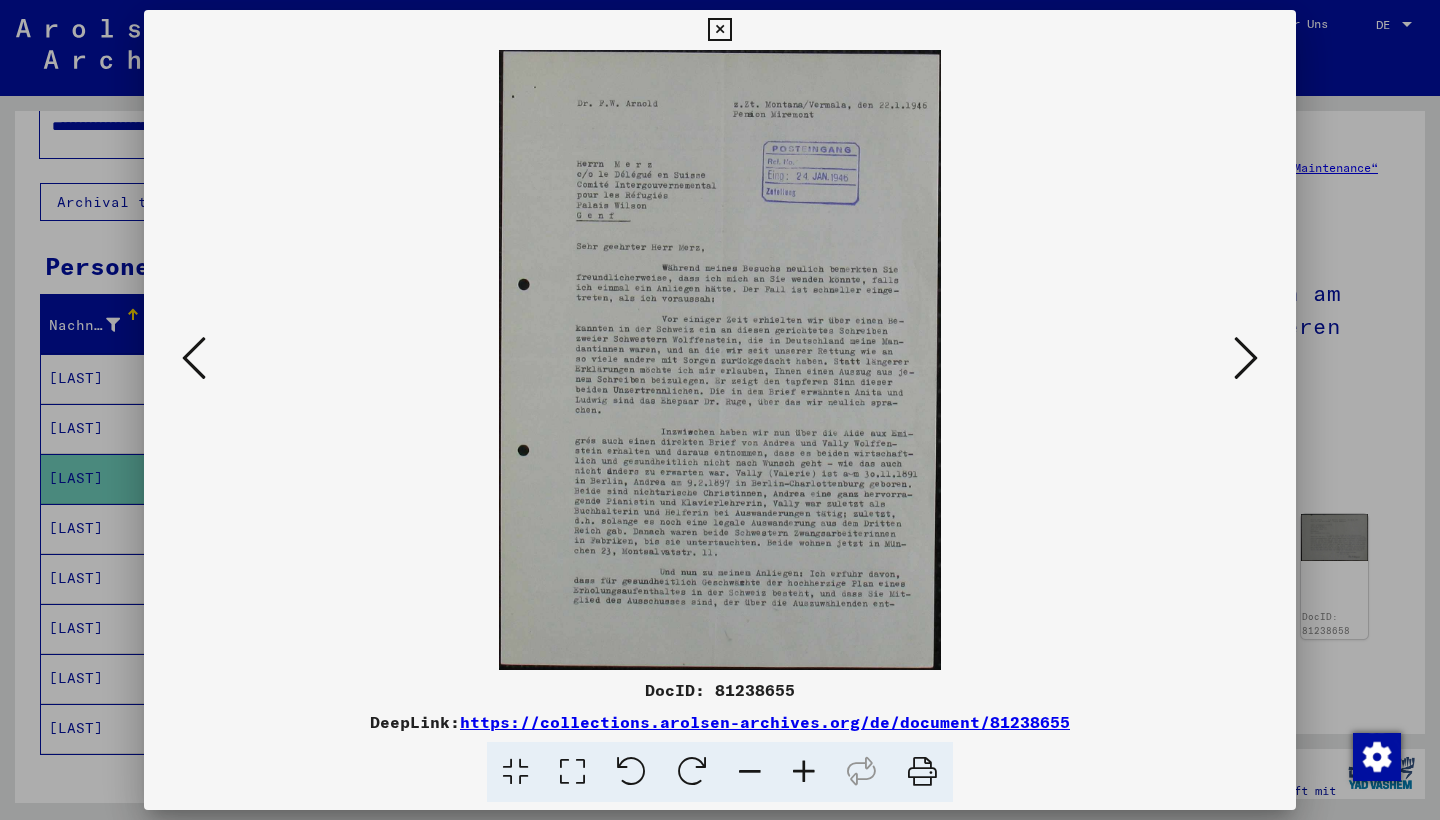 click at bounding box center (1246, 358) 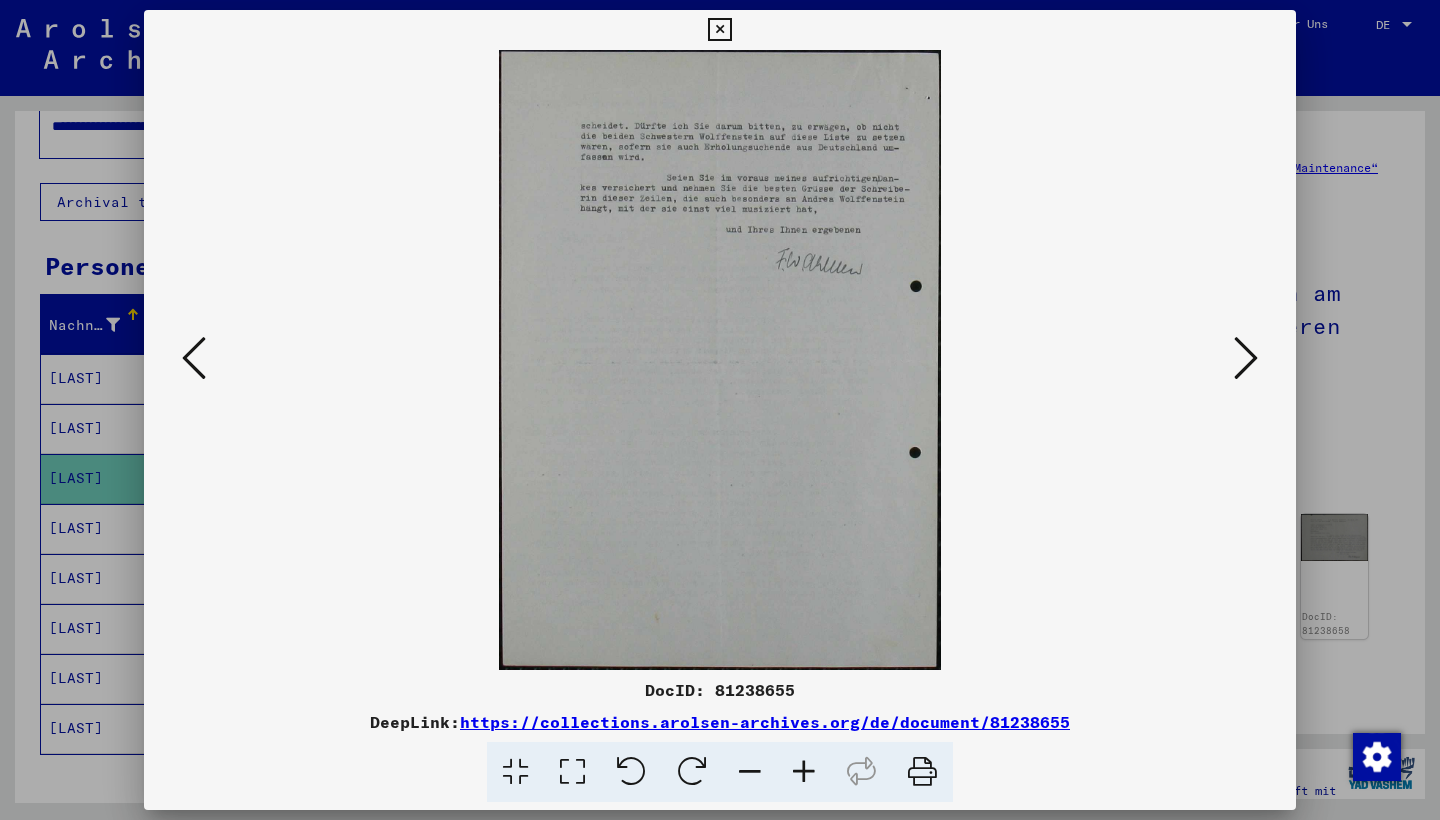 click at bounding box center (1246, 358) 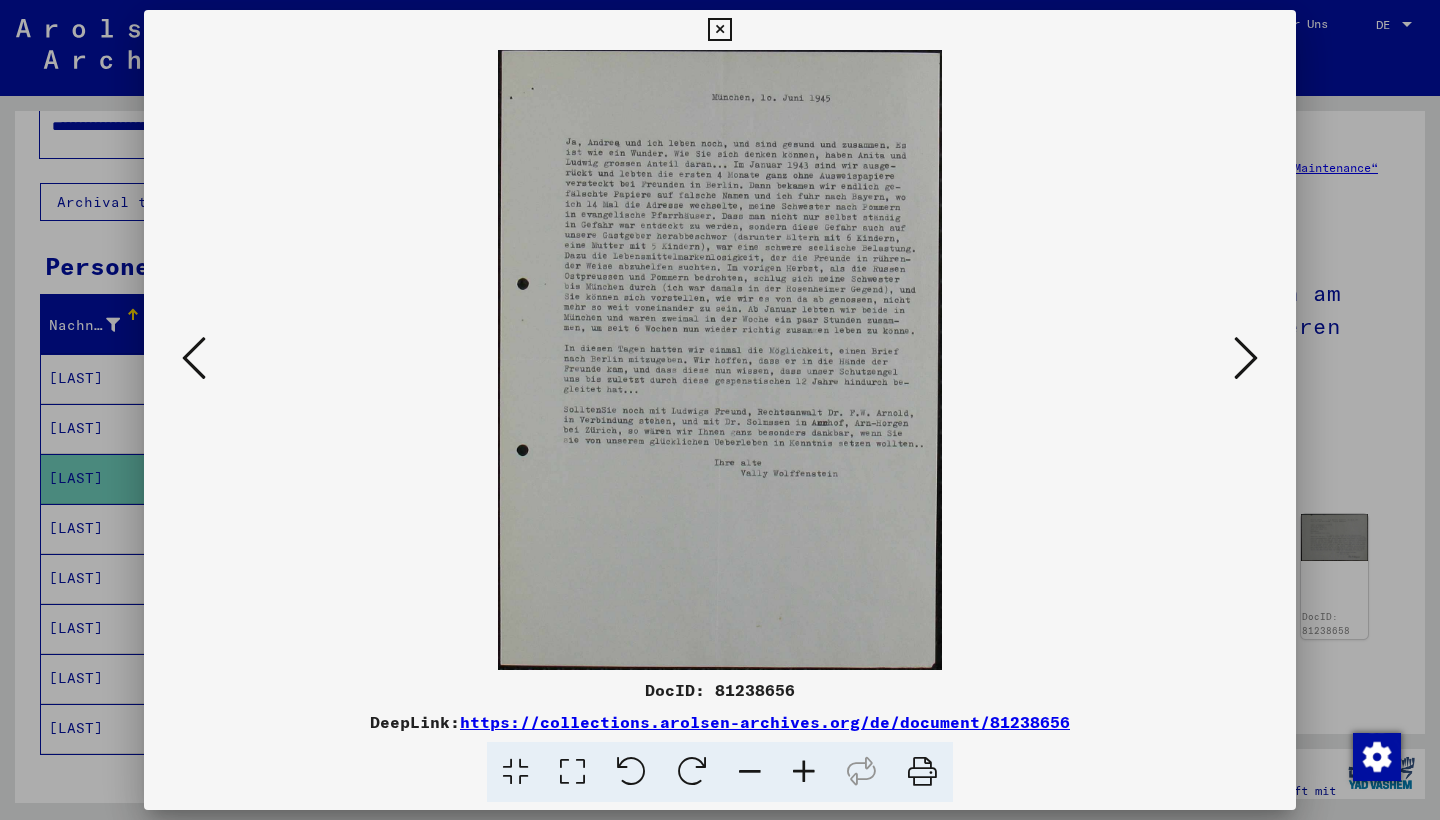 click at bounding box center (1246, 358) 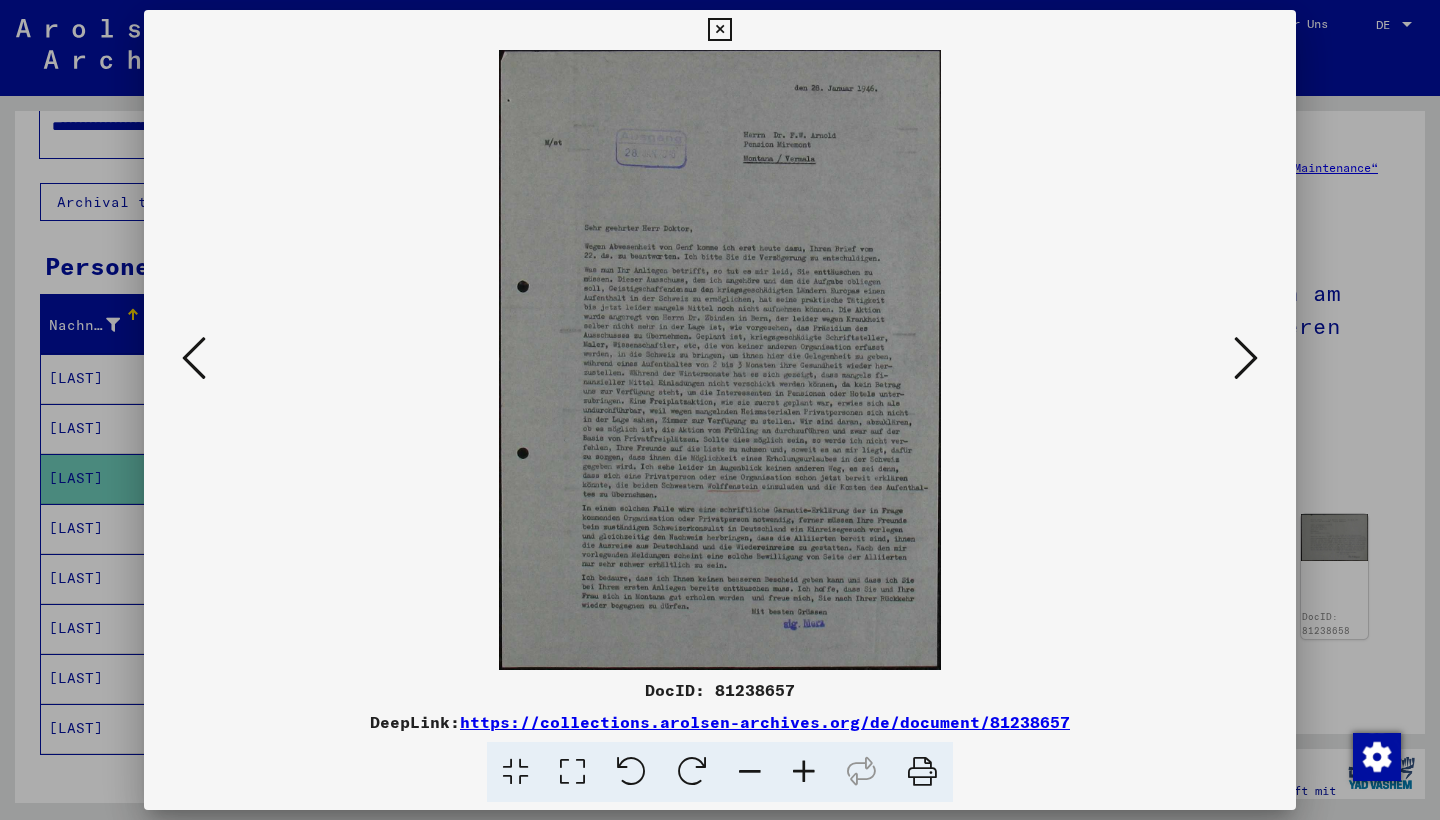 click at bounding box center [1246, 358] 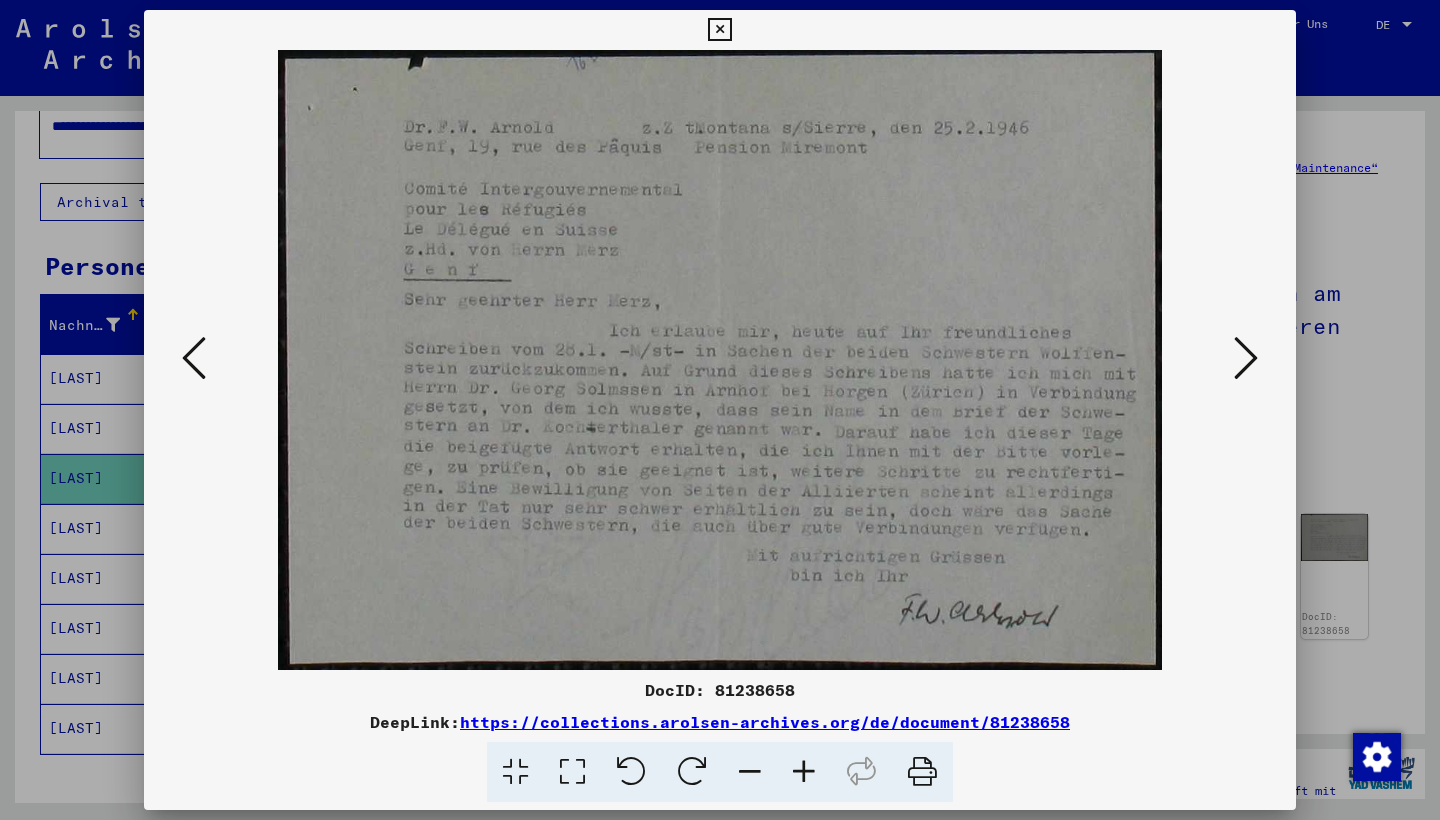 click at bounding box center (1246, 358) 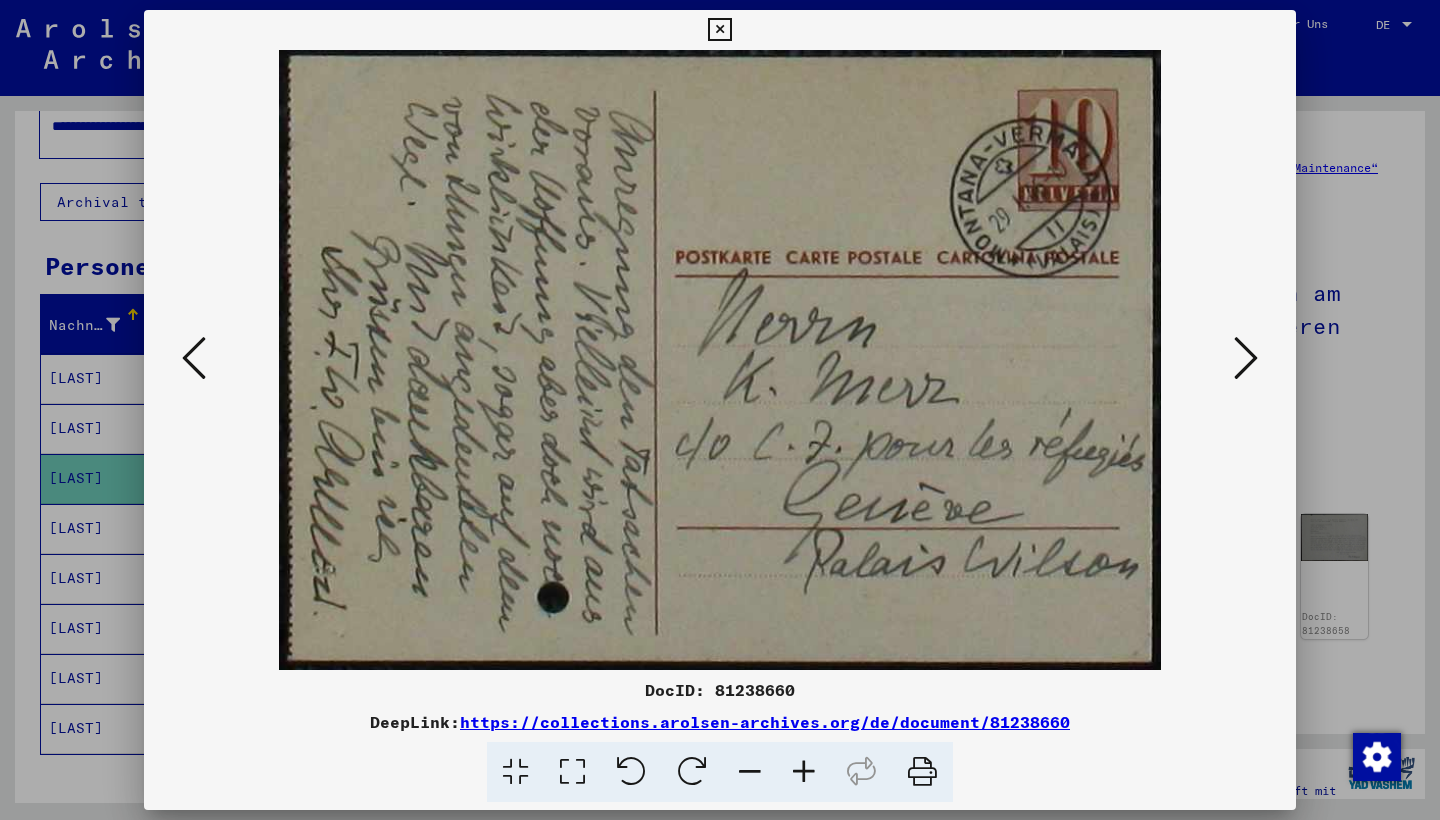 click at bounding box center (1246, 358) 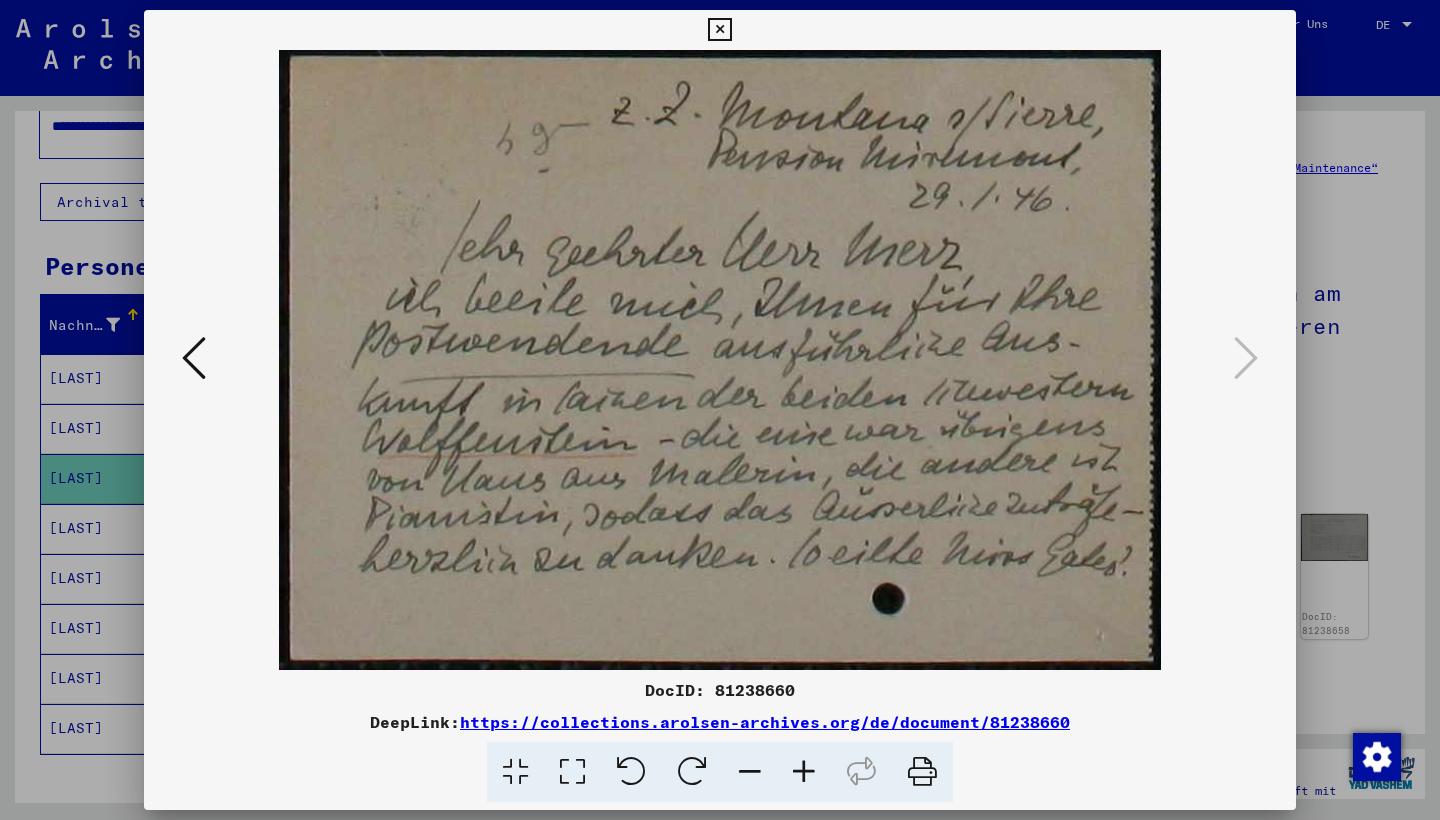 click at bounding box center (720, 410) 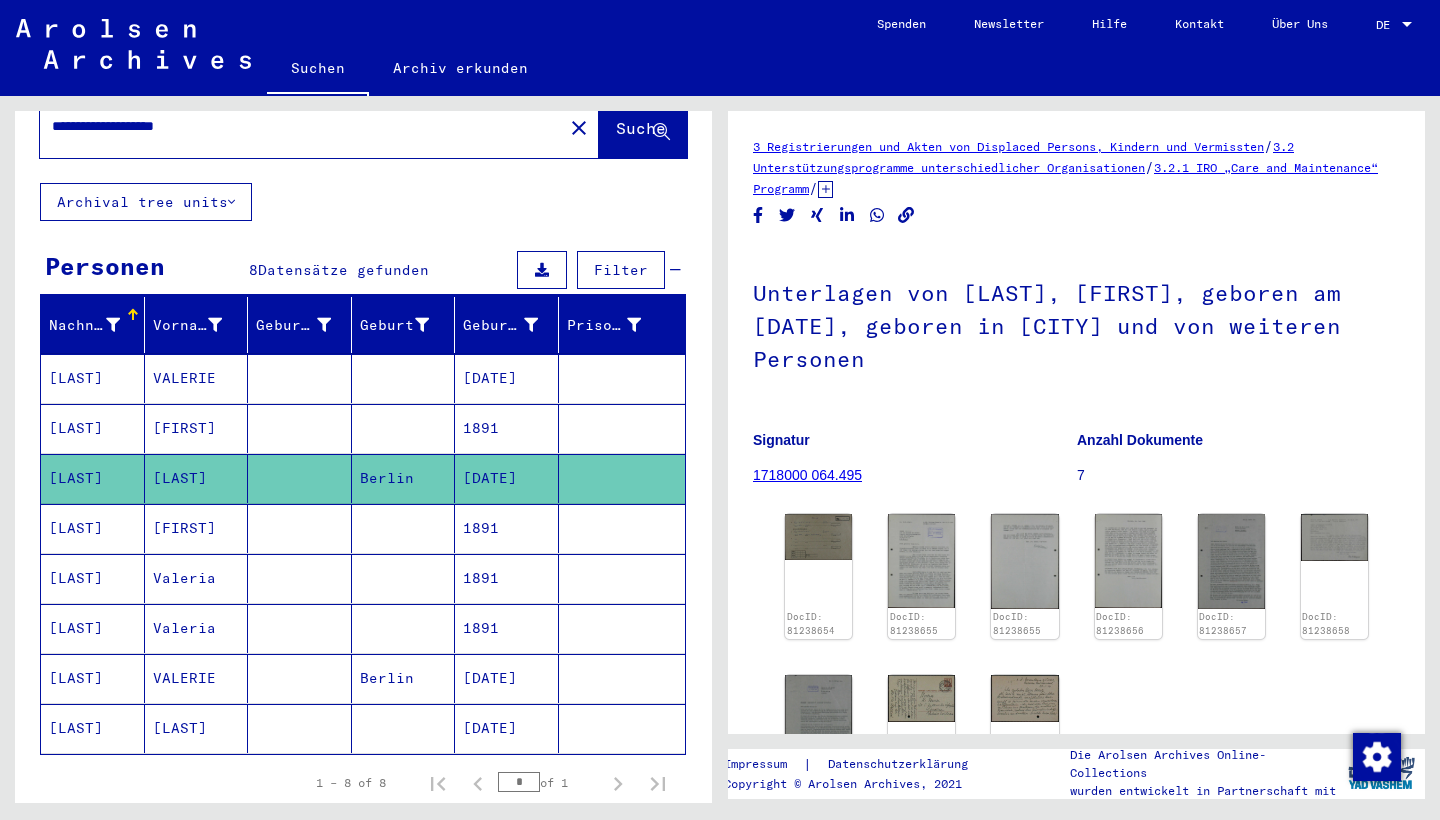 click on "[LAST]" at bounding box center [93, 578] 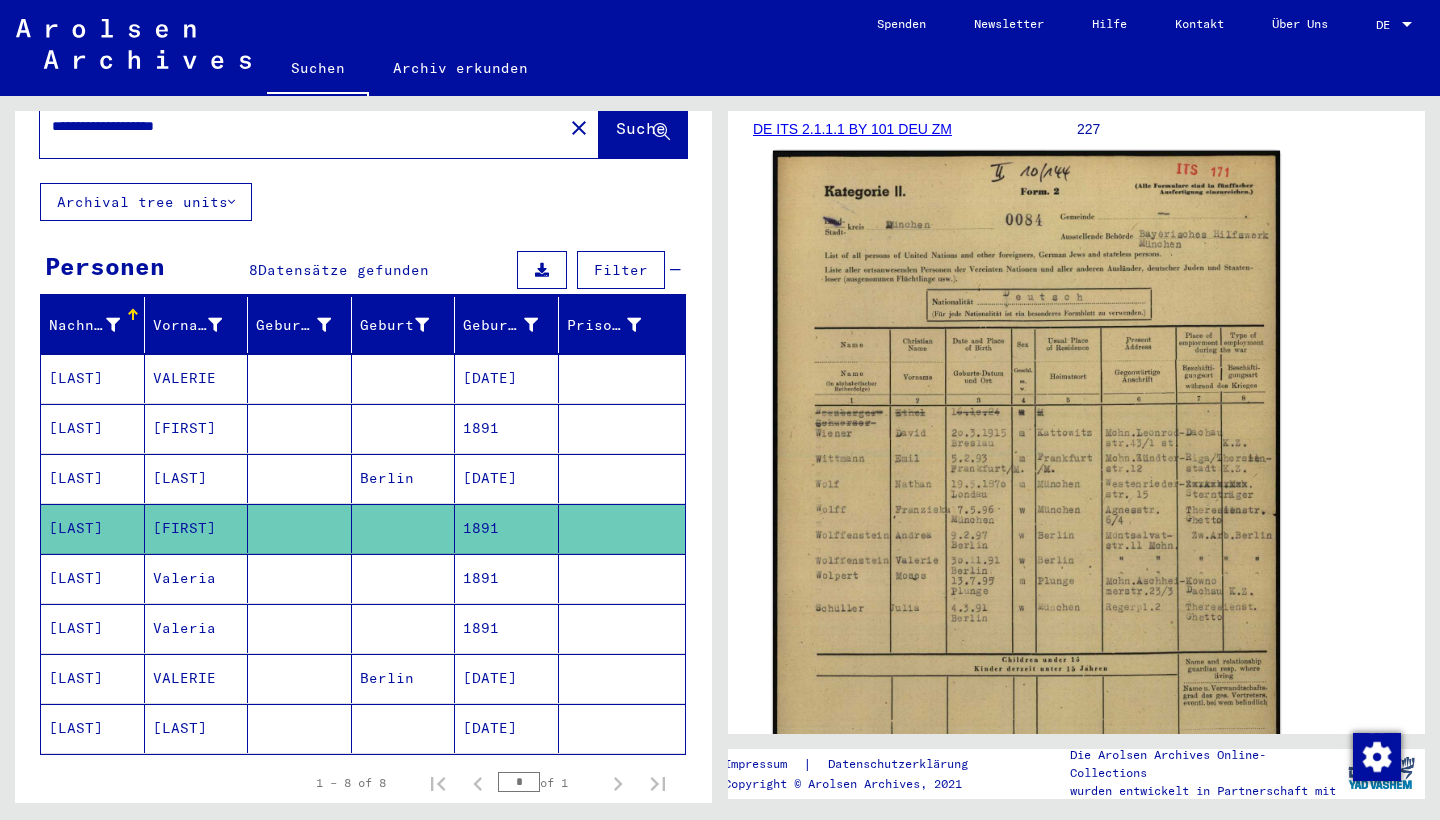 scroll, scrollTop: 346, scrollLeft: 0, axis: vertical 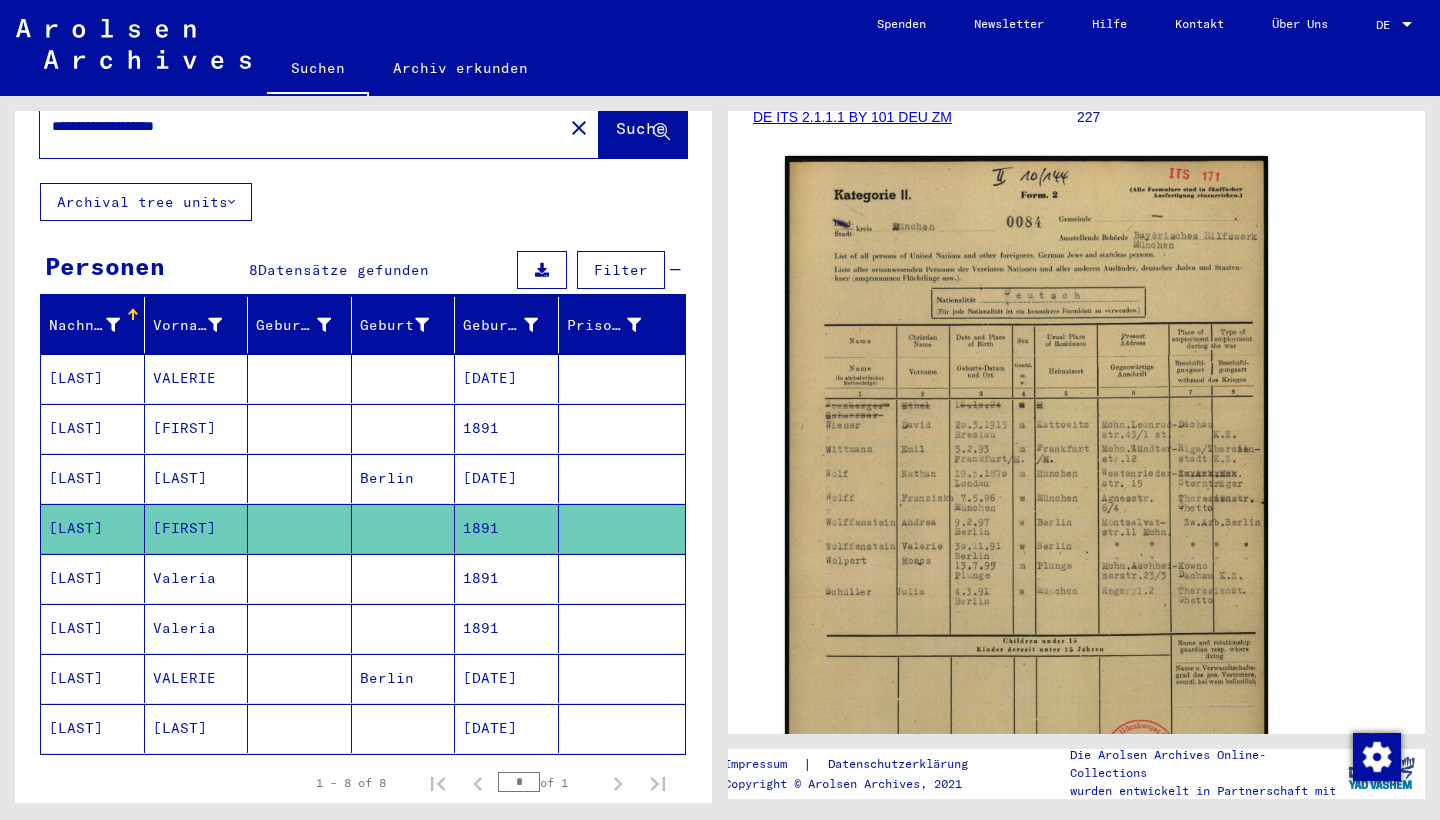 click on "Valeria" at bounding box center (197, 628) 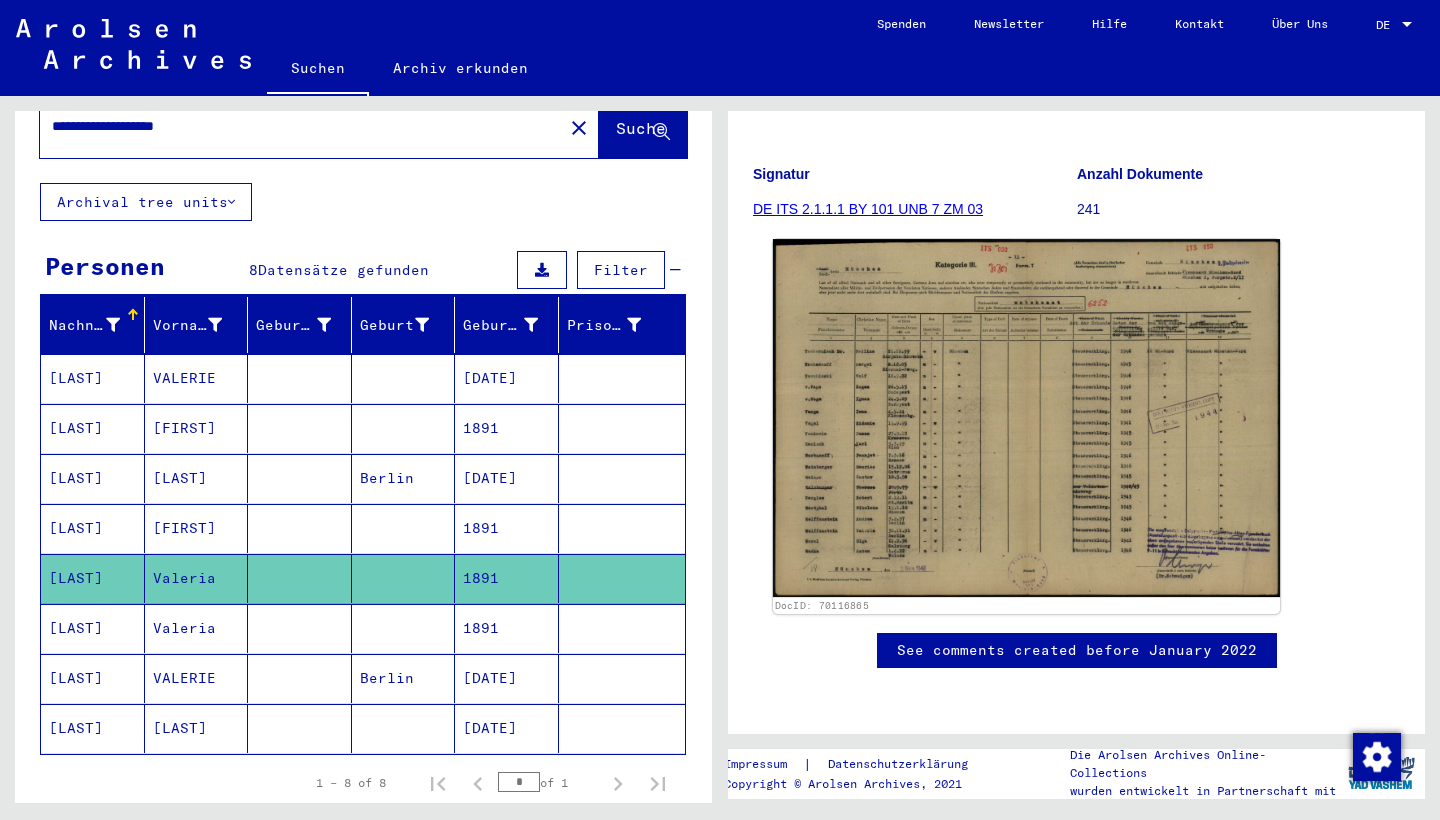 scroll, scrollTop: 254, scrollLeft: 0, axis: vertical 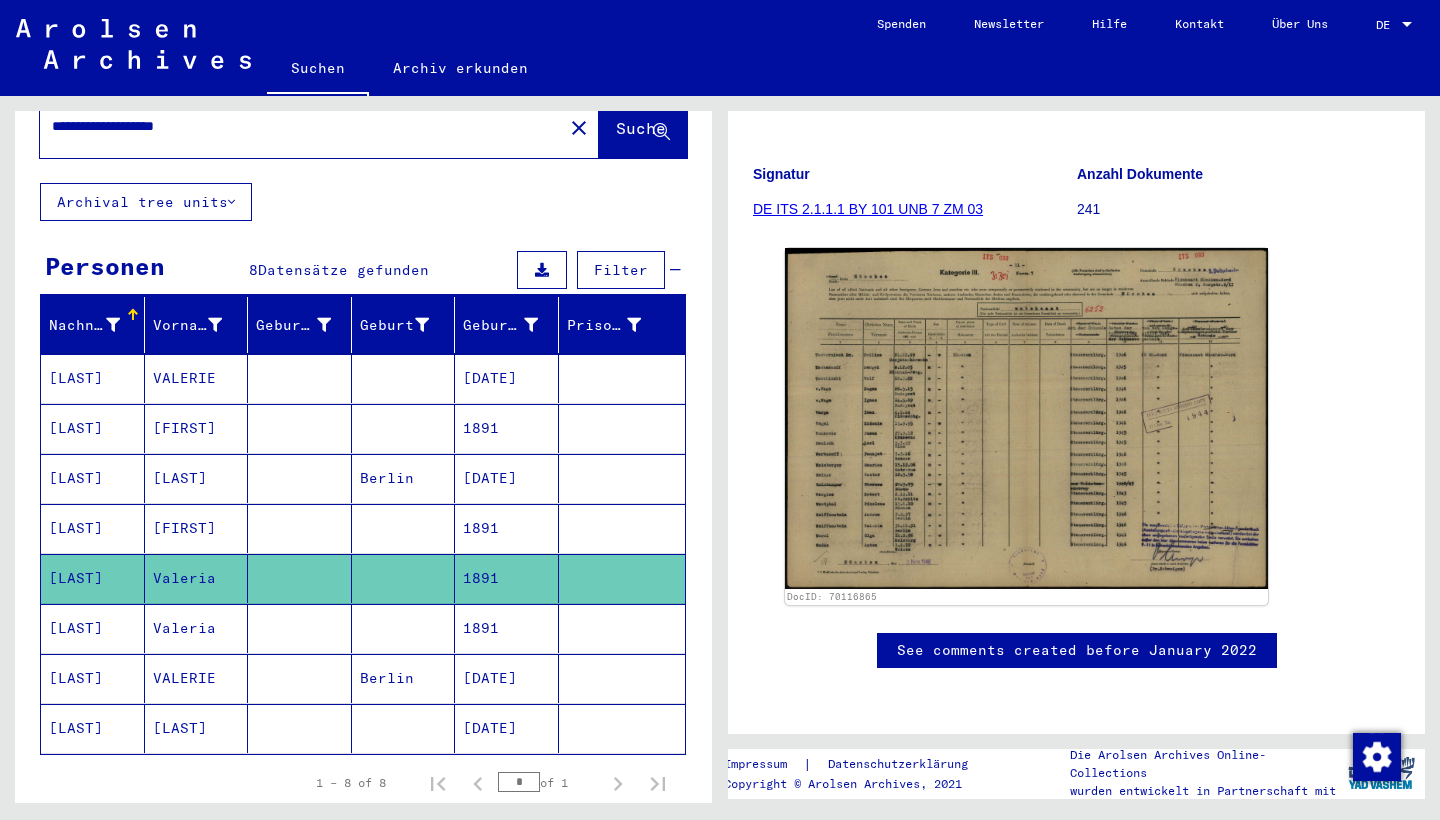click on "Valeria" at bounding box center [197, 678] 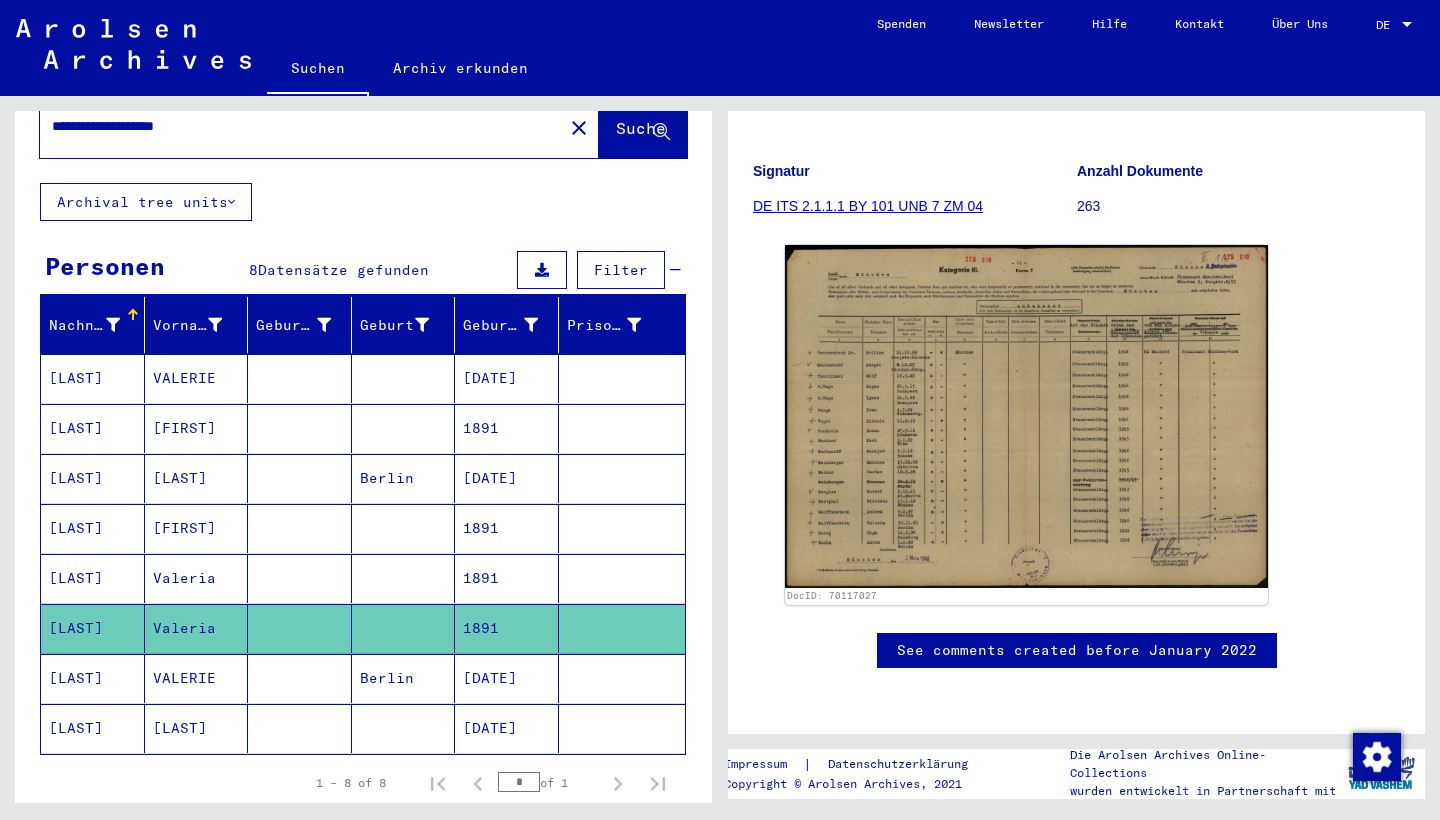 scroll, scrollTop: 256, scrollLeft: 0, axis: vertical 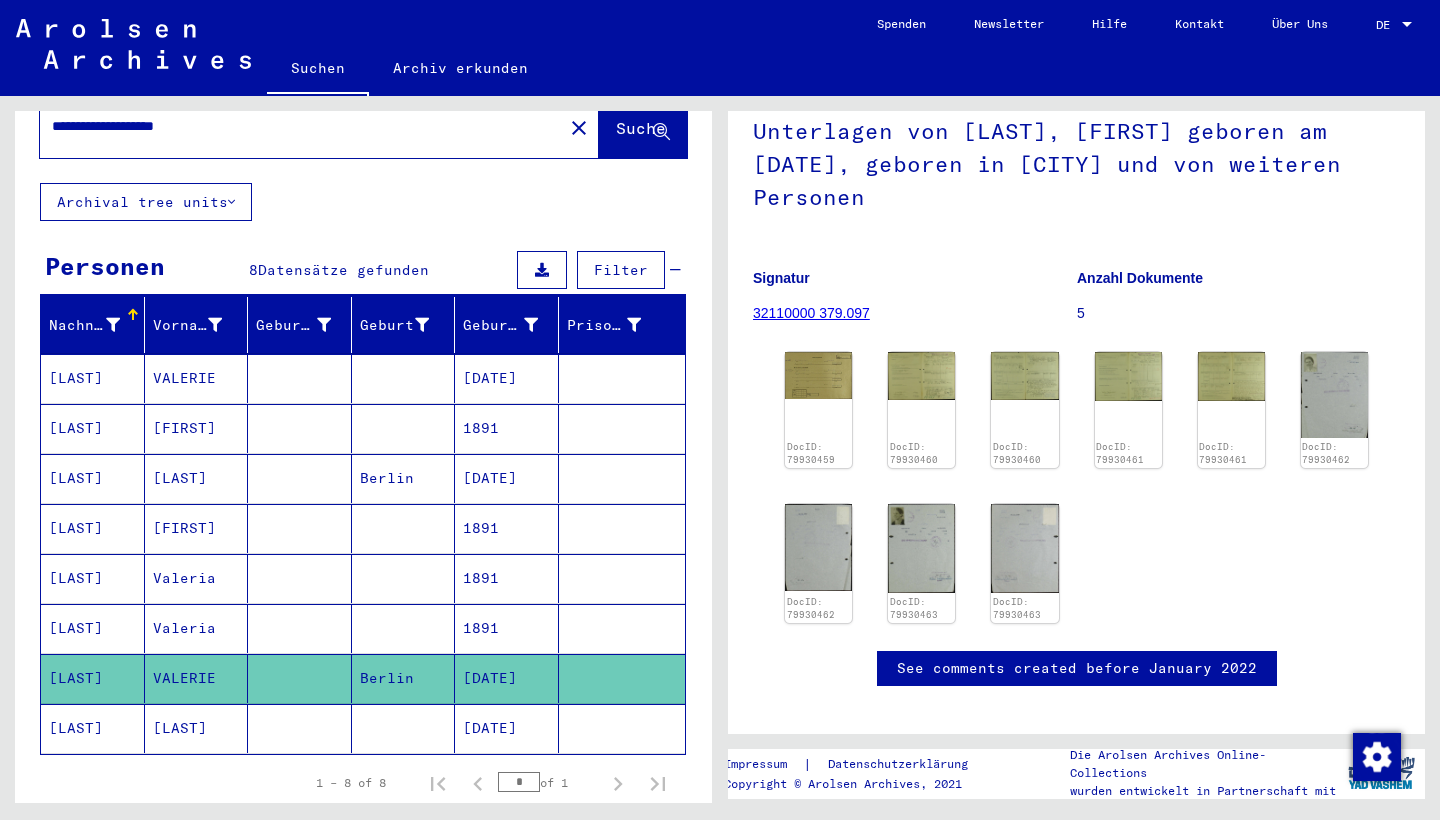 click on "[LAST]" 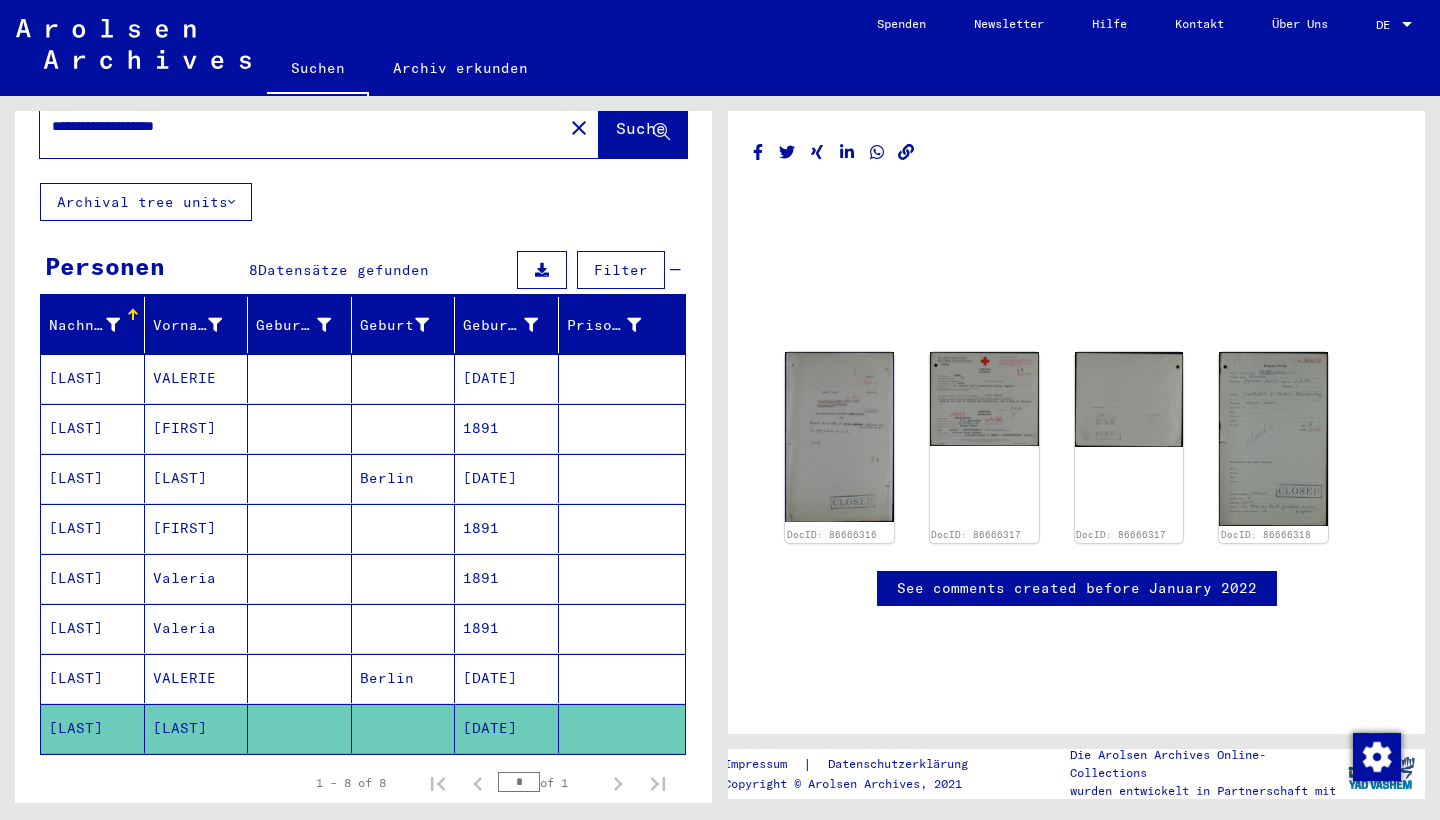 scroll, scrollTop: 0, scrollLeft: 0, axis: both 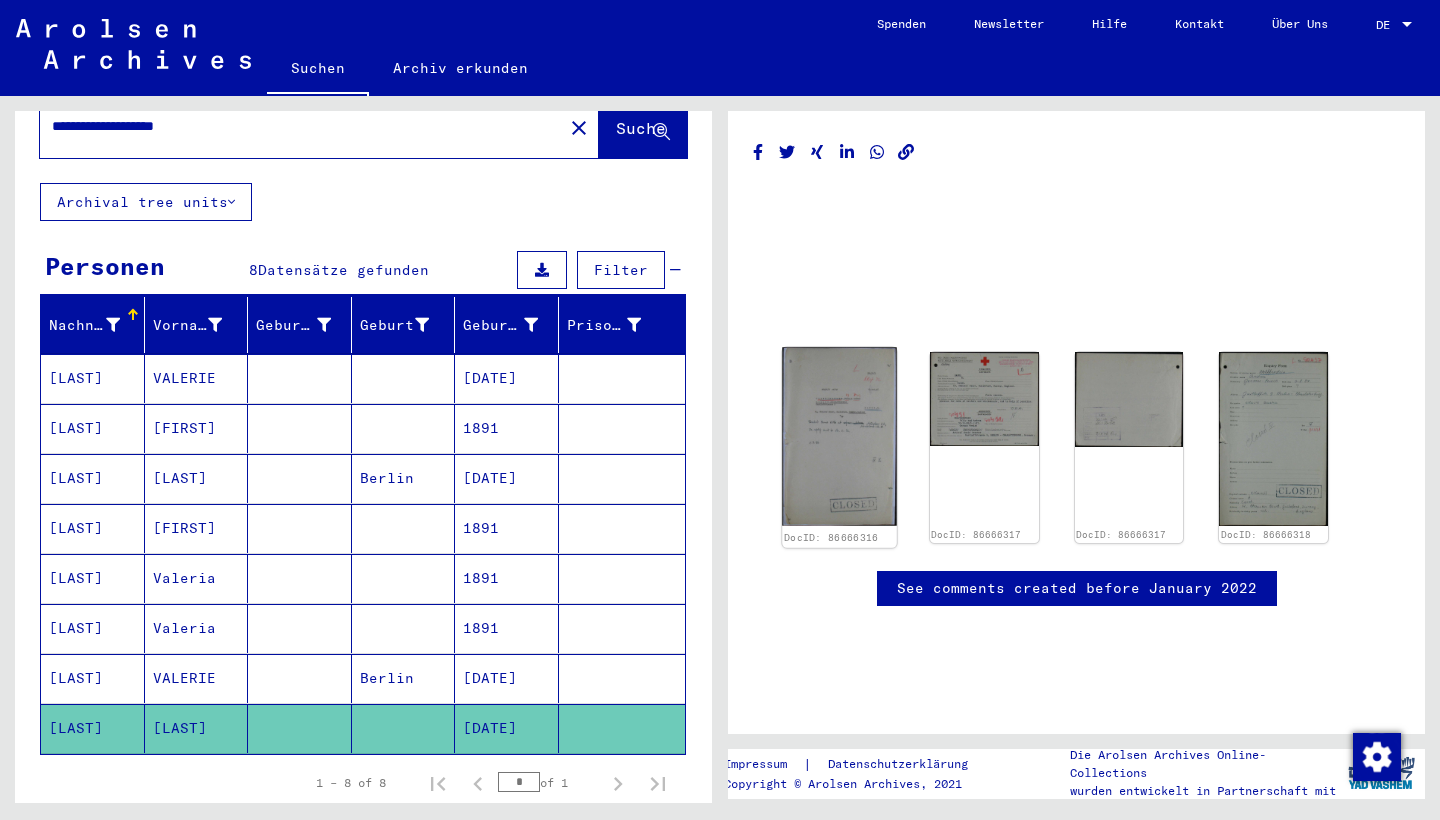 click 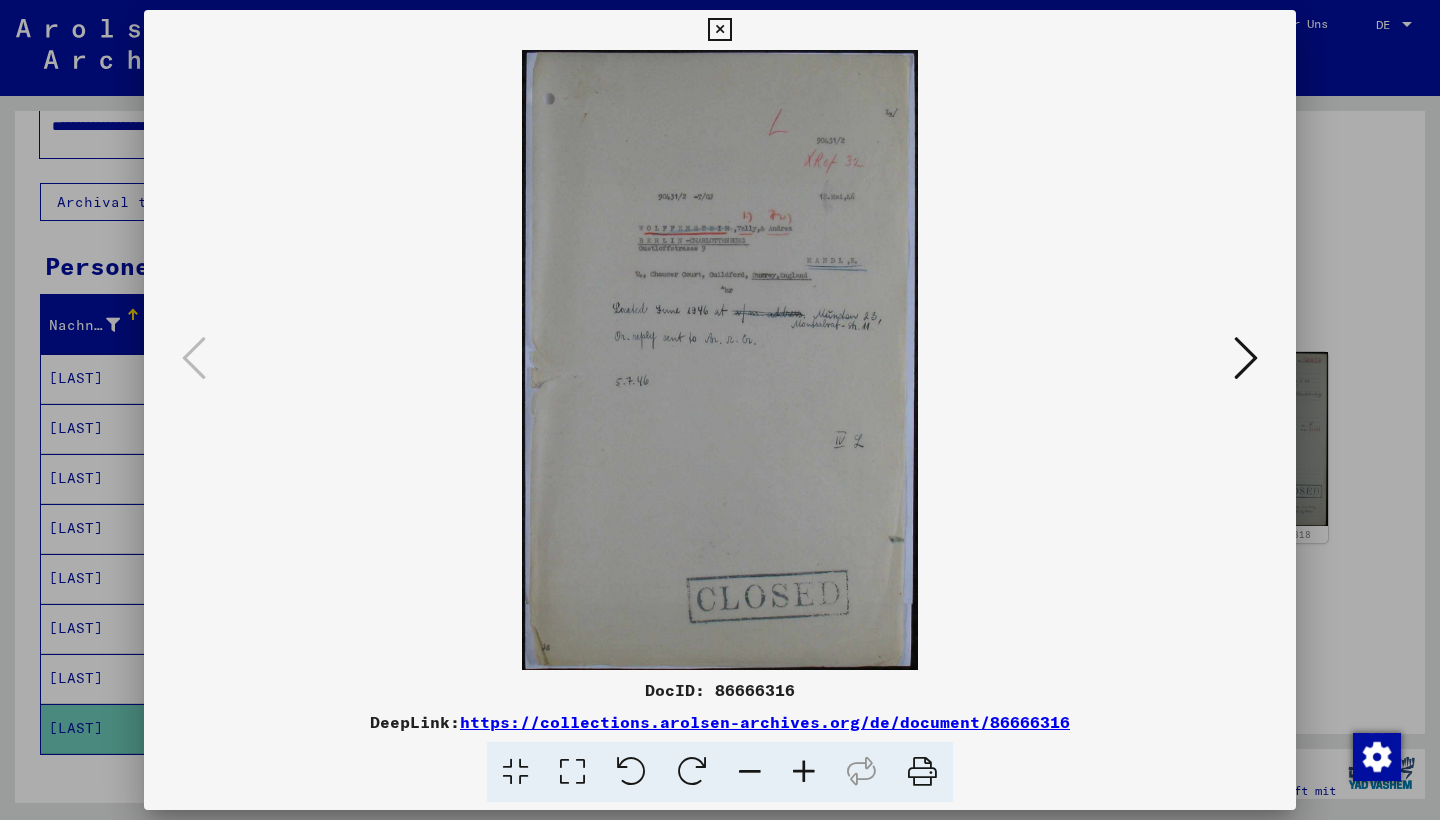 click at bounding box center (1246, 358) 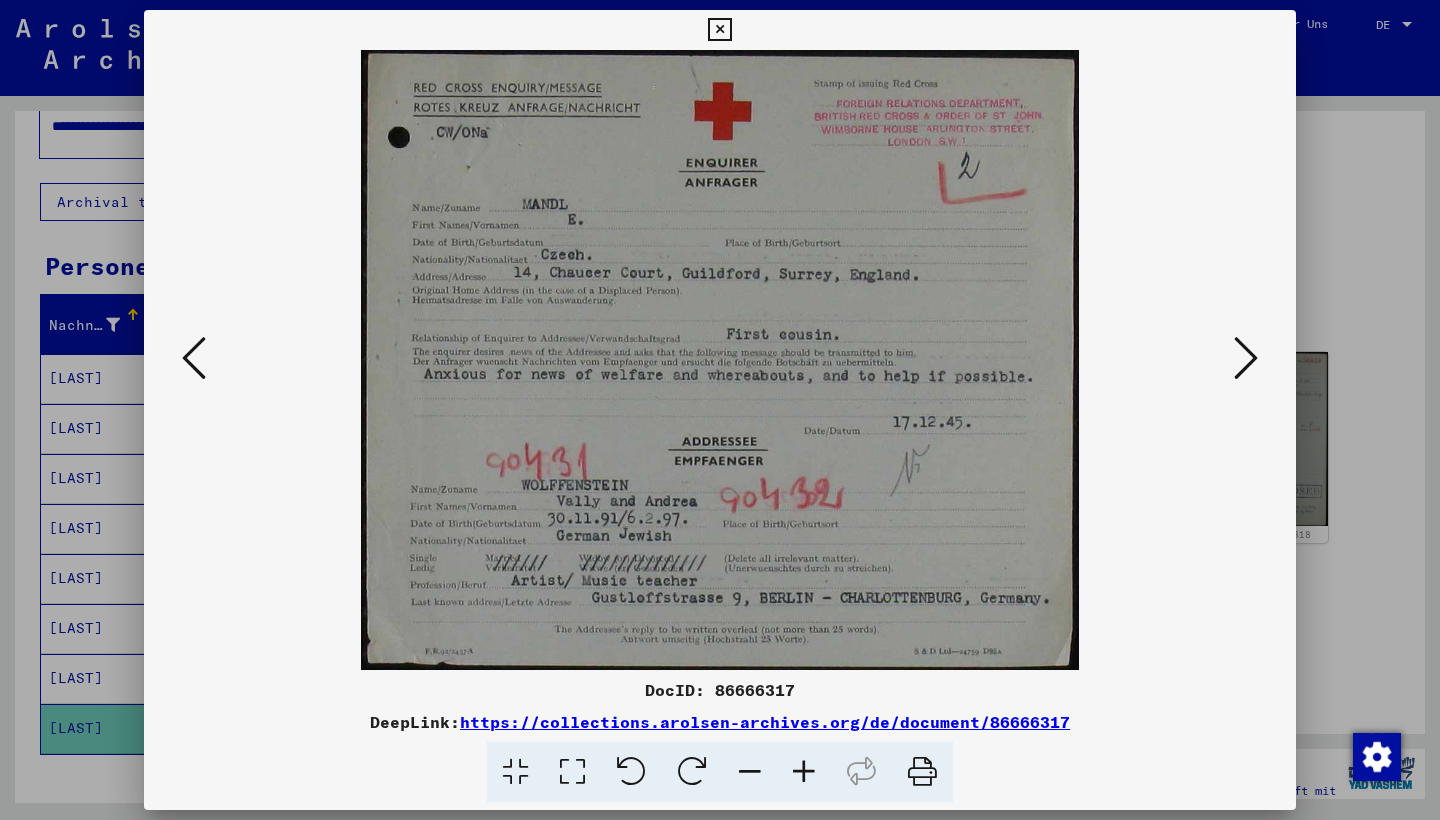 click at bounding box center [1246, 358] 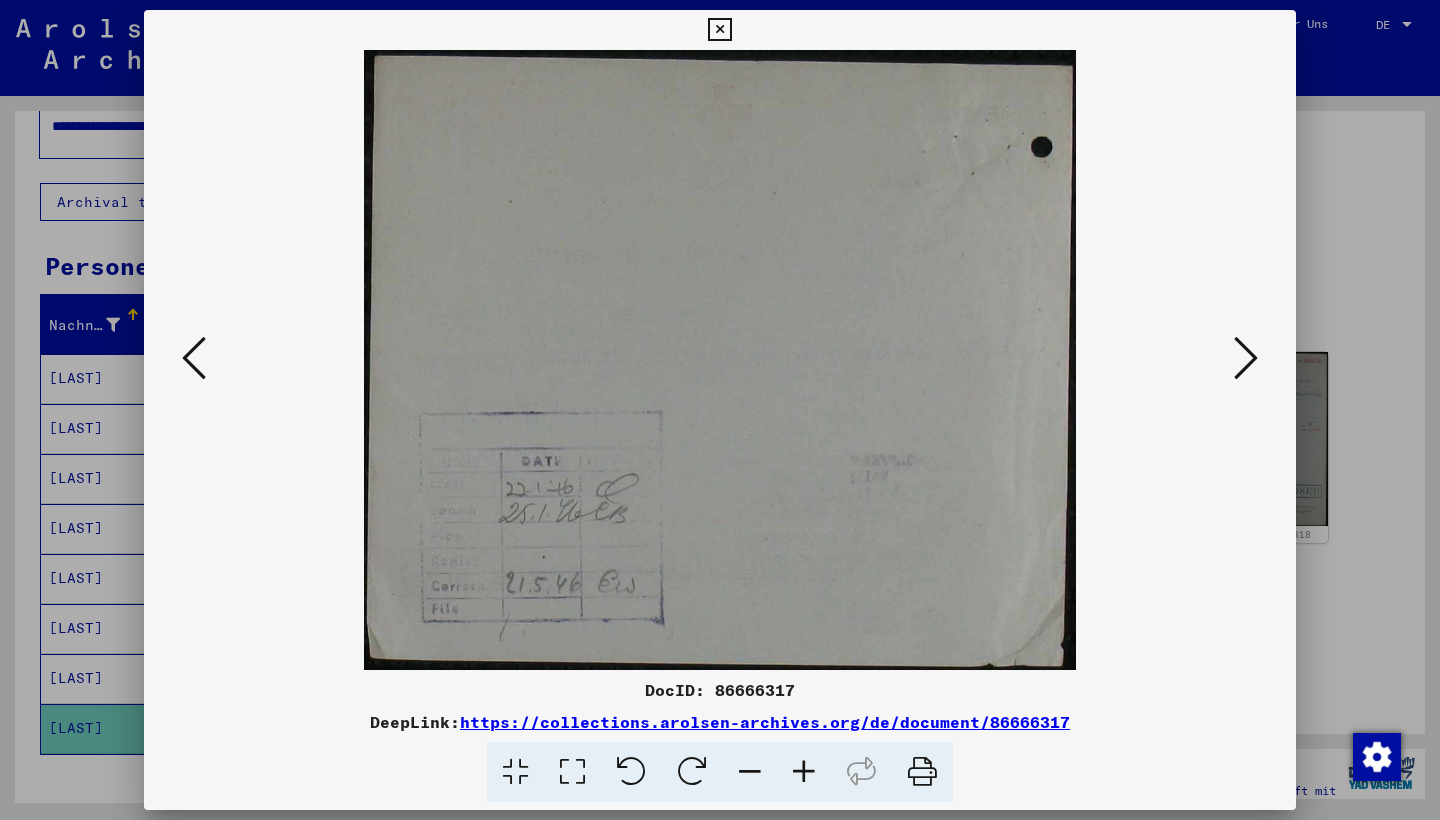 click at bounding box center [1246, 358] 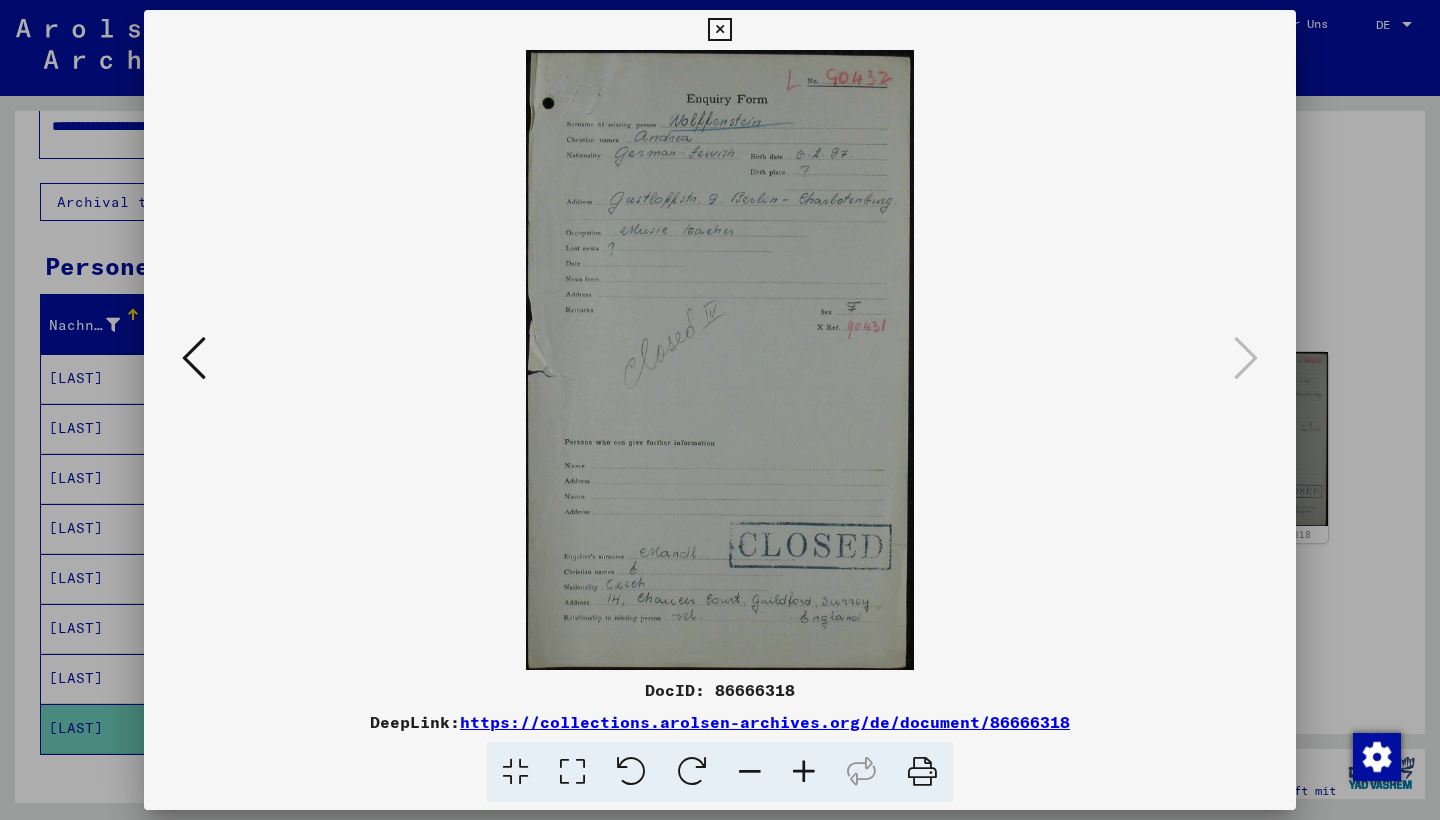 click at bounding box center (719, 30) 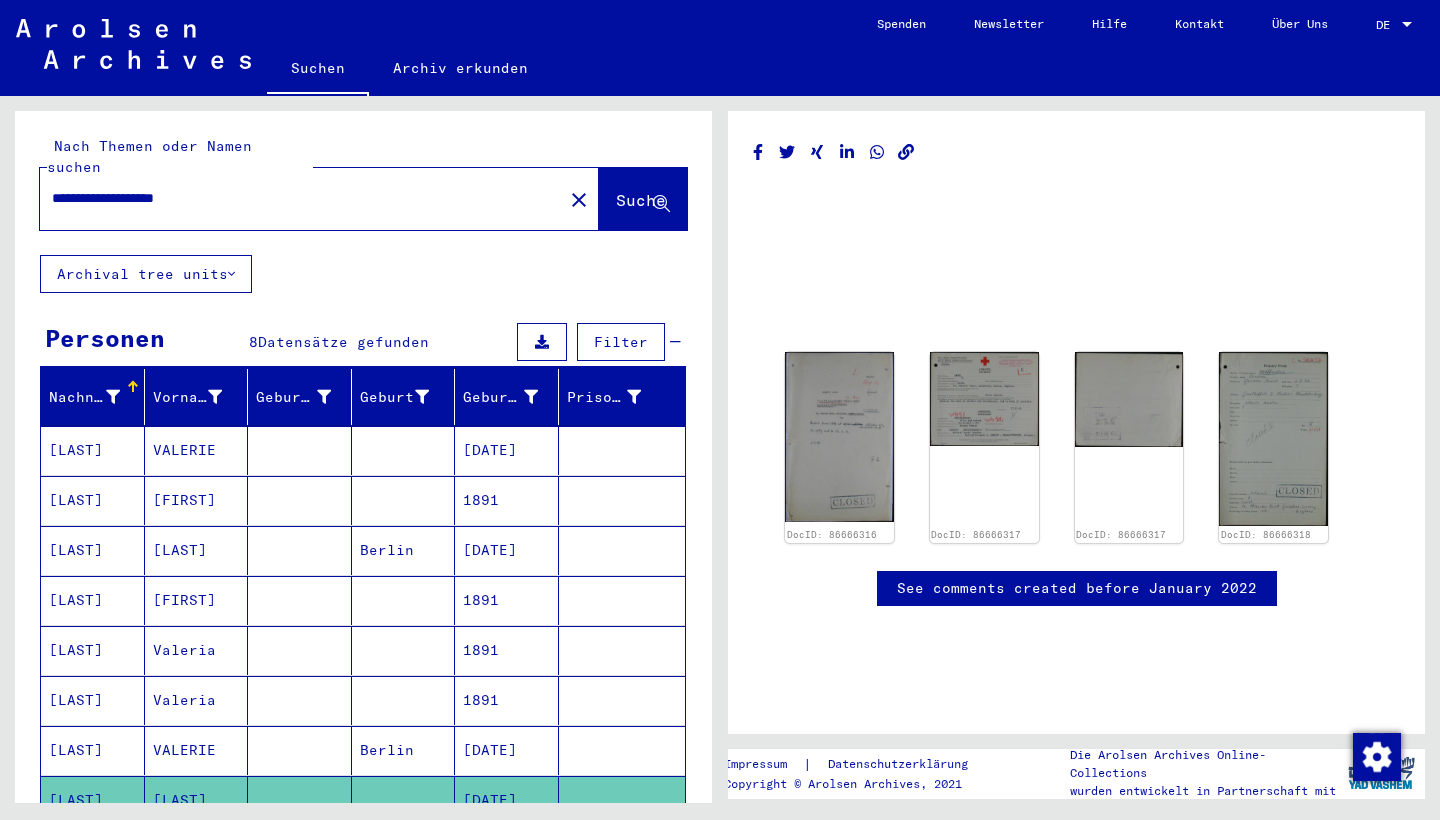 scroll, scrollTop: 0, scrollLeft: 0, axis: both 